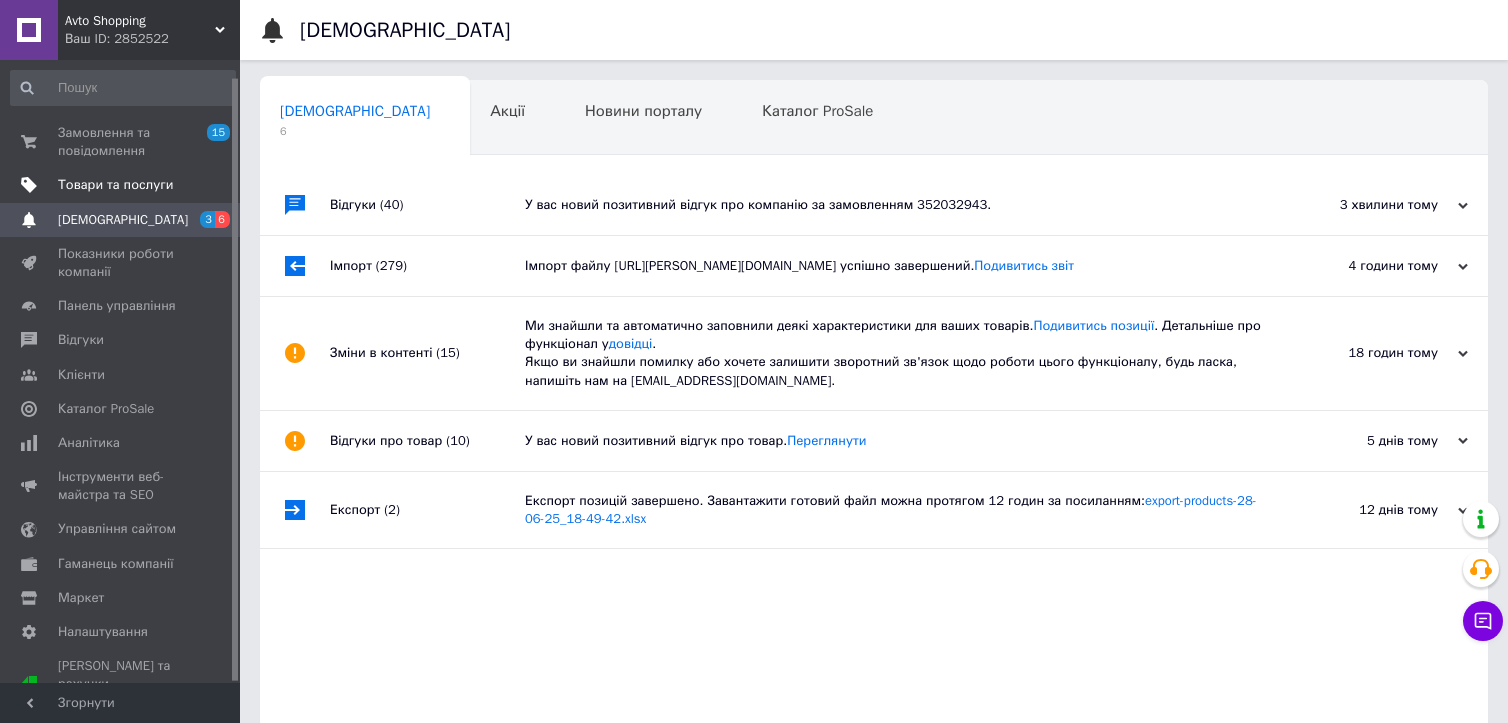 scroll, scrollTop: 0, scrollLeft: 0, axis: both 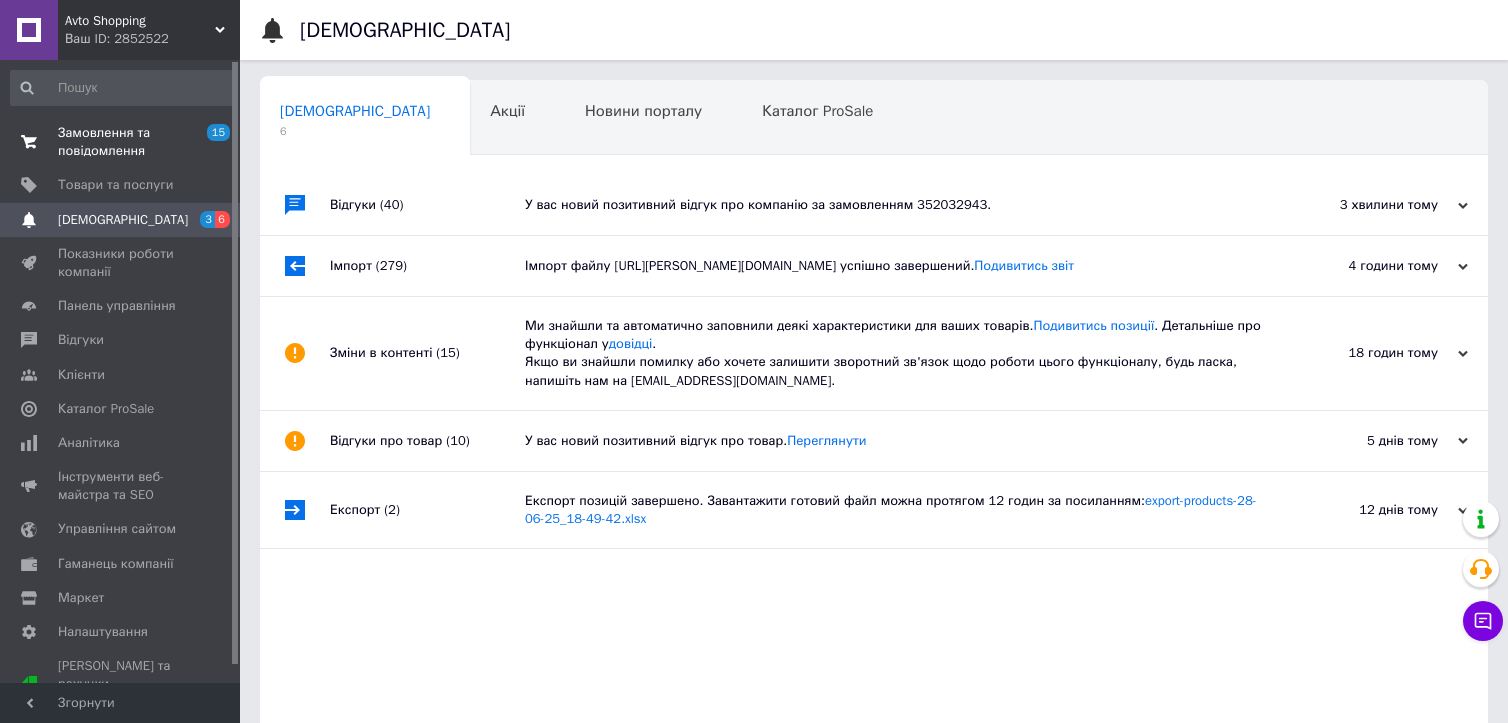 click on "Замовлення та повідомлення" at bounding box center (121, 142) 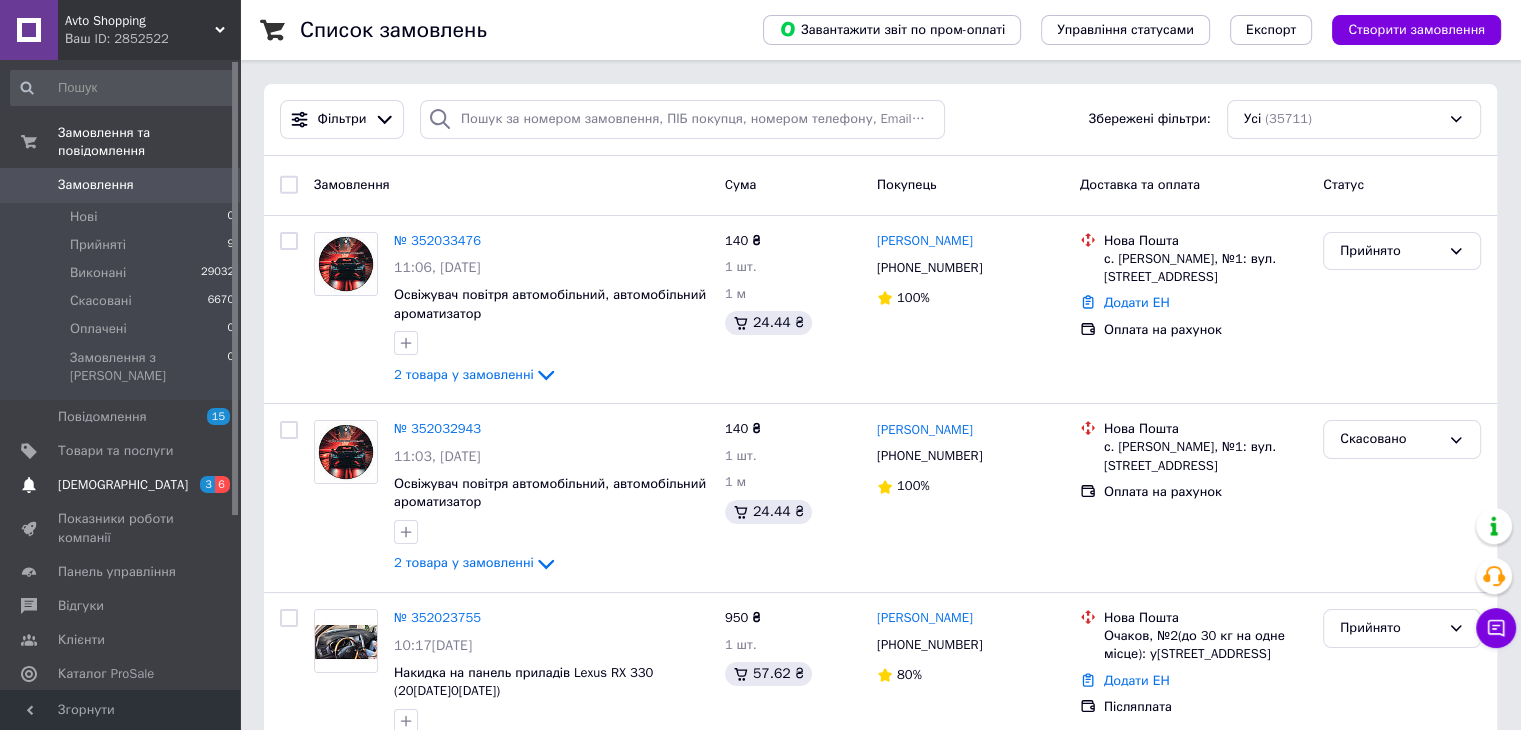 click on "[DEMOGRAPHIC_DATA]" at bounding box center (123, 485) 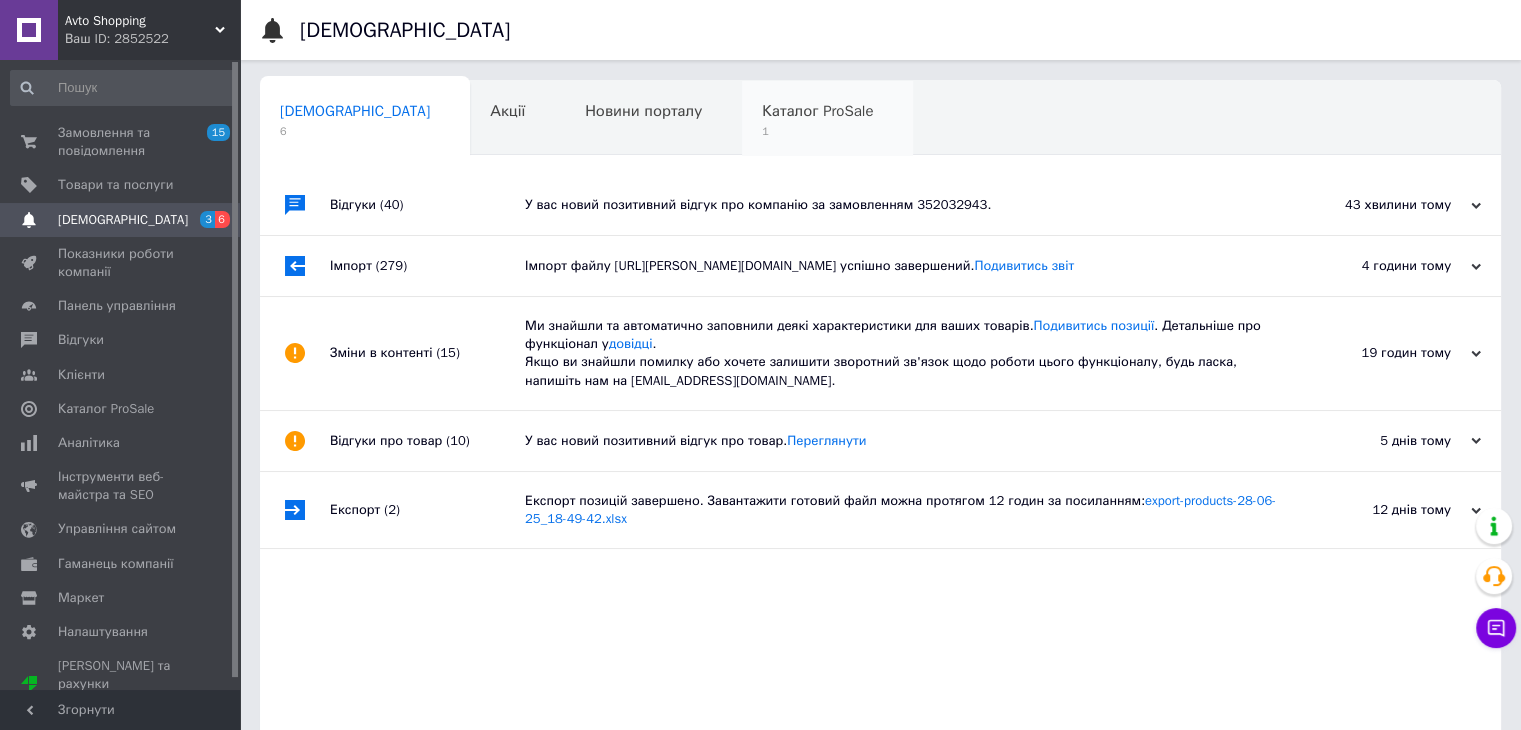 click on "Каталог ProSale" at bounding box center (817, 111) 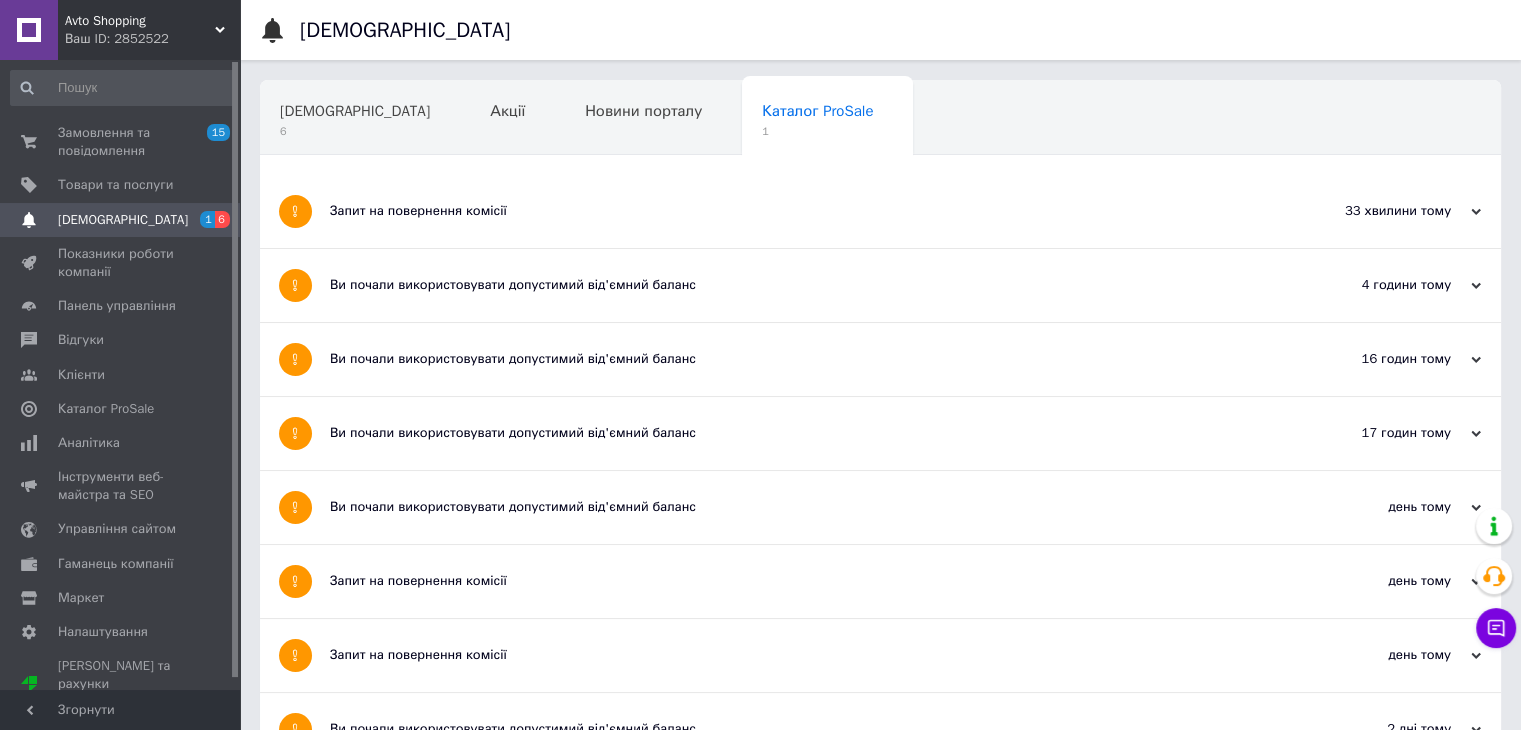 click on "Запит на повернення комісії" at bounding box center [805, 211] 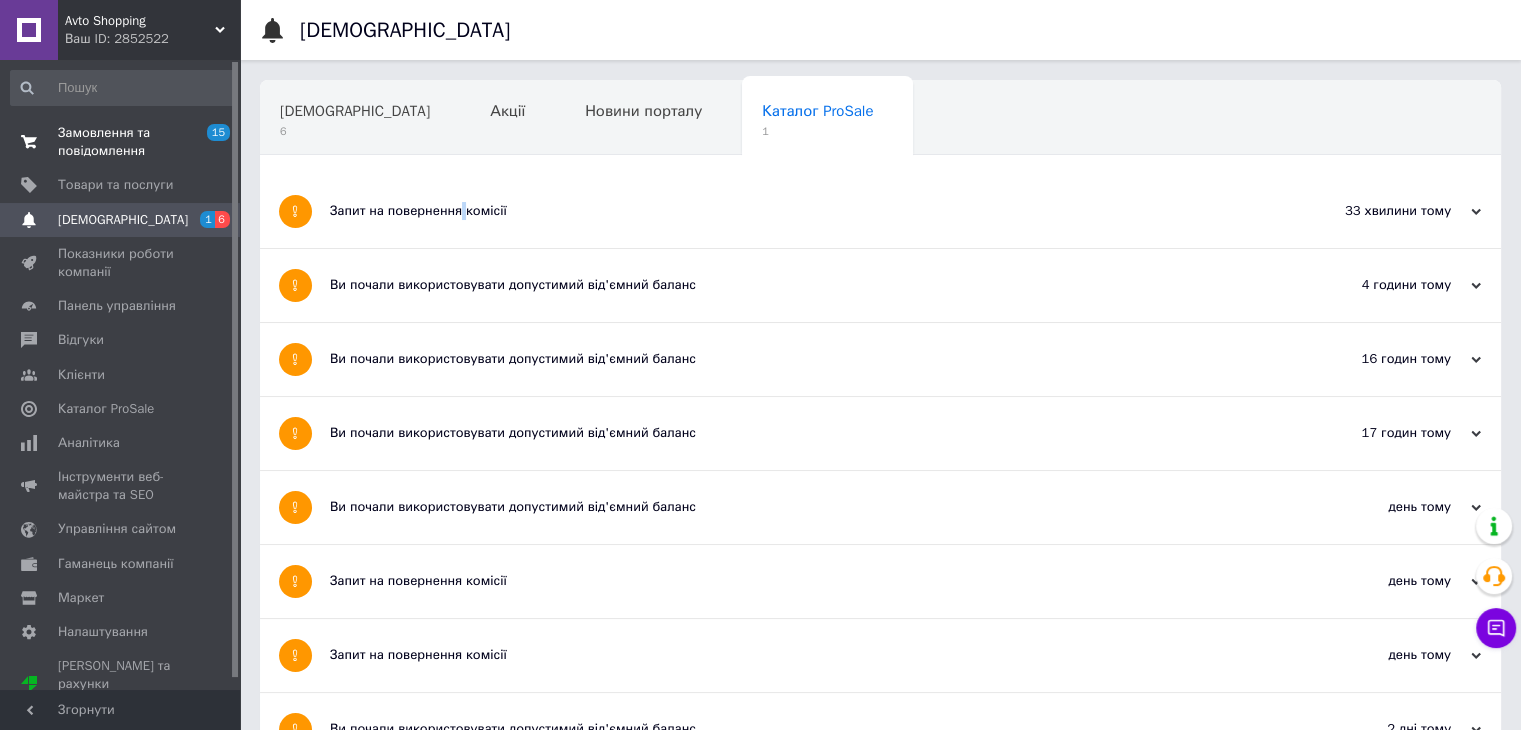 click on "Замовлення та повідомлення" at bounding box center [121, 142] 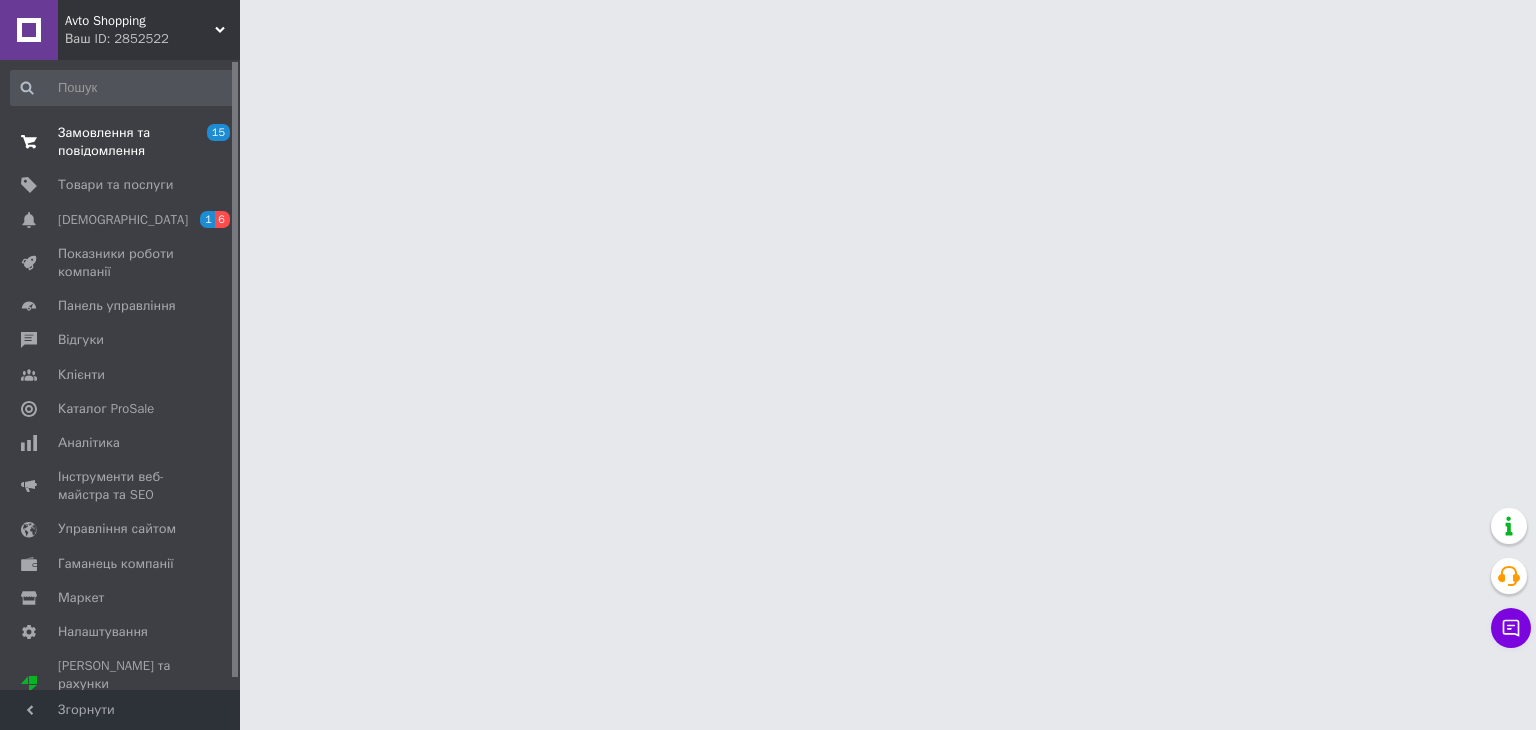 click on "Замовлення та повідомлення" at bounding box center [121, 142] 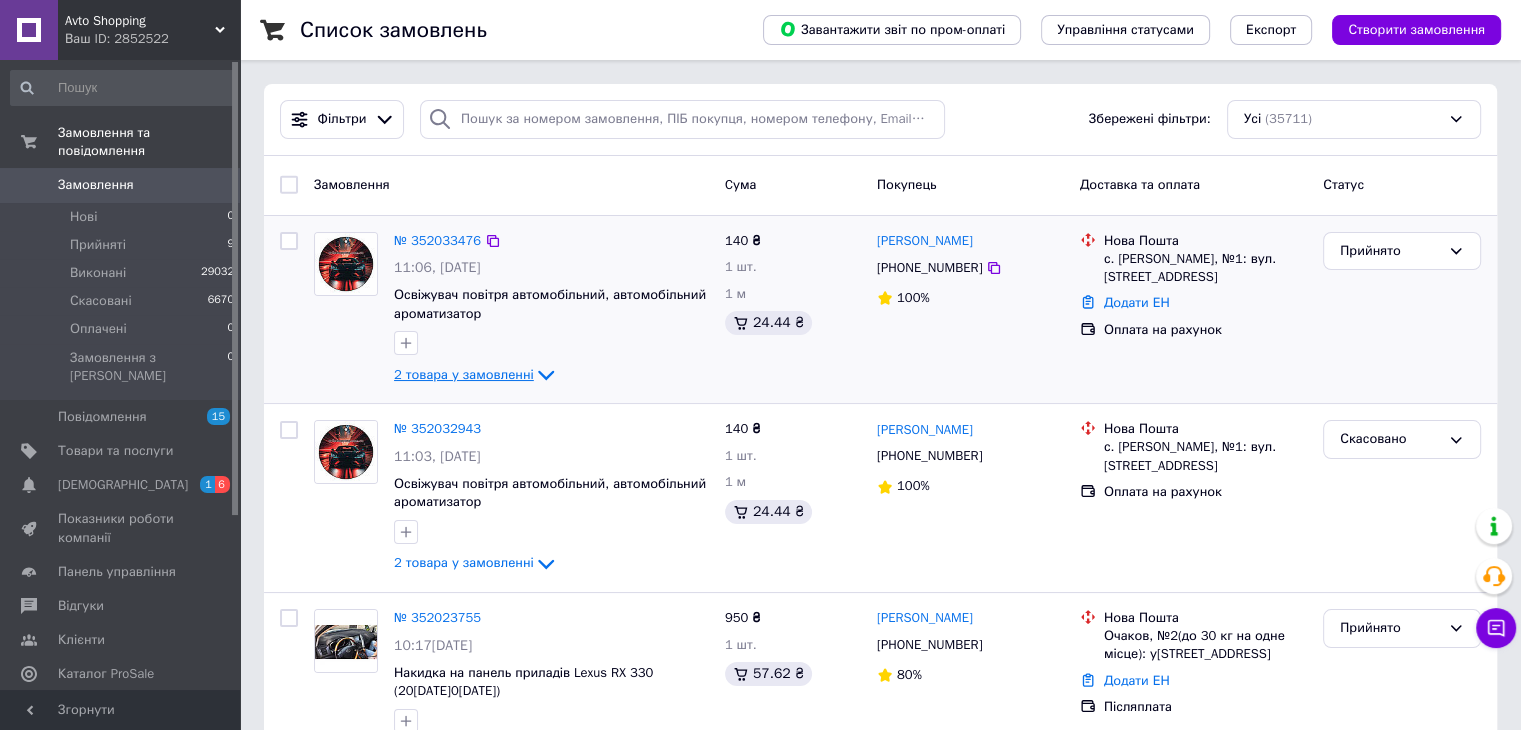 click on "2 товара у замовленні" at bounding box center [464, 374] 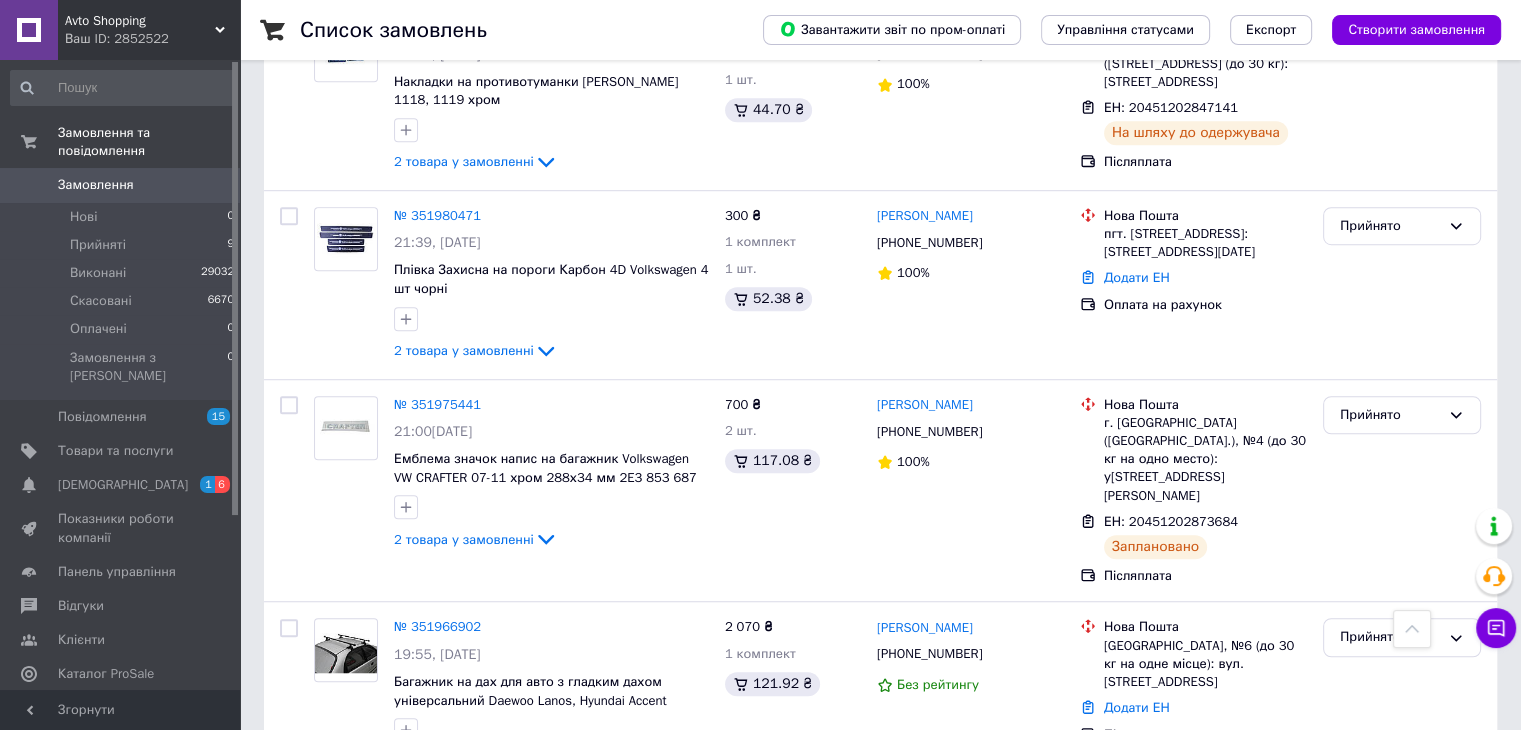 scroll, scrollTop: 1500, scrollLeft: 0, axis: vertical 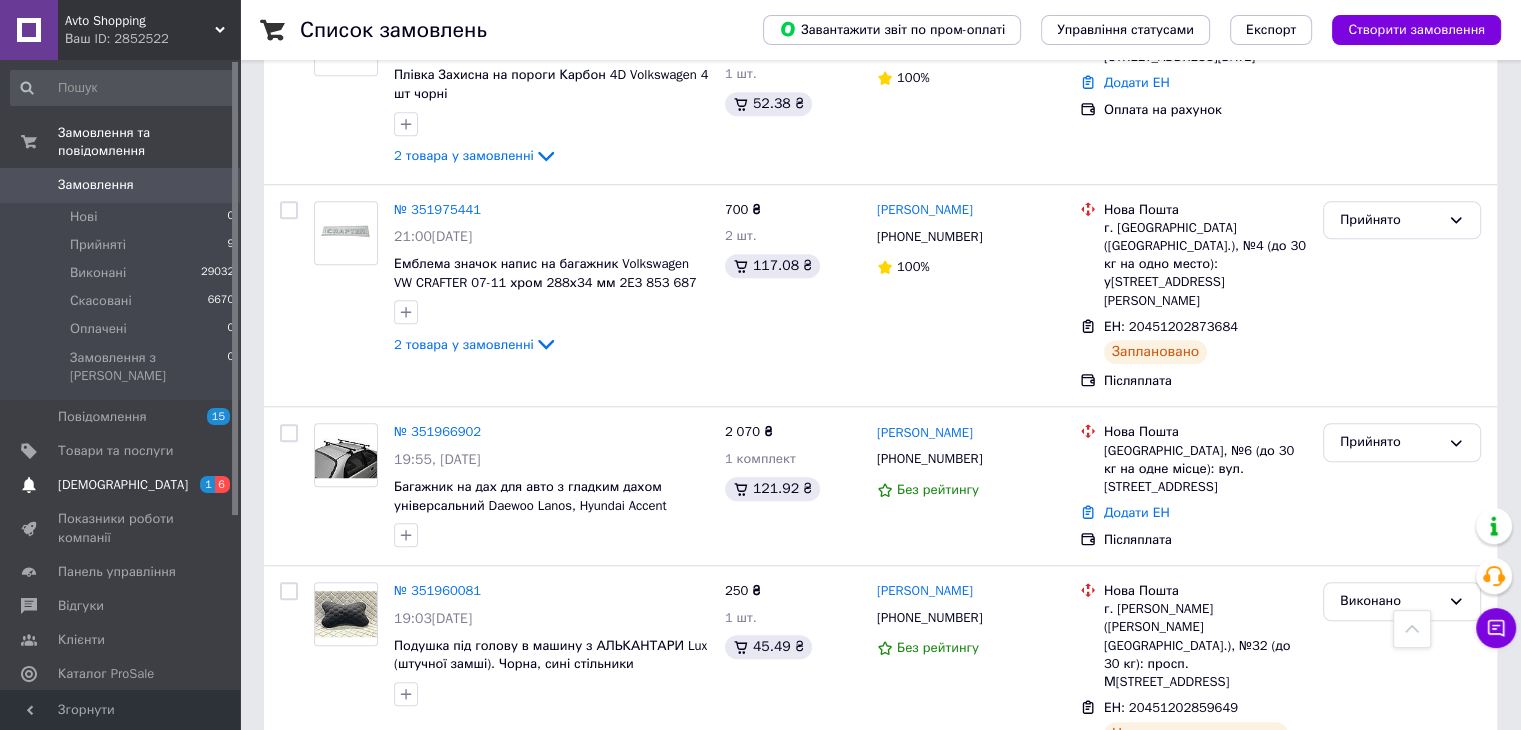 click on "[DEMOGRAPHIC_DATA]" at bounding box center [121, 485] 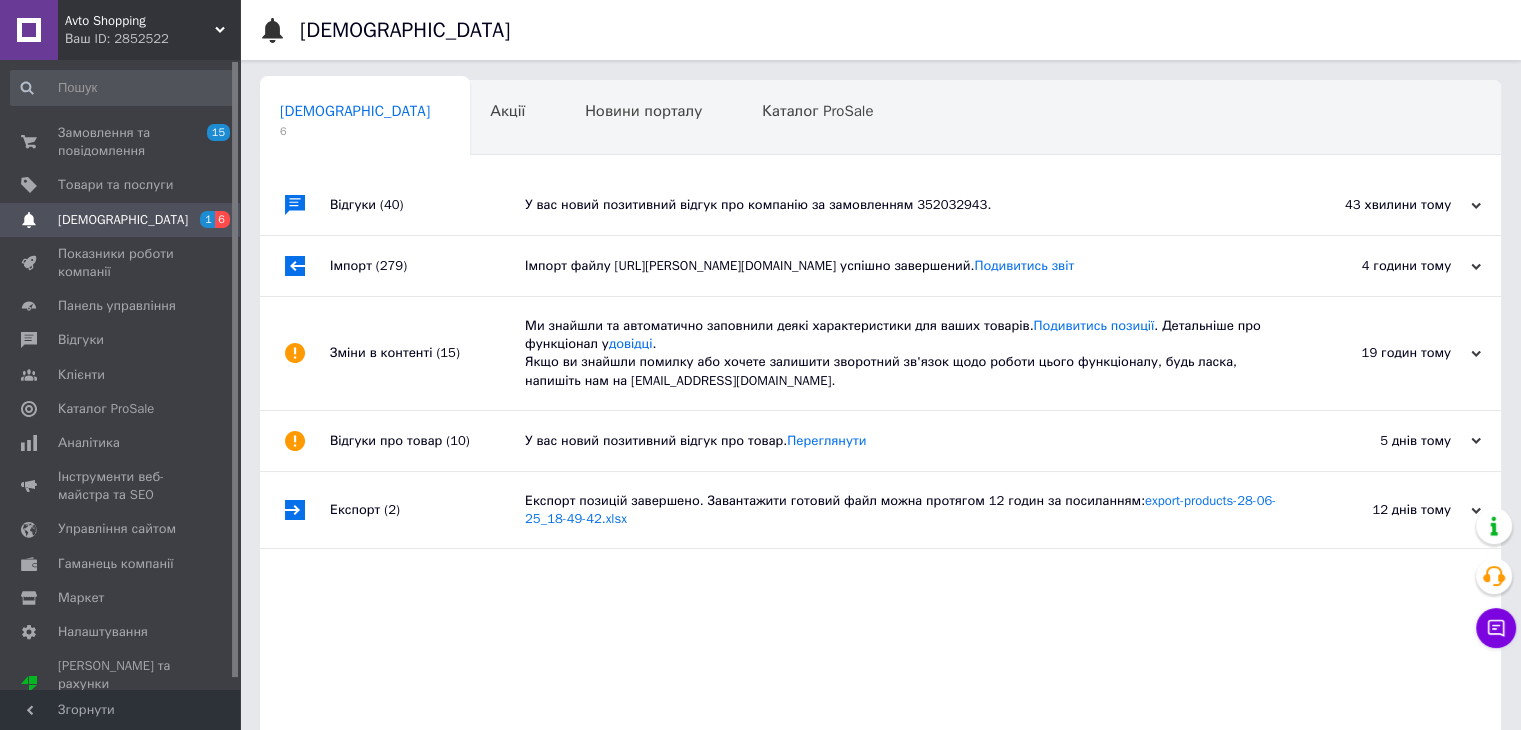 click on "[DEMOGRAPHIC_DATA]" at bounding box center (121, 220) 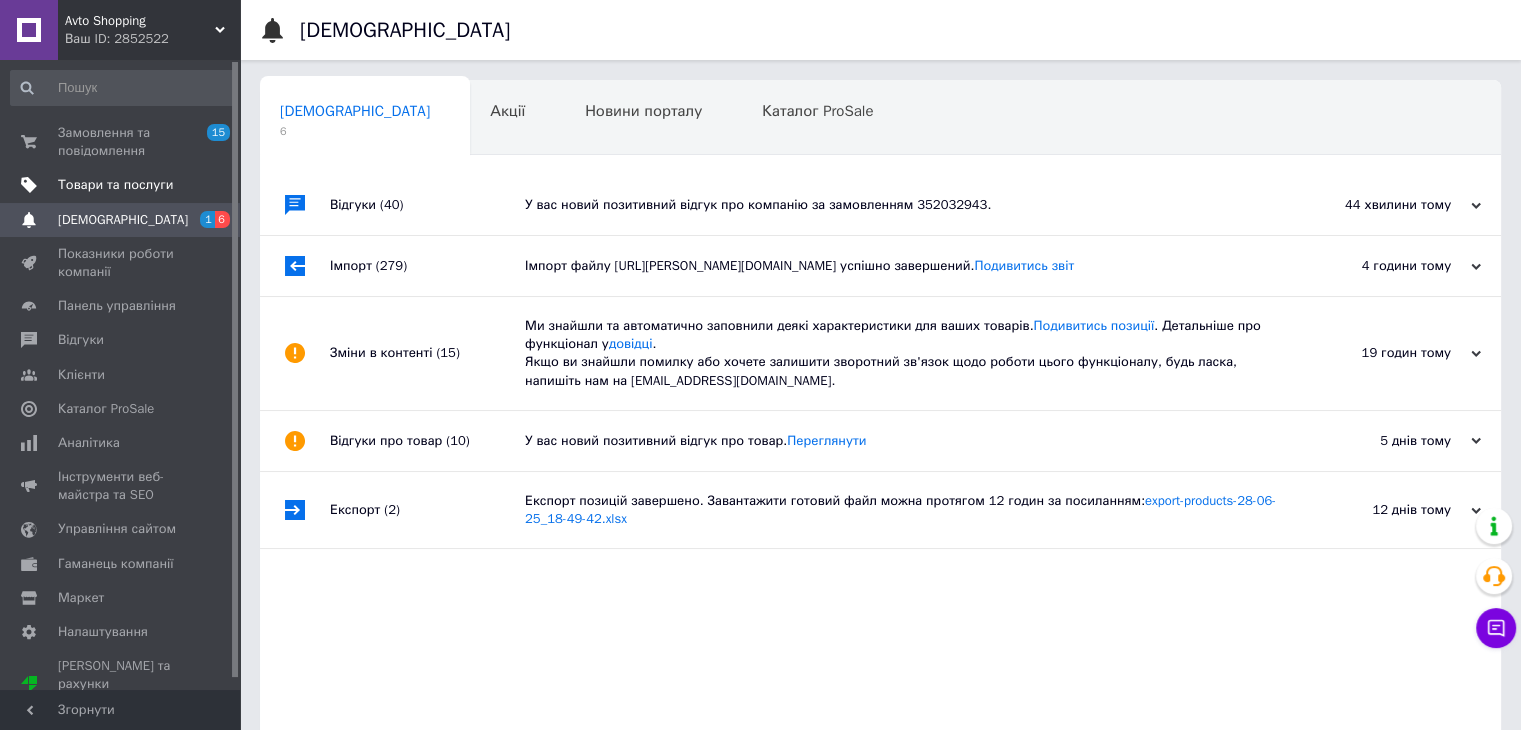 click on "Товари та послуги" at bounding box center [115, 185] 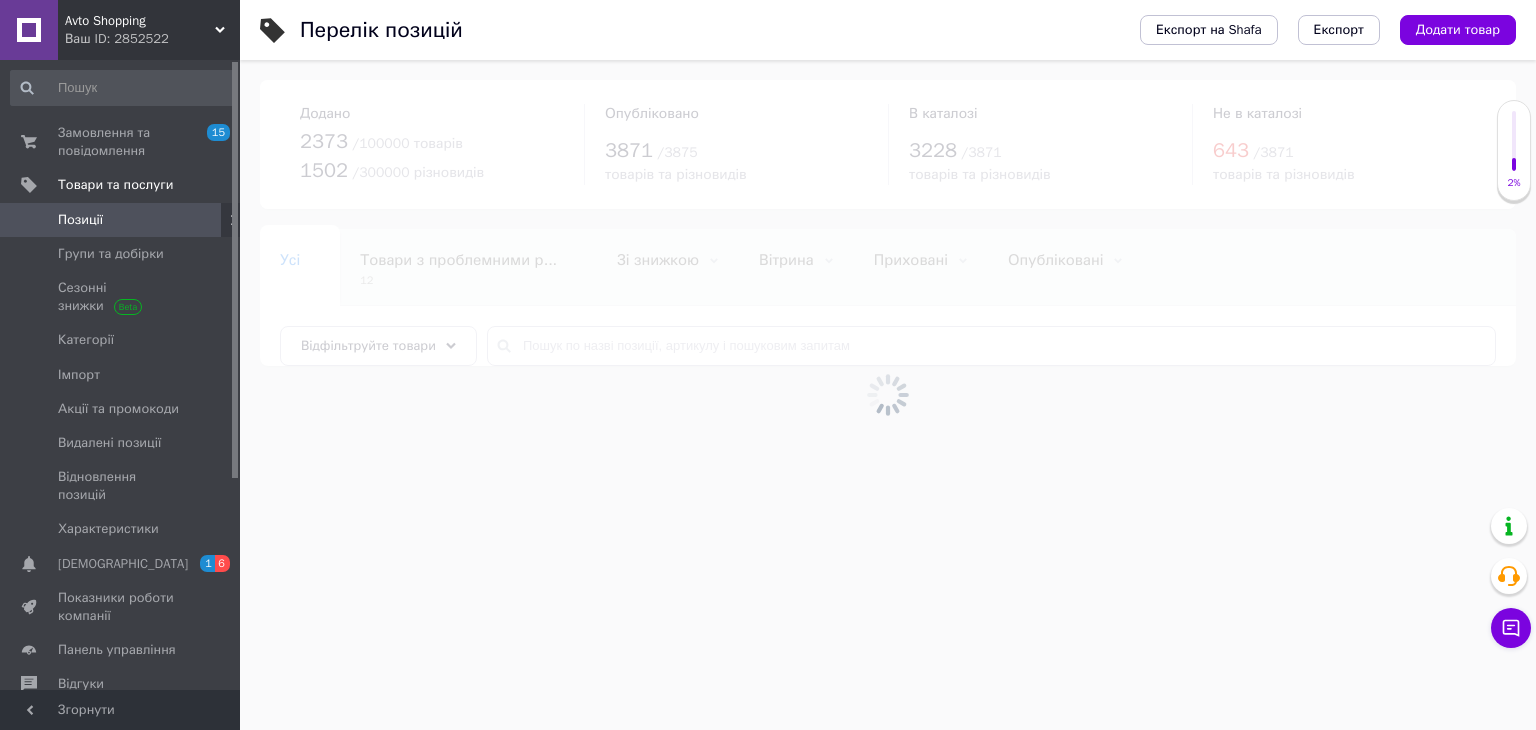 click on "Позиції" at bounding box center [121, 220] 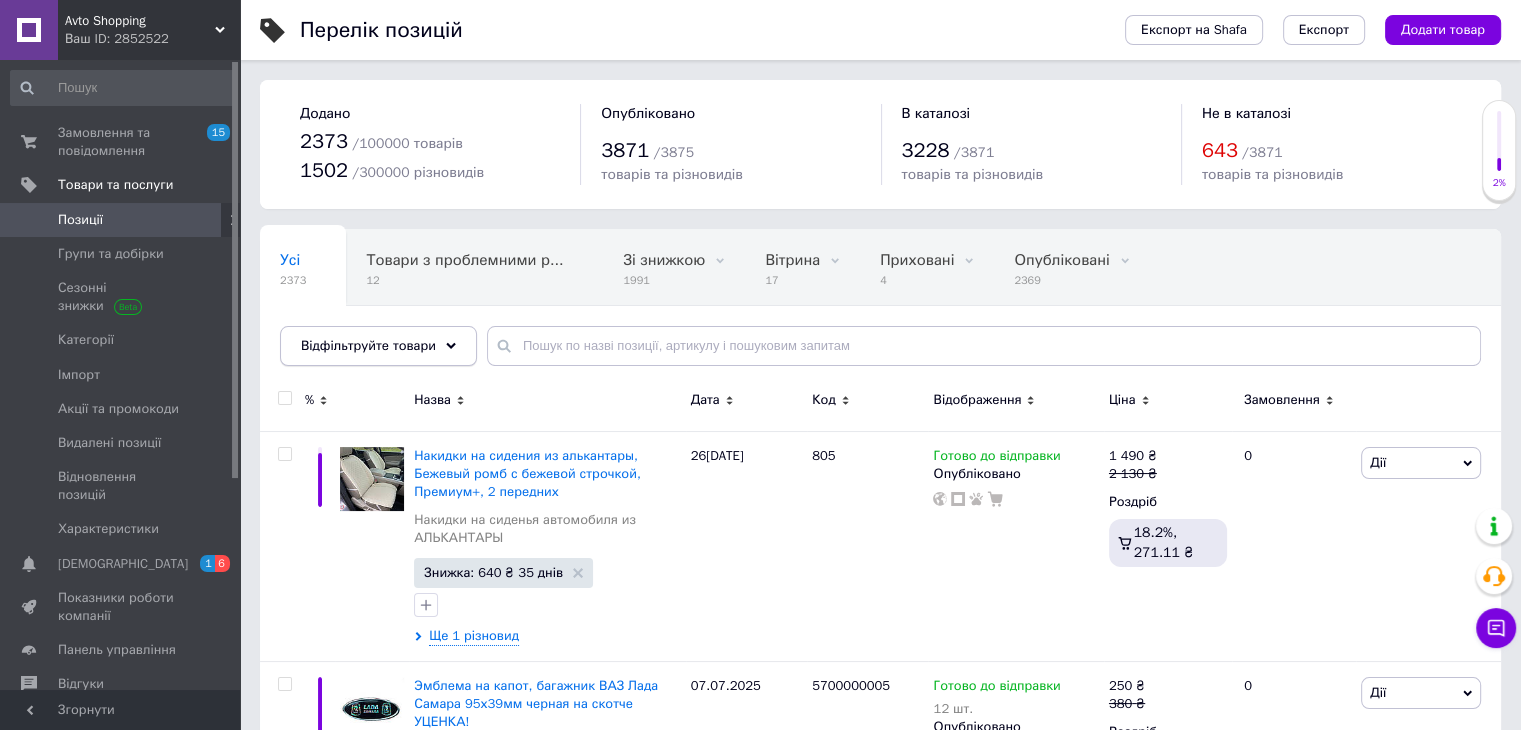 click 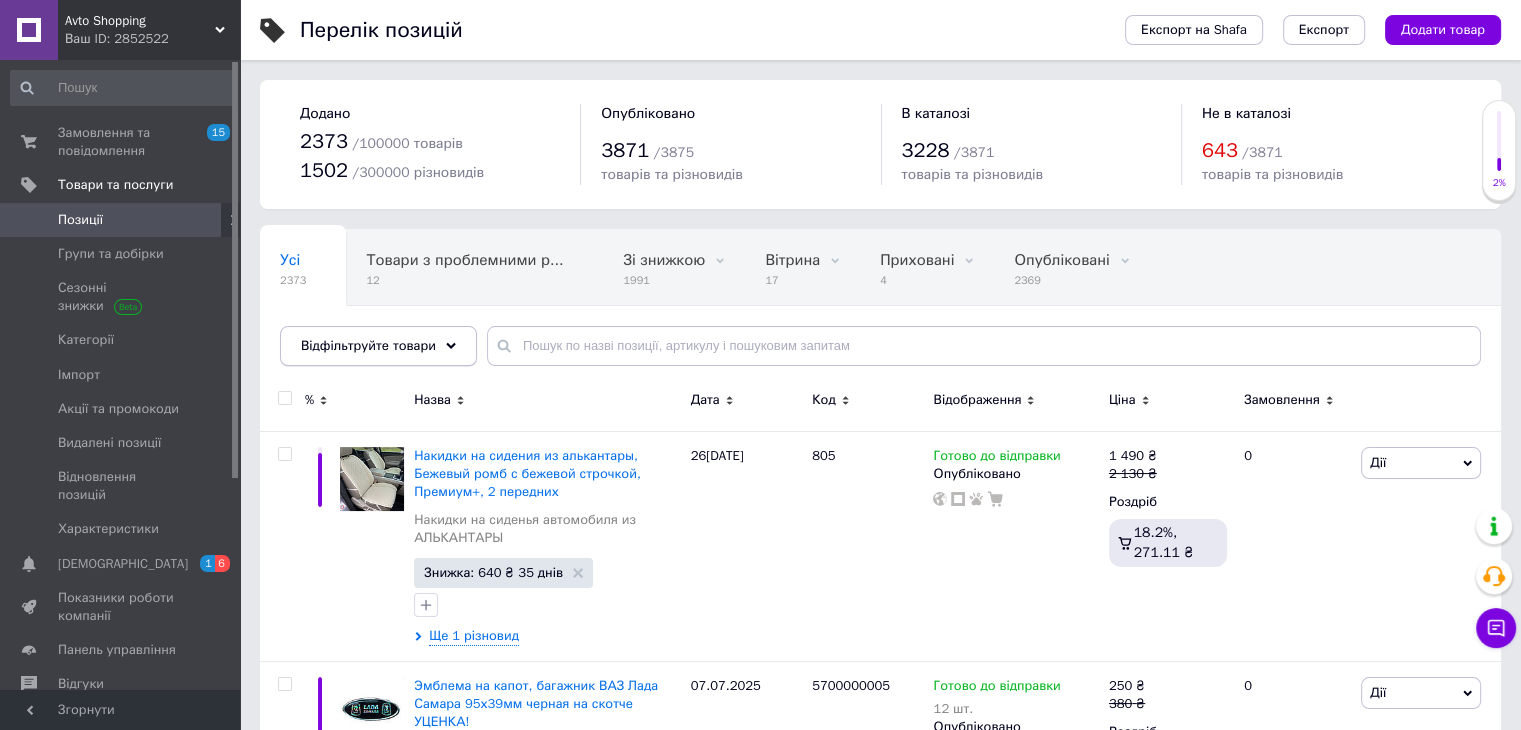 click 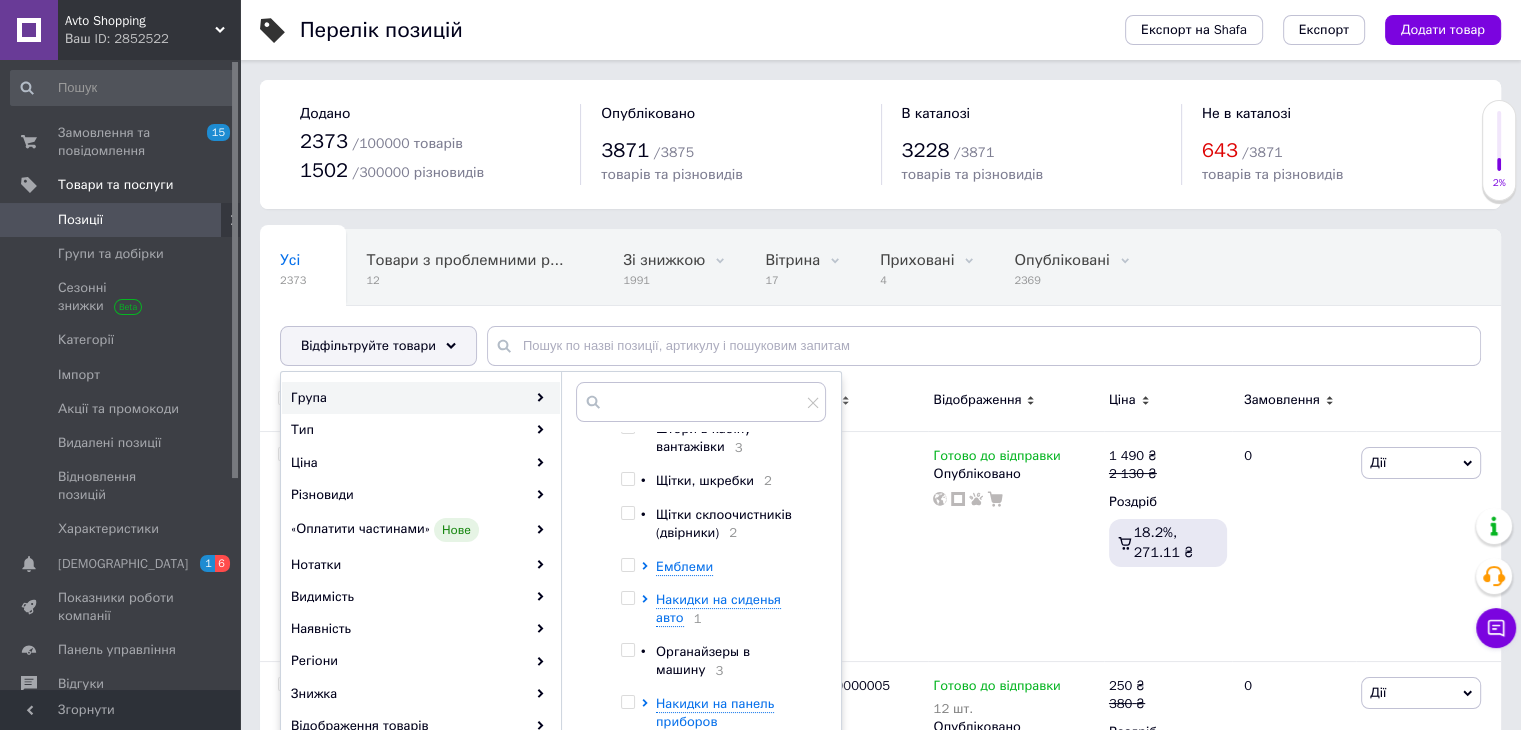 scroll, scrollTop: 2691, scrollLeft: 0, axis: vertical 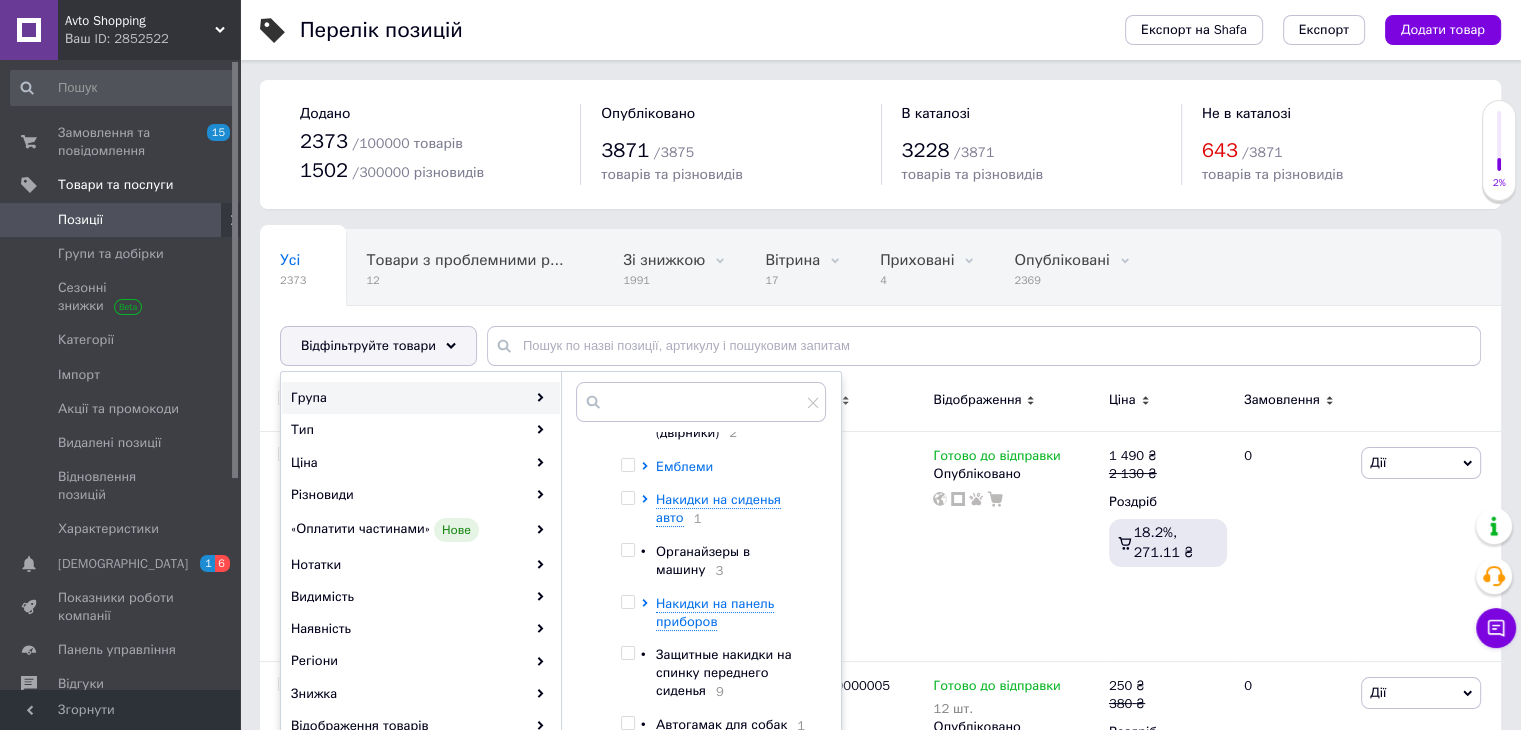 click 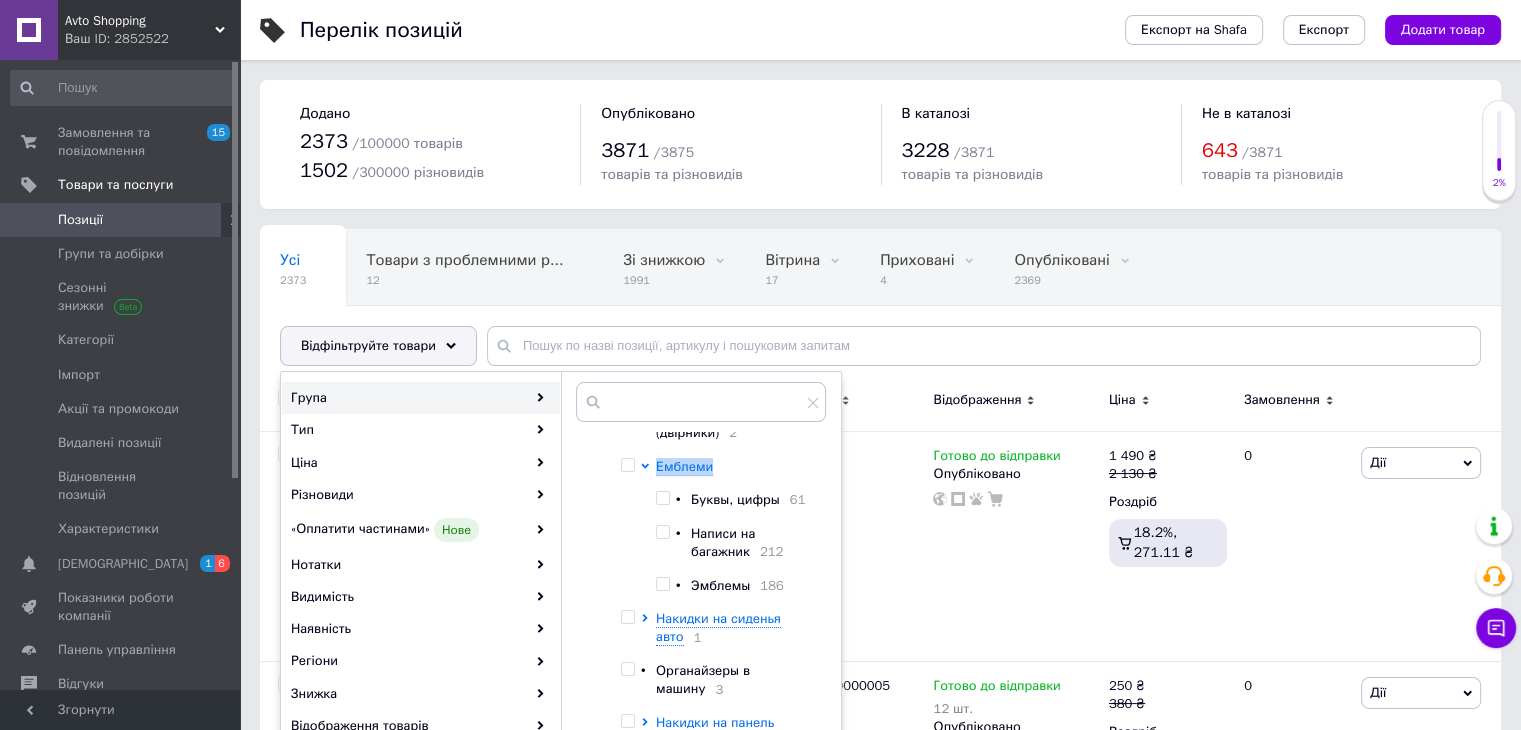 click at bounding box center (662, 532) 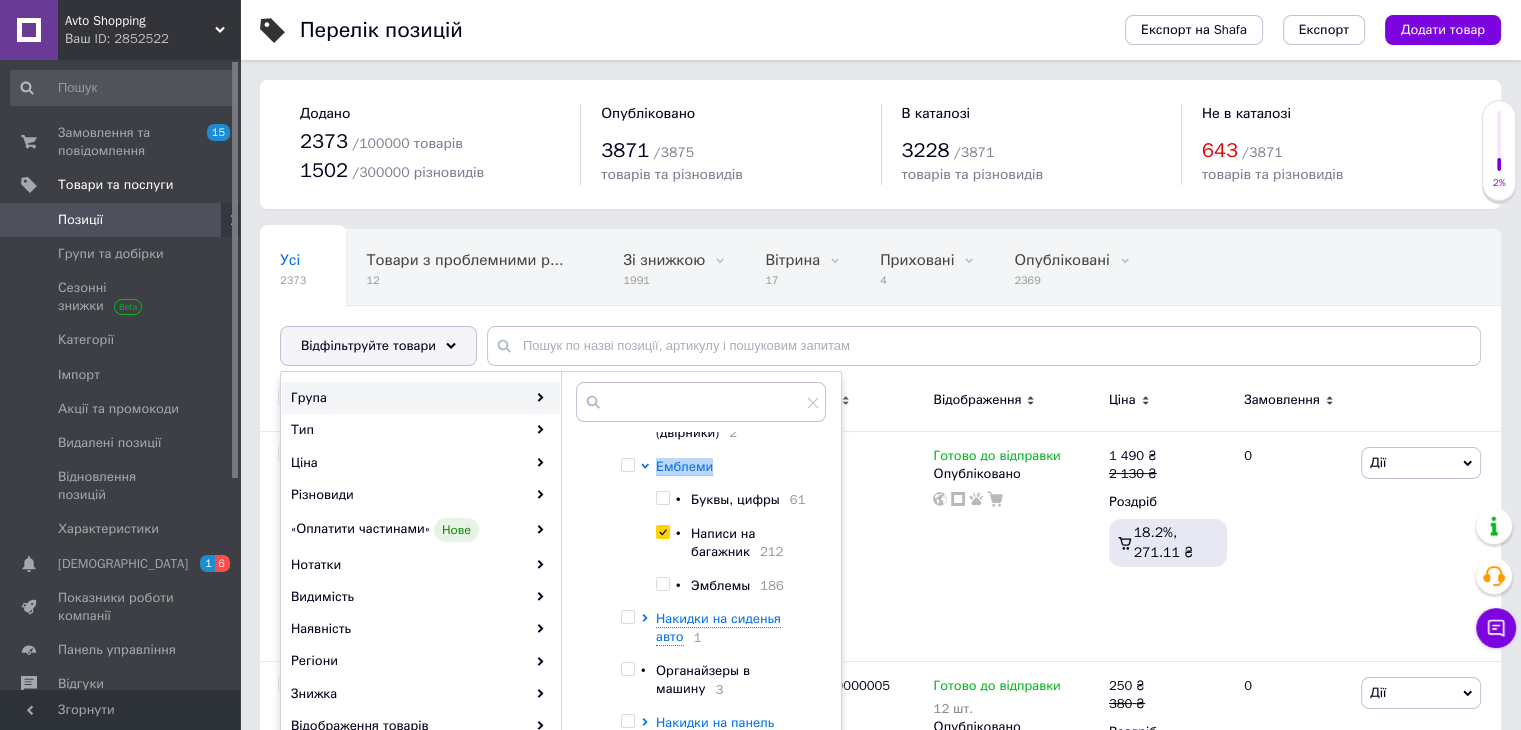 click at bounding box center (662, 532) 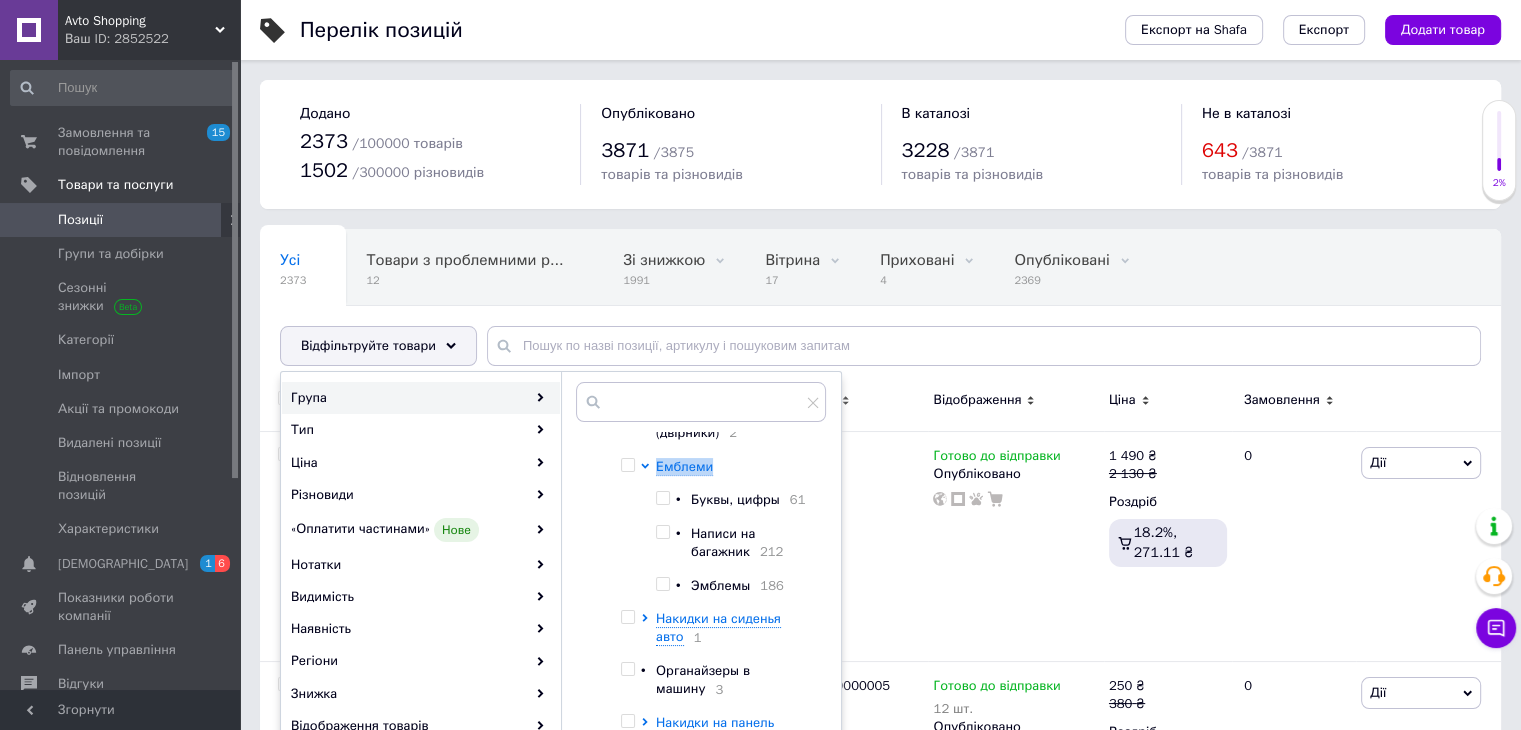 click at bounding box center (662, 532) 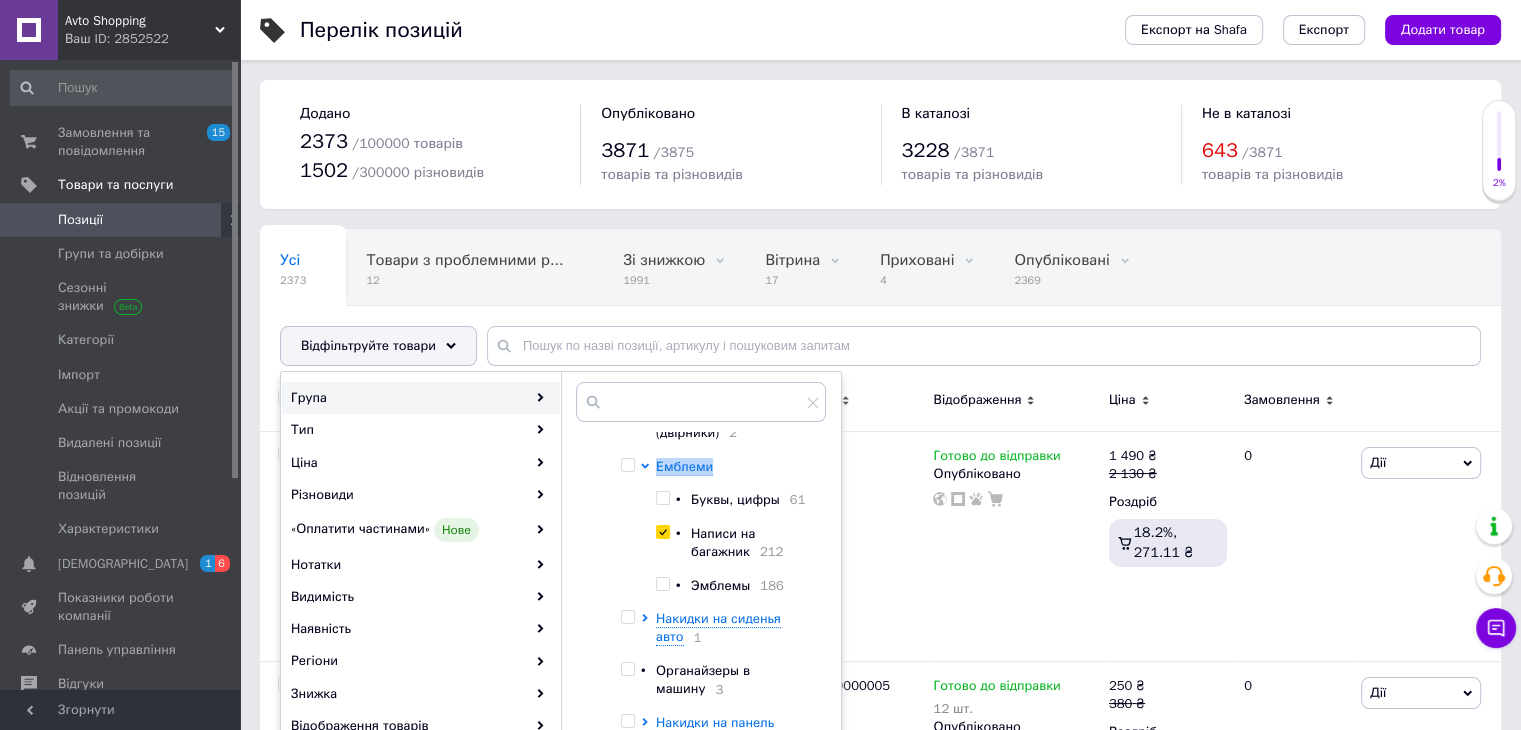 click at bounding box center [662, 532] 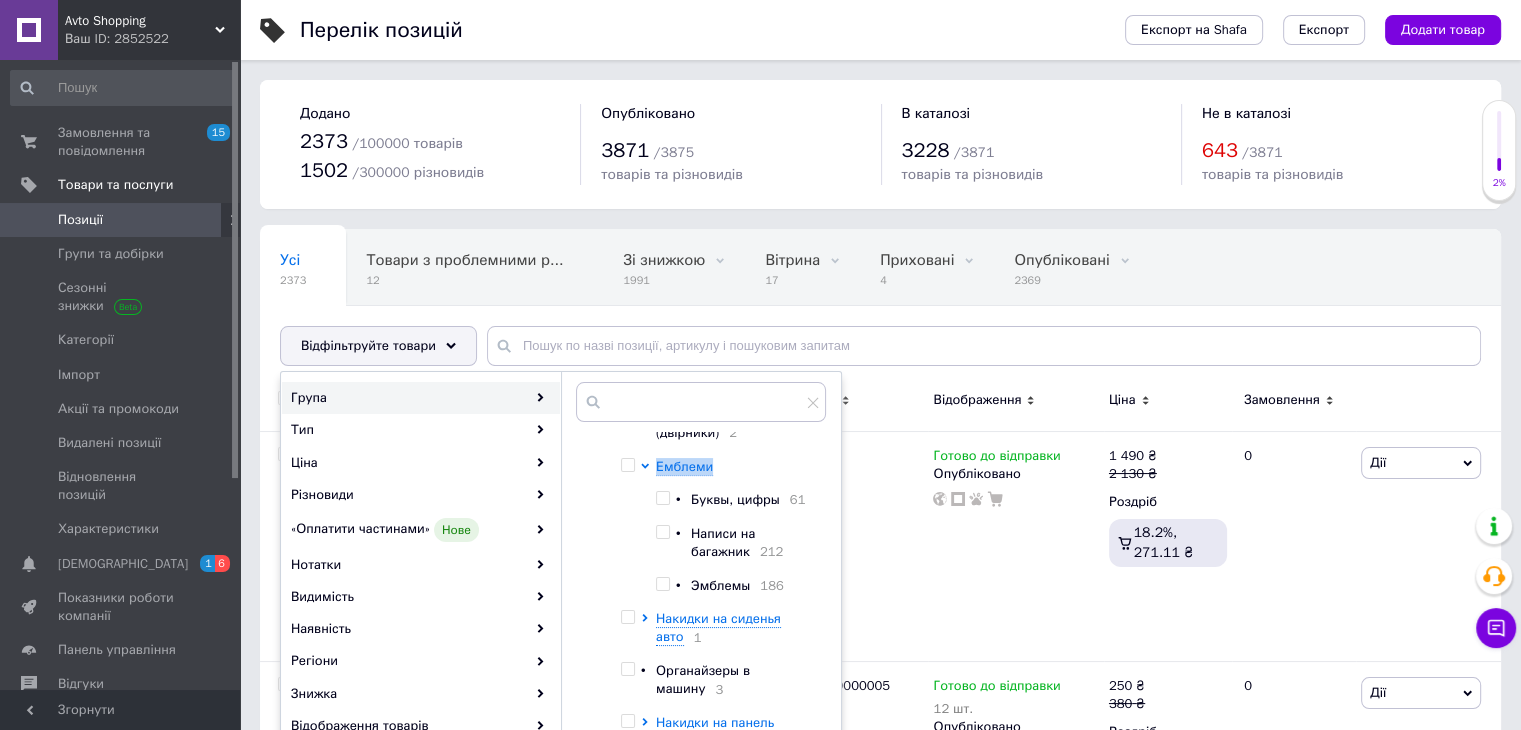 click at bounding box center (662, 532) 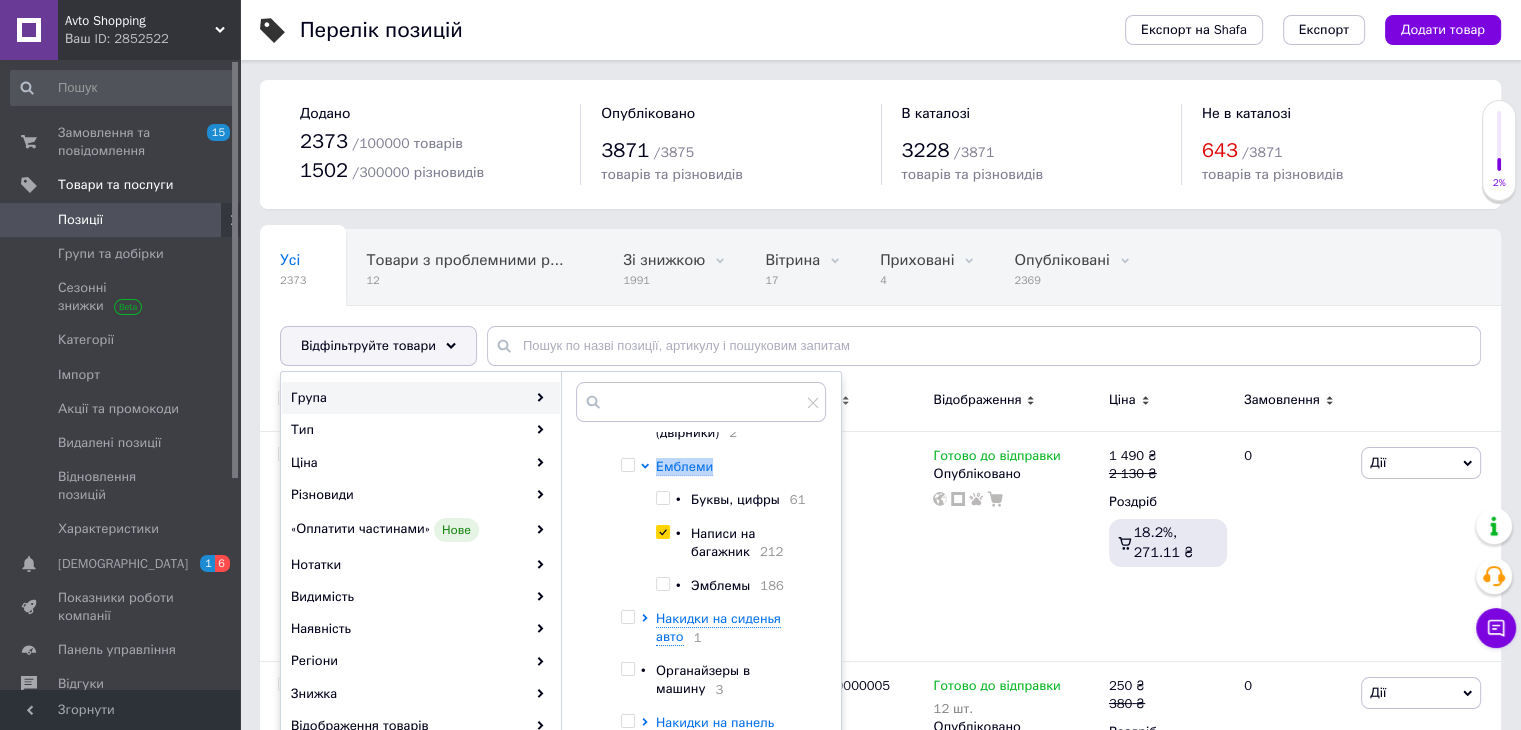 click at bounding box center (662, 532) 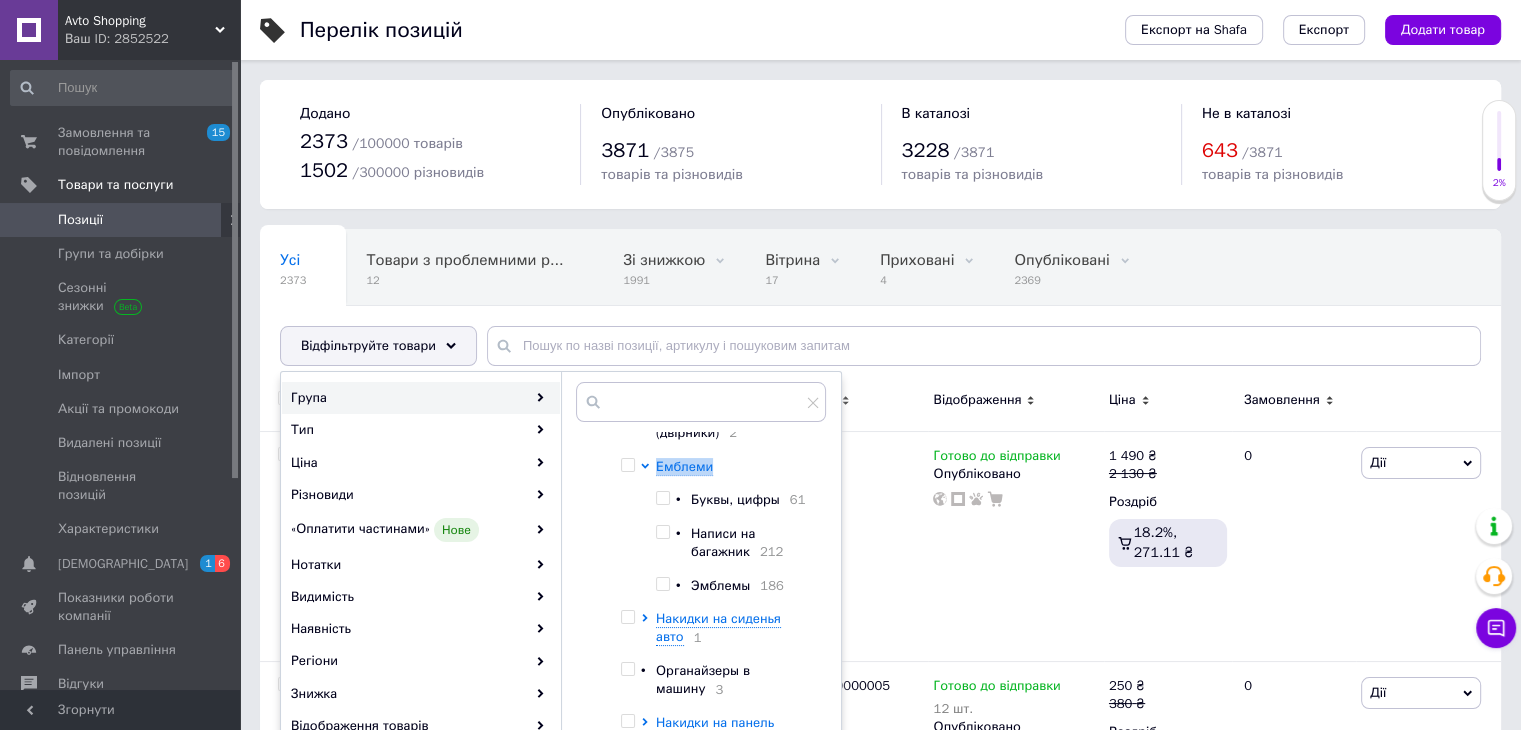 click at bounding box center (662, 532) 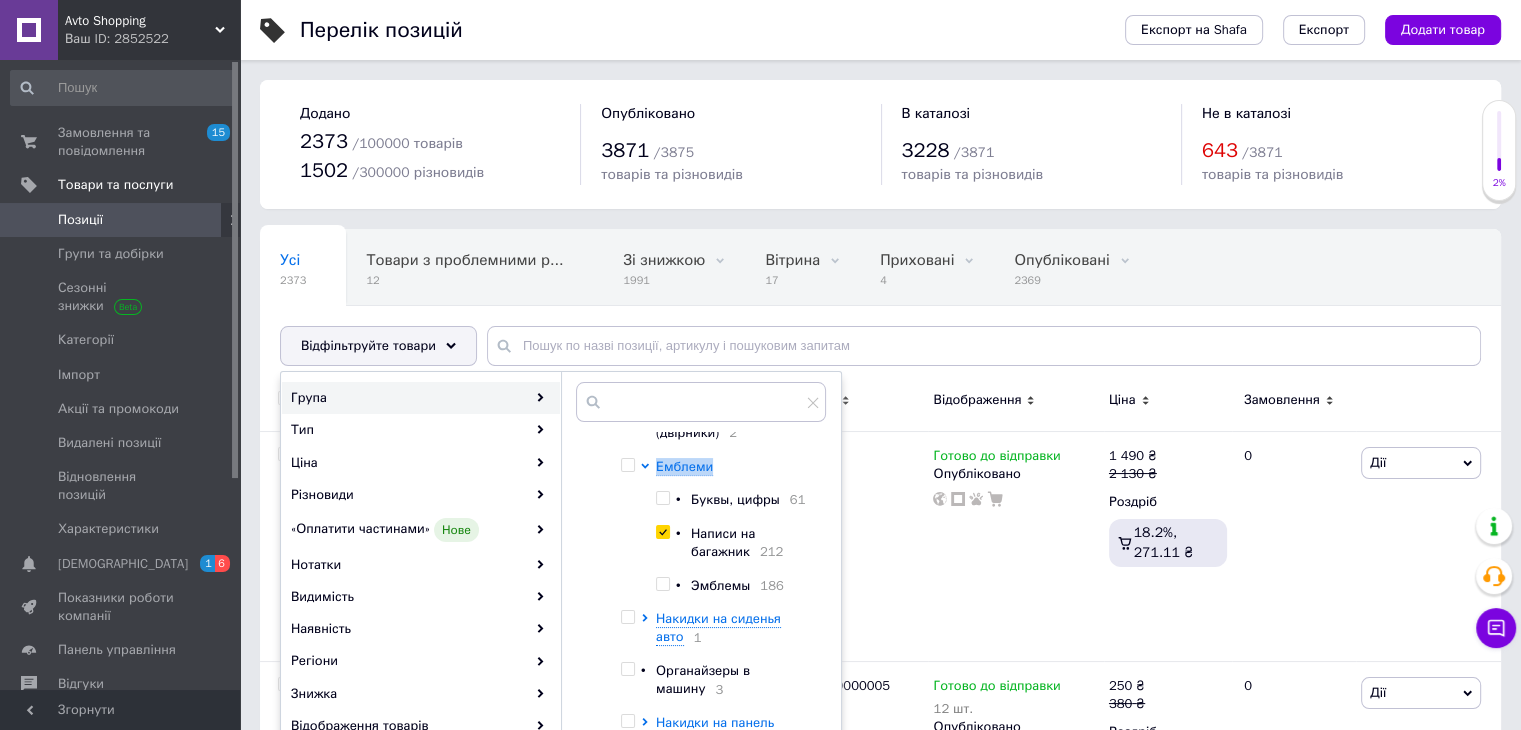 checkbox on "true" 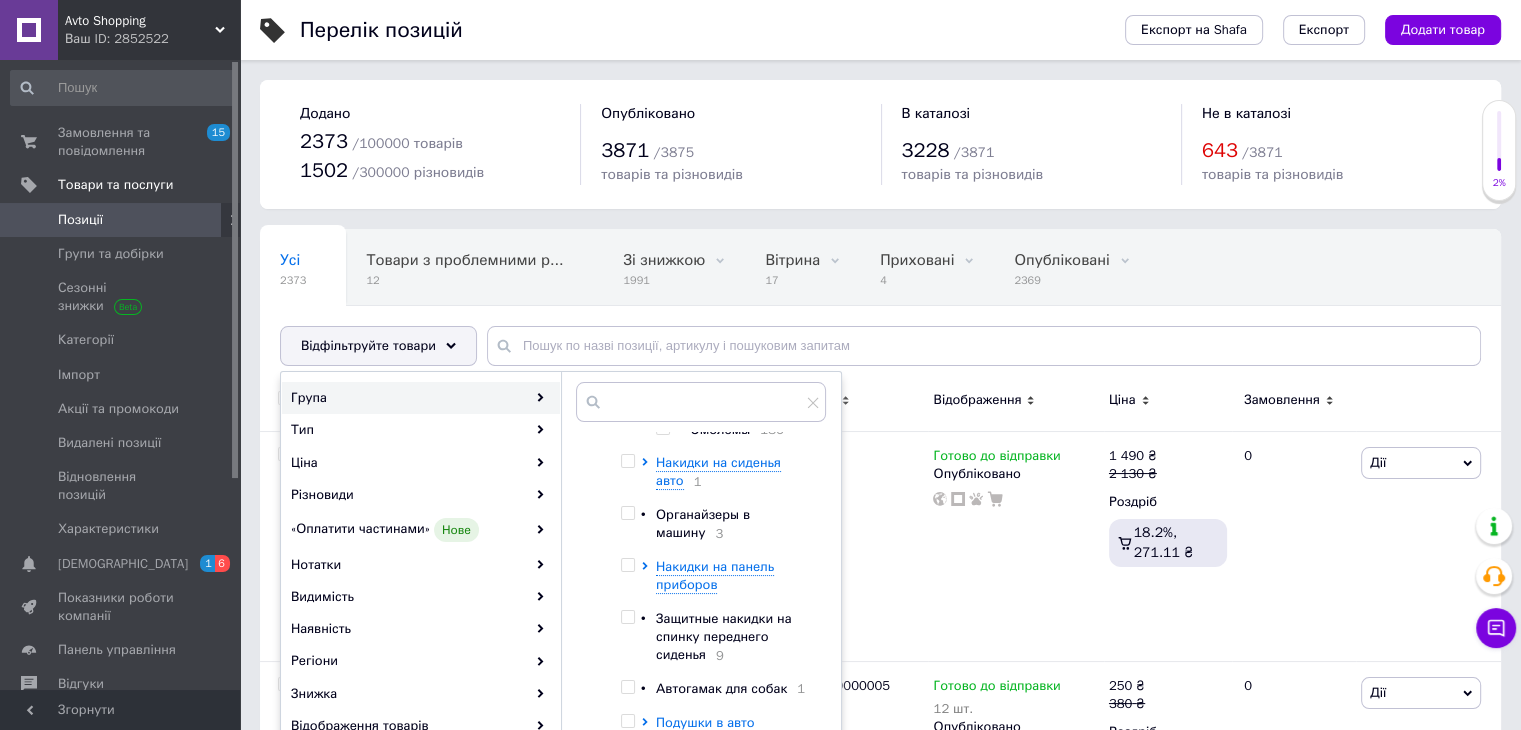 scroll, scrollTop: 2905, scrollLeft: 0, axis: vertical 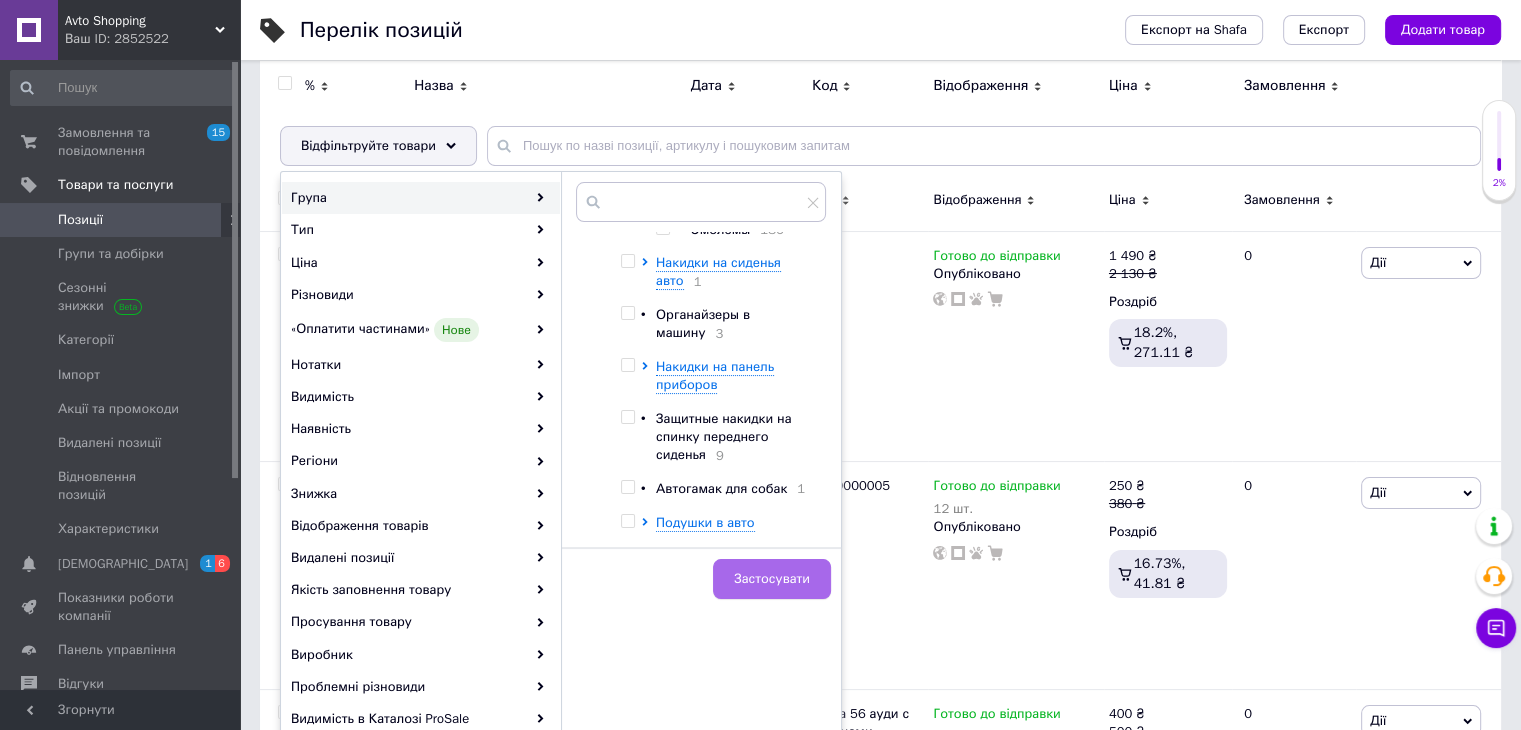 click on "Застосувати" at bounding box center (772, 579) 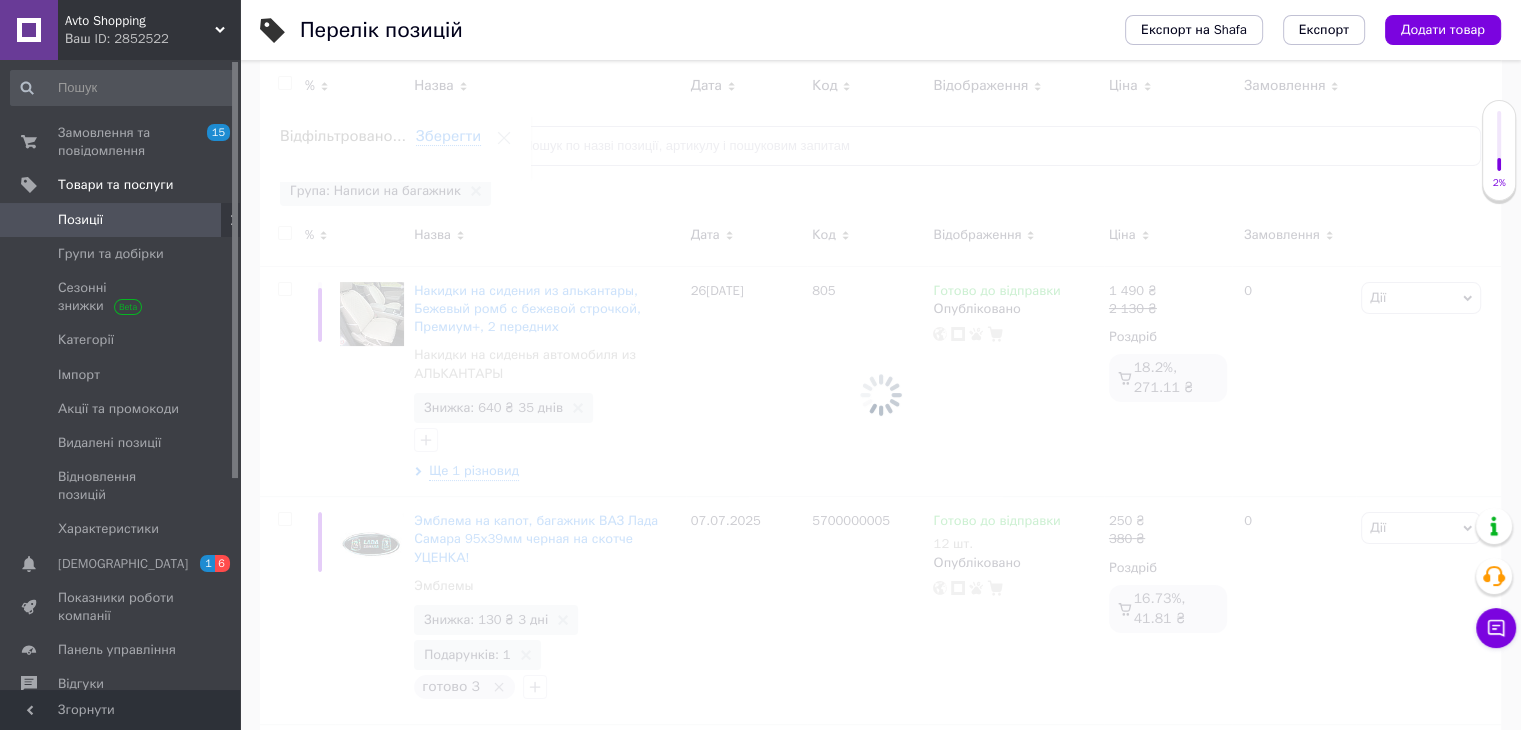 scroll, scrollTop: 0, scrollLeft: 252, axis: horizontal 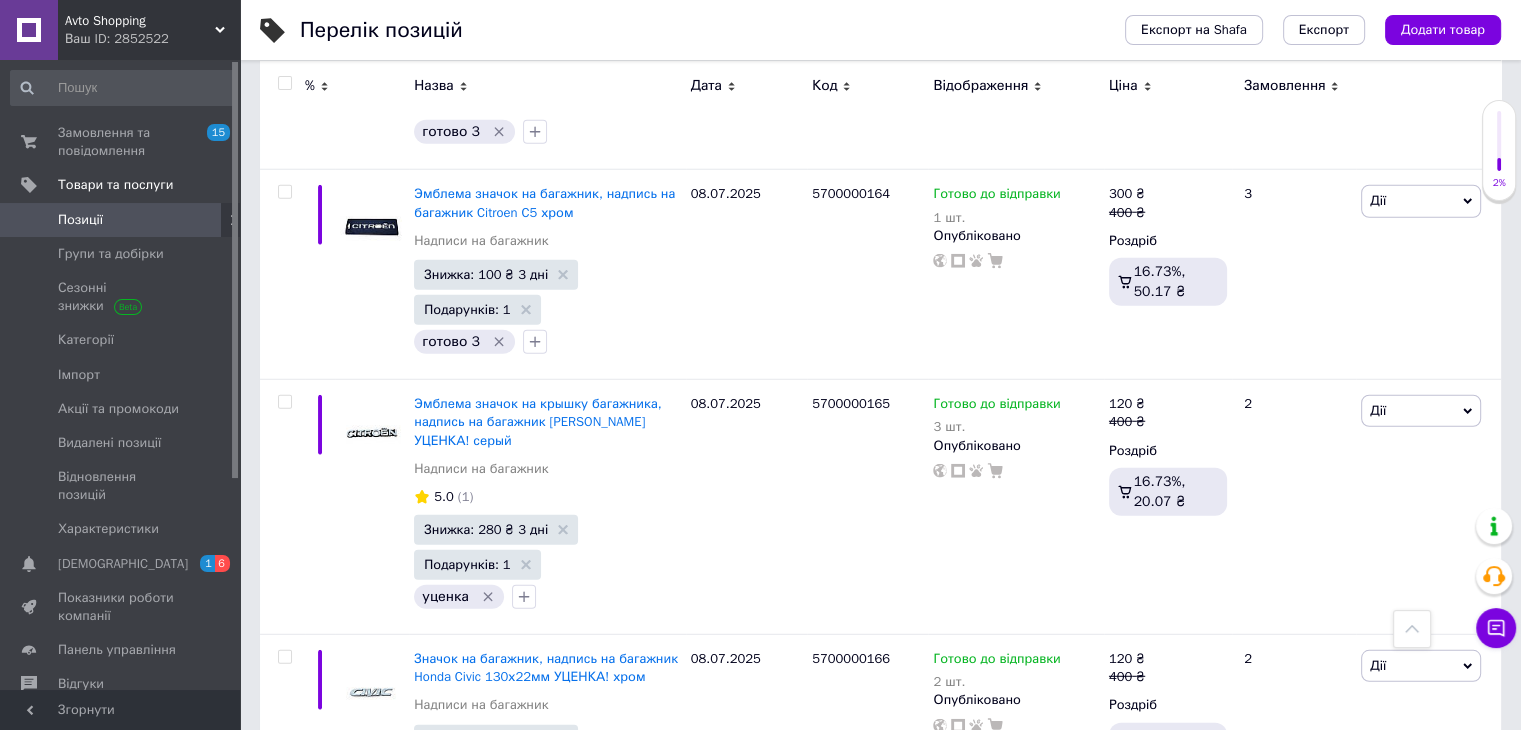 click on "2" at bounding box center (327, 885) 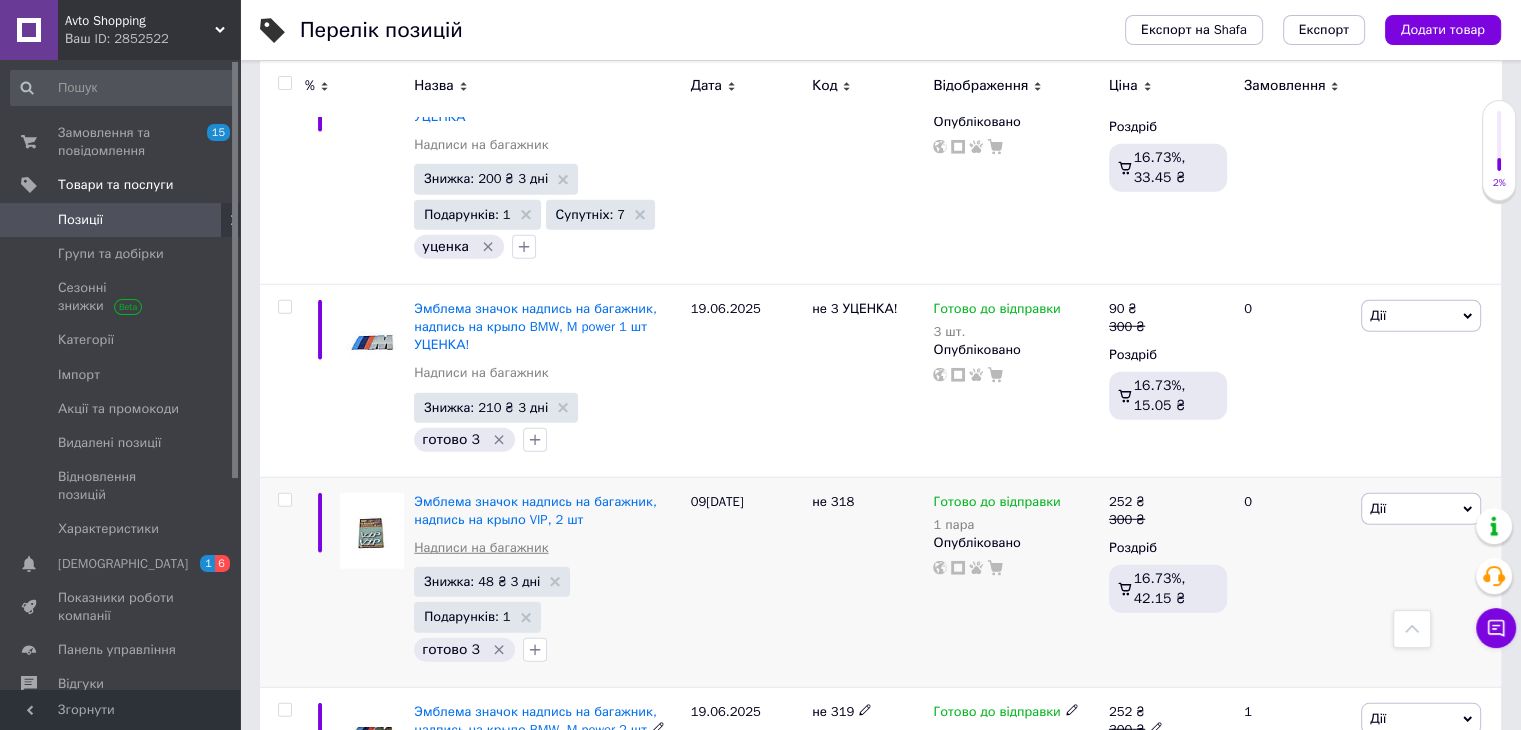 scroll, scrollTop: 20623, scrollLeft: 0, axis: vertical 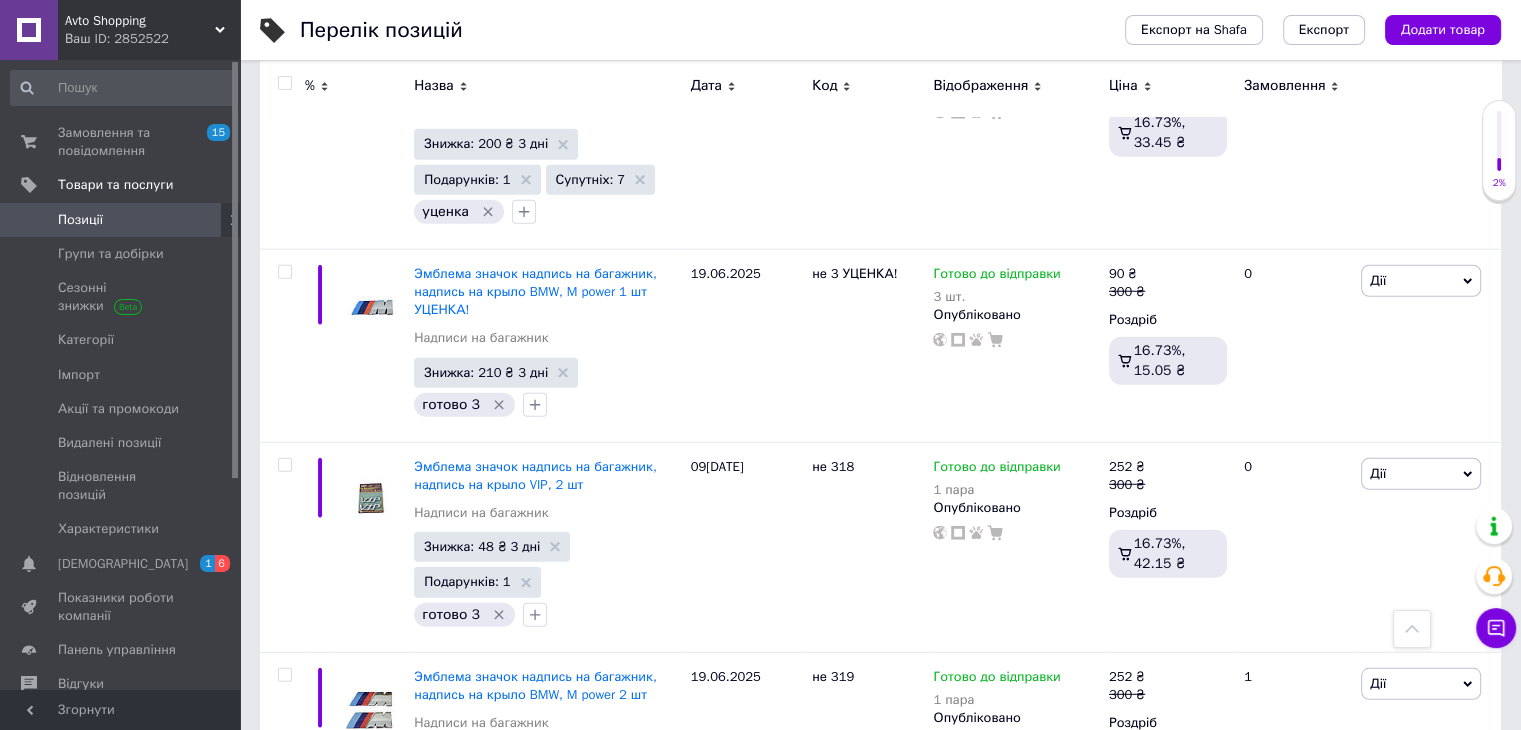 click on "3" at bounding box center (494, 903) 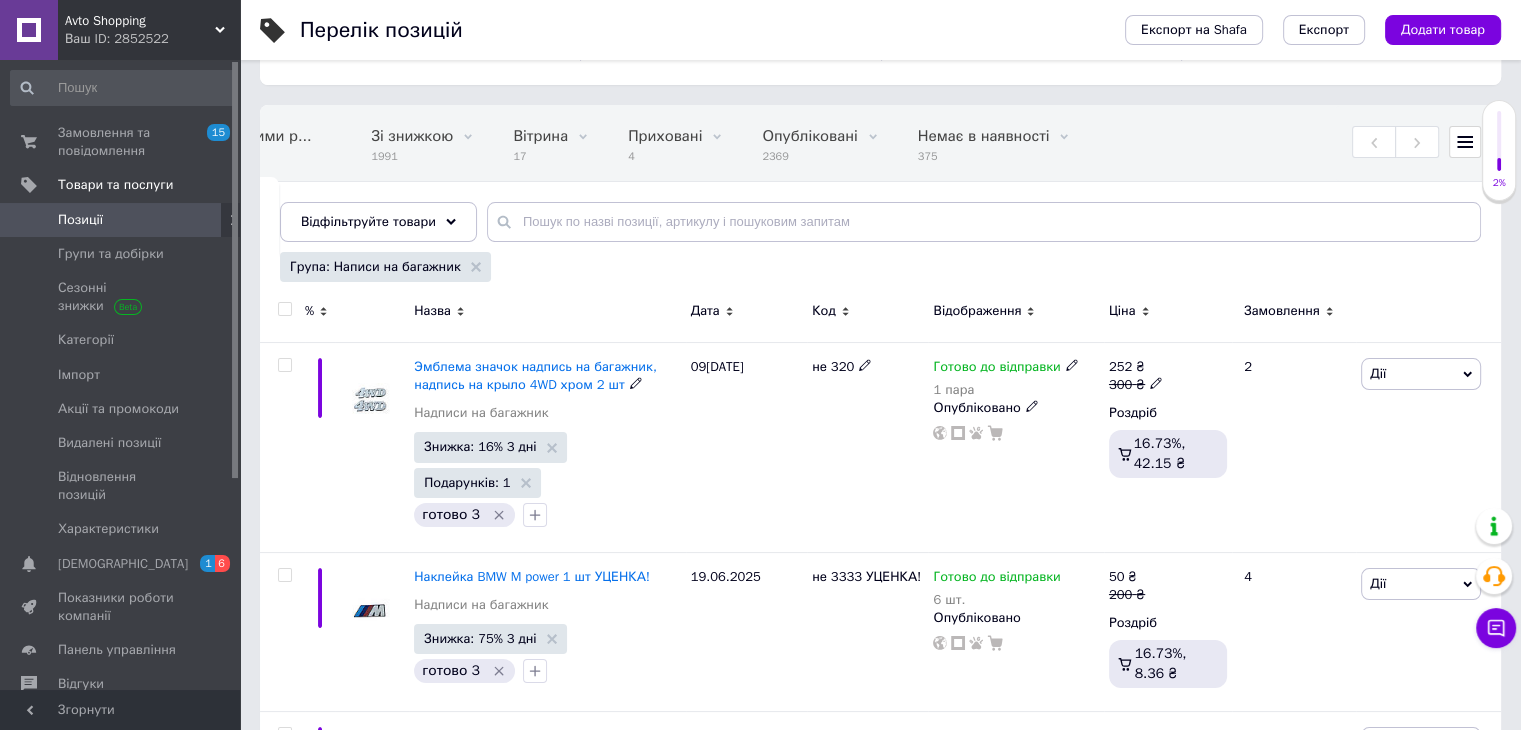 scroll, scrollTop: 200, scrollLeft: 0, axis: vertical 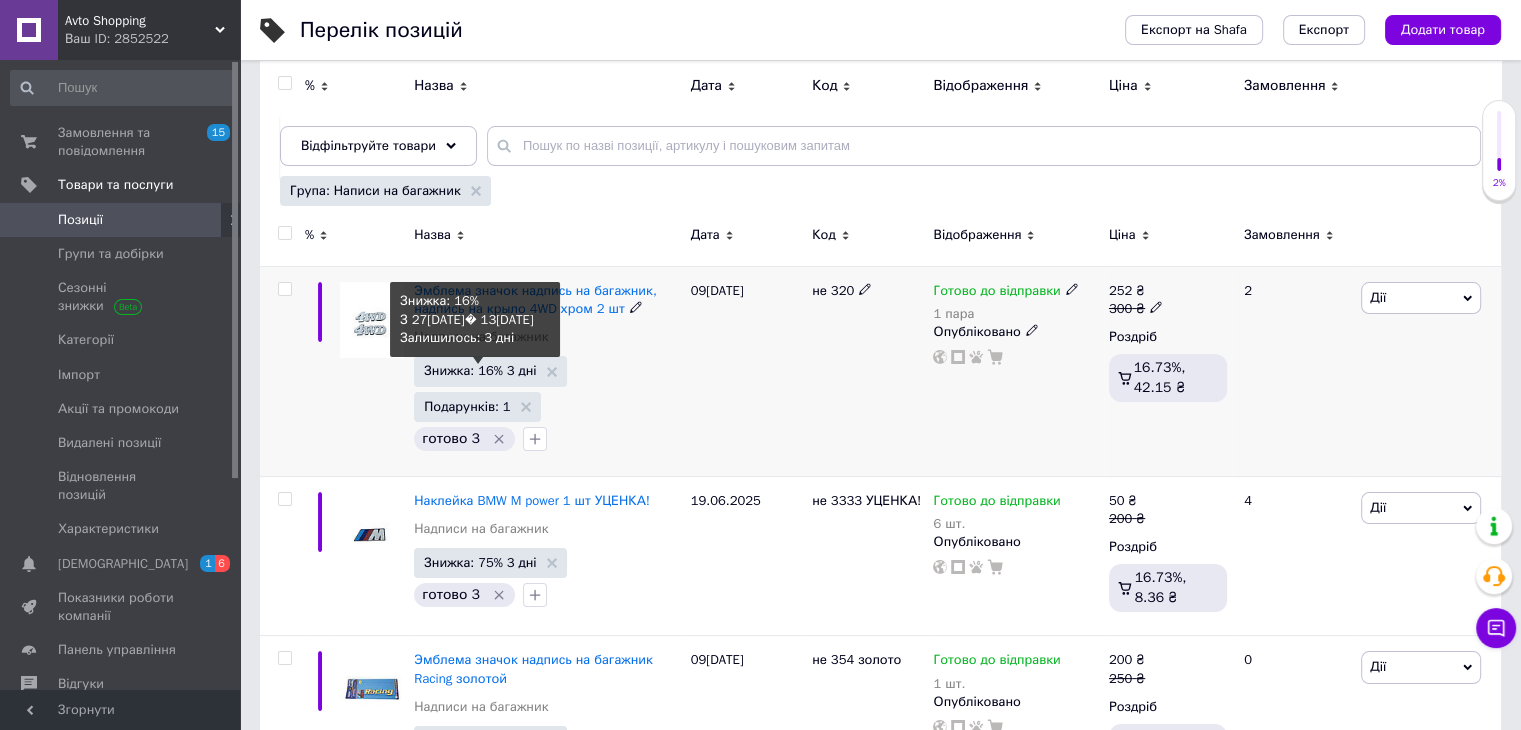 click on "Знижка: 16% 3 дні" at bounding box center [480, 370] 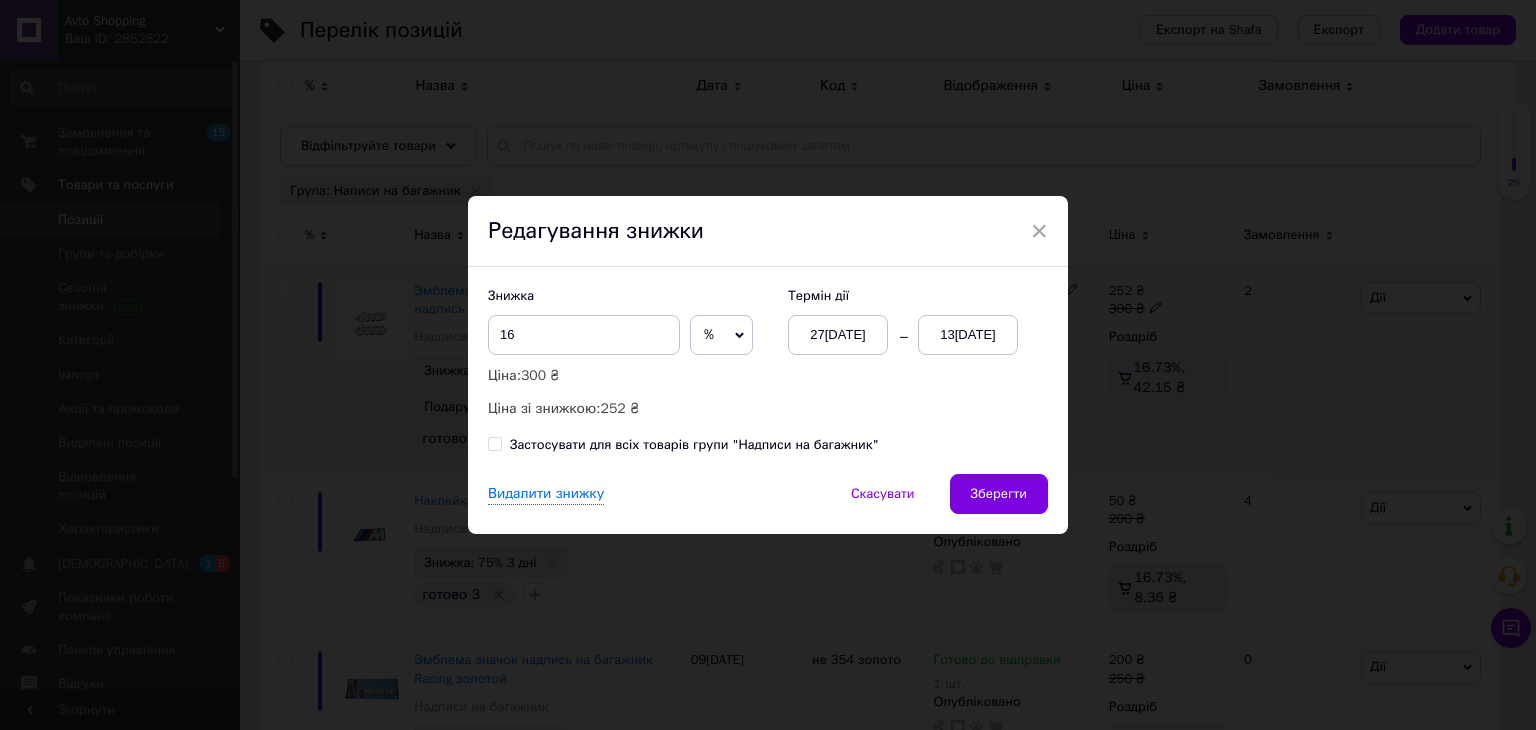 click on "%" at bounding box center (721, 335) 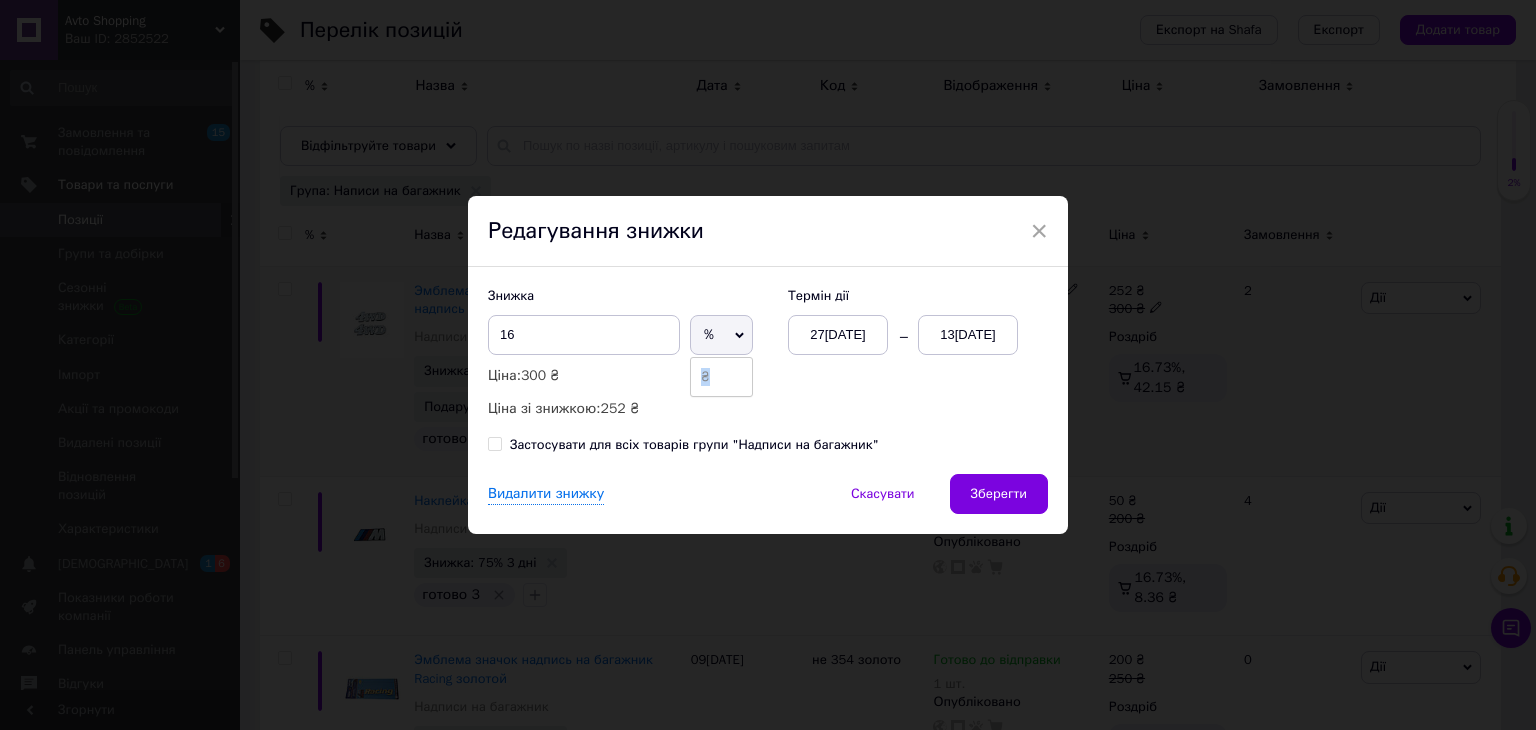click 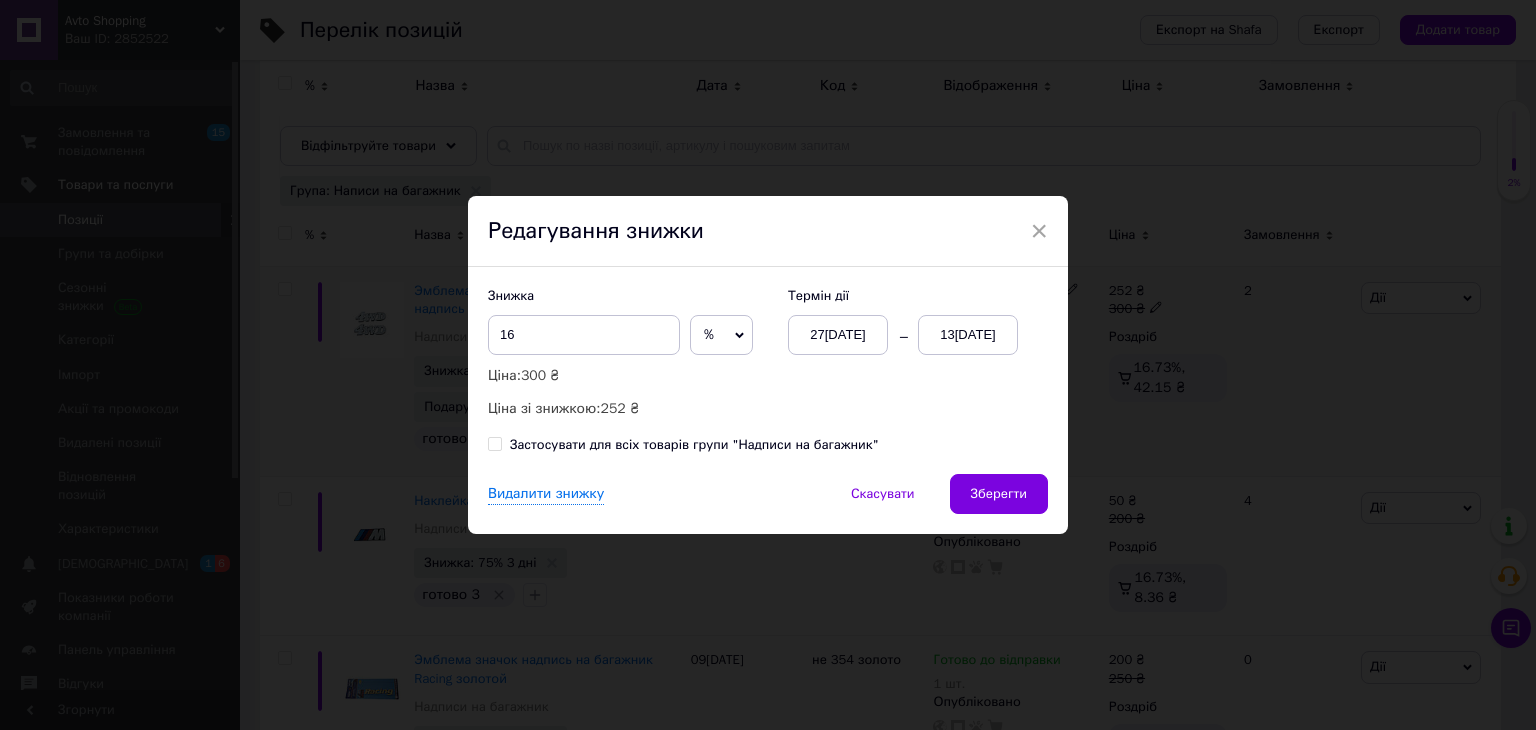 click 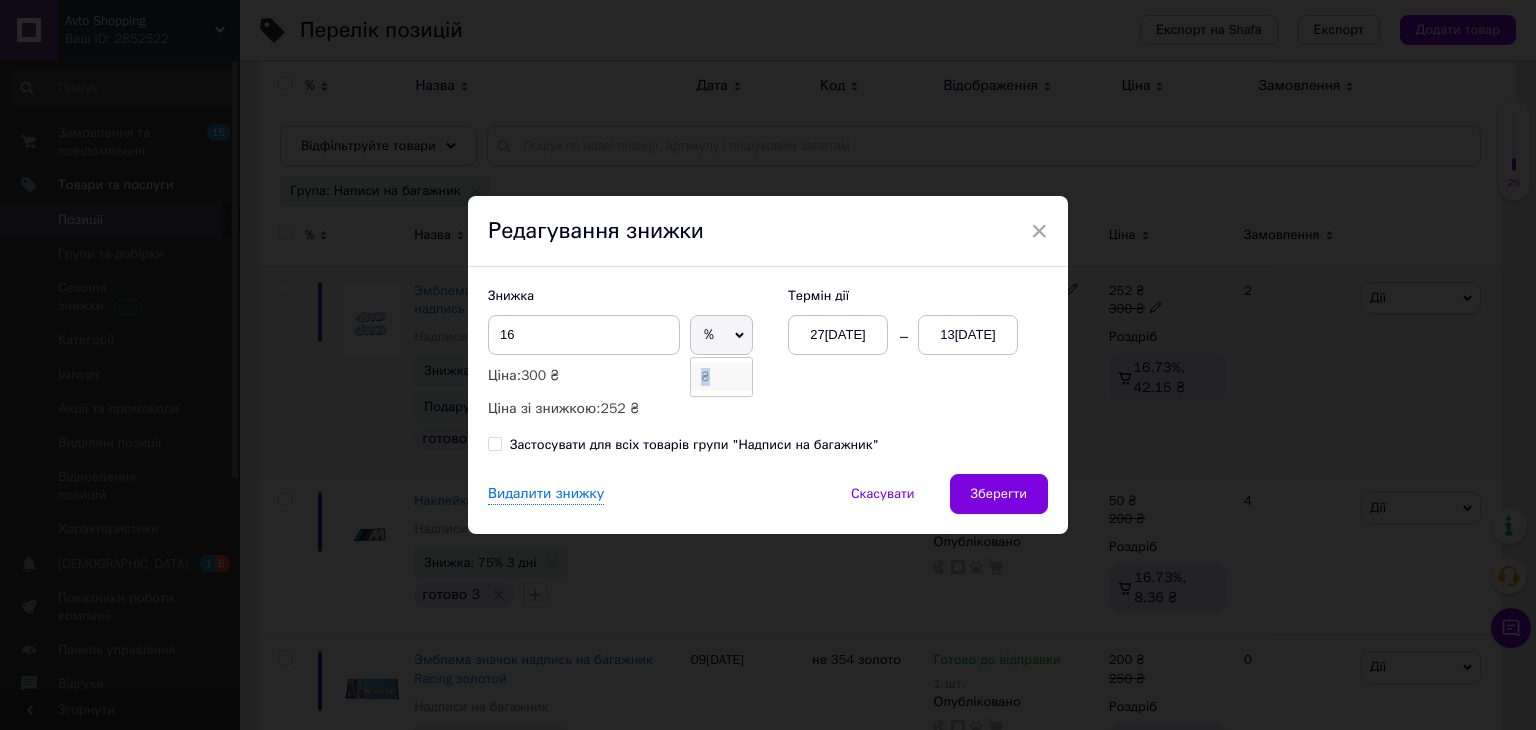 click on "₴" at bounding box center [721, 377] 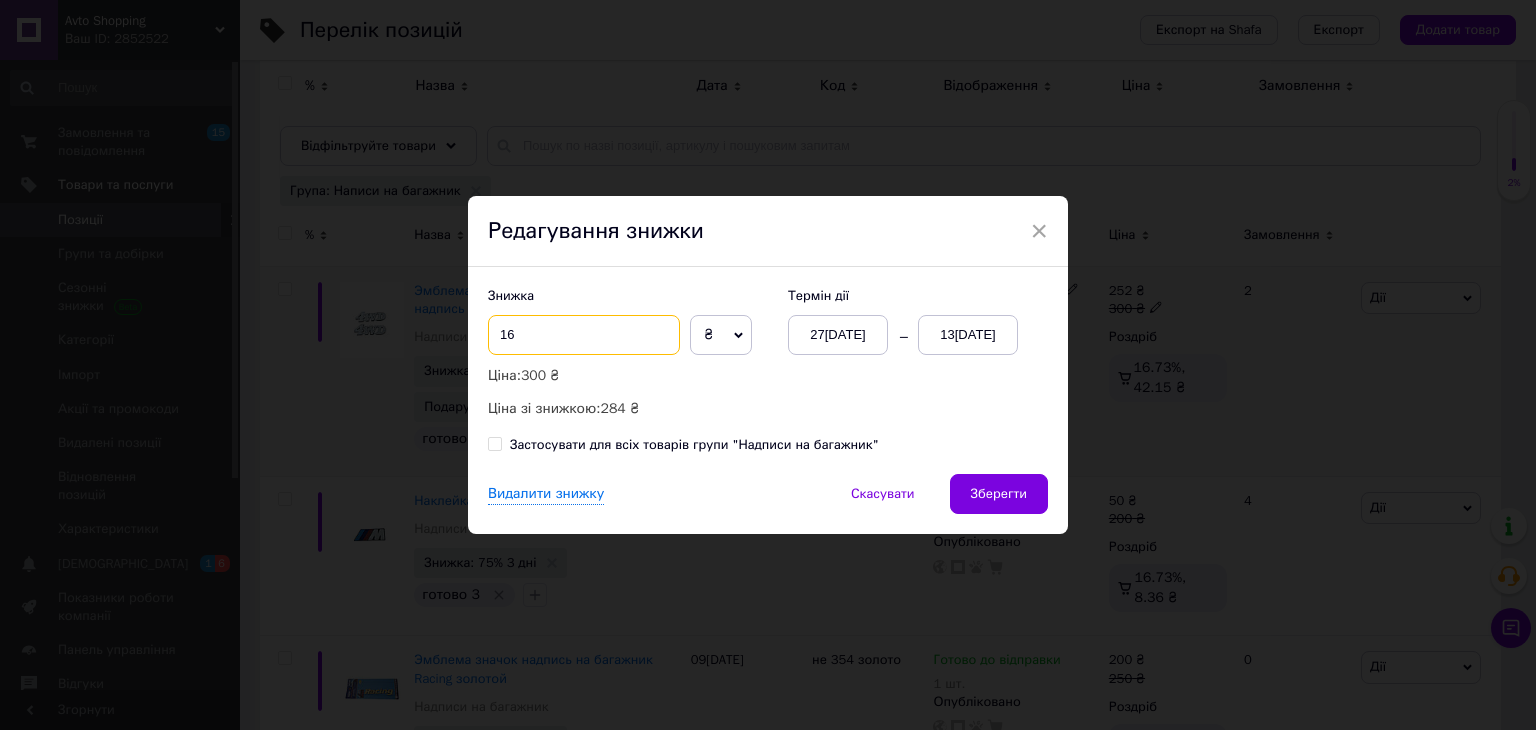 click on "16" at bounding box center [584, 335] 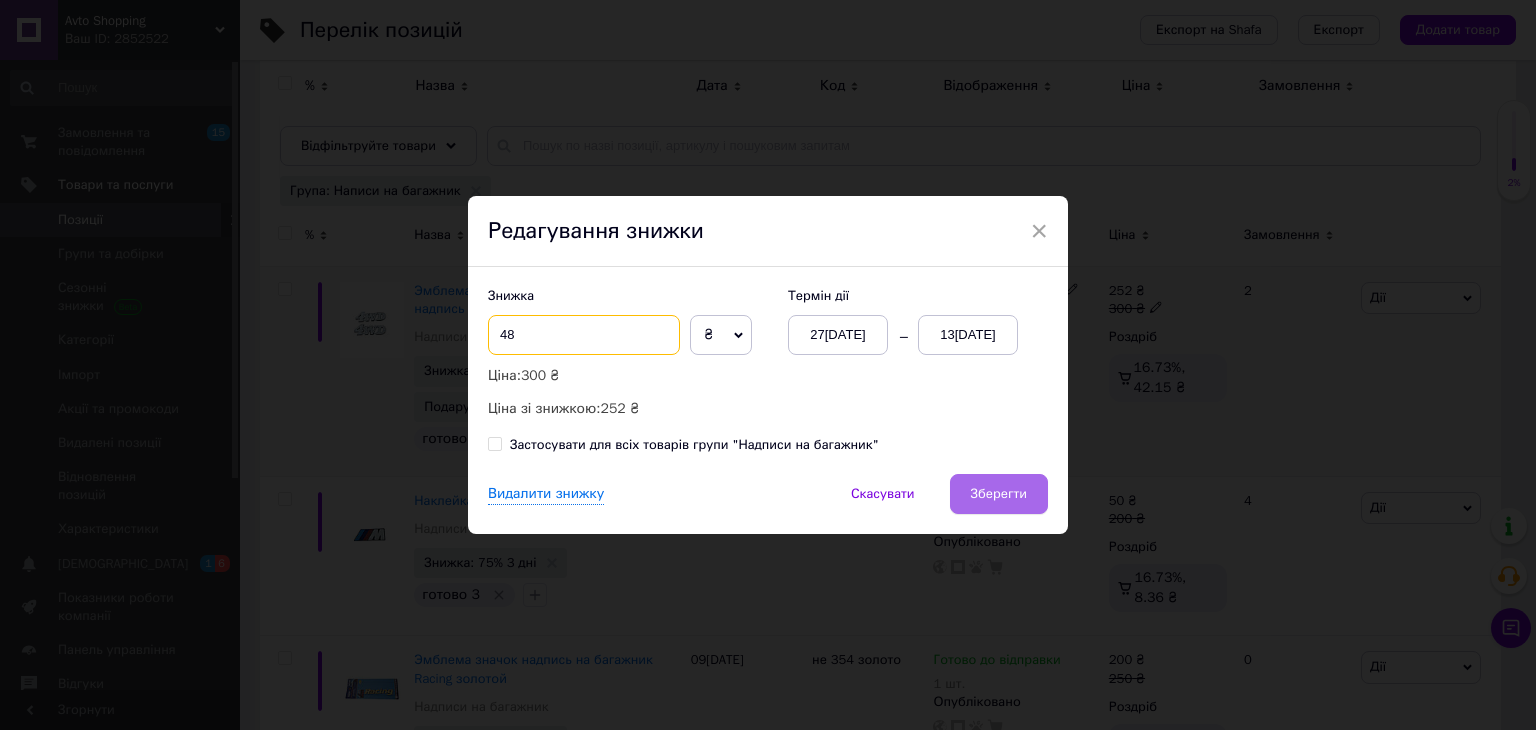 type on "48" 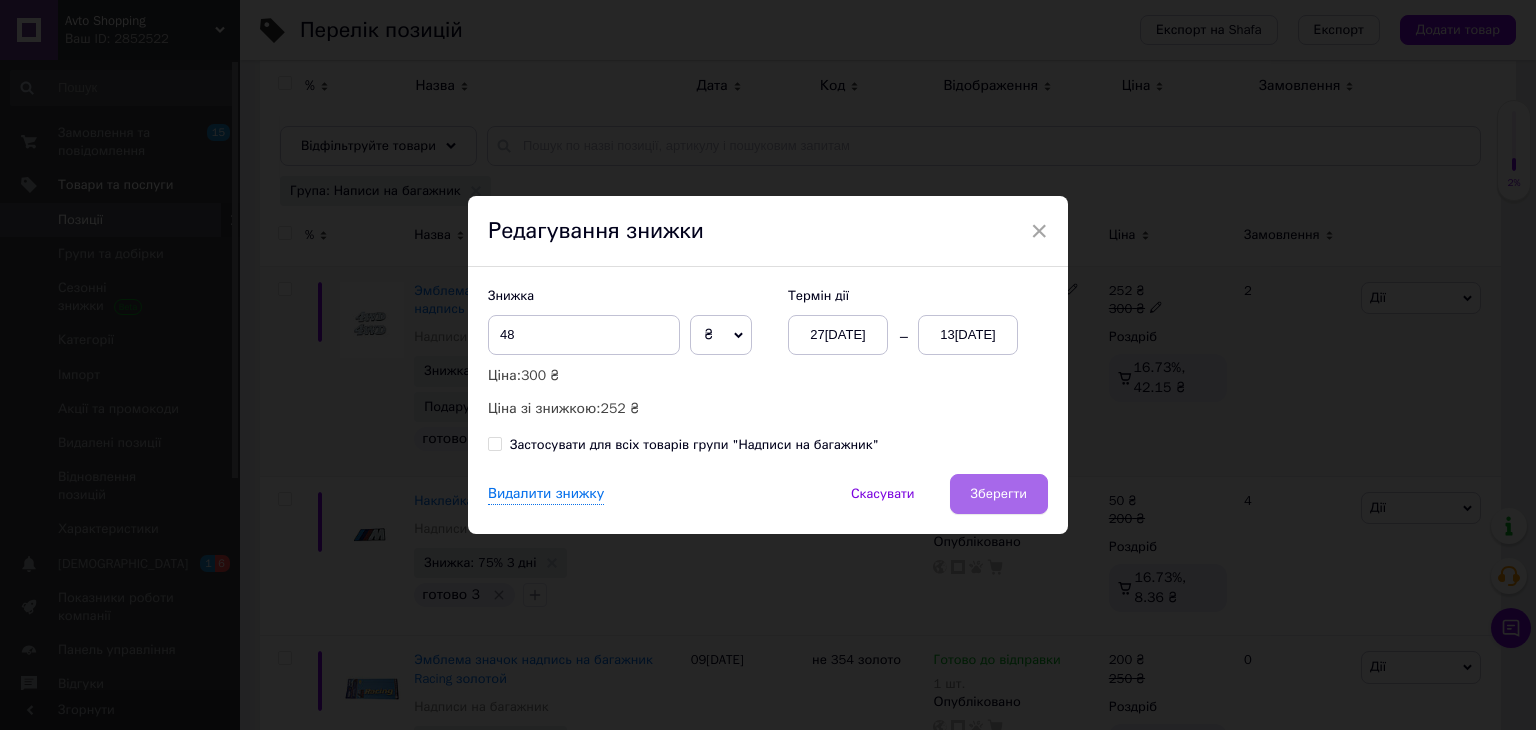 click on "Зберегти" at bounding box center (999, 494) 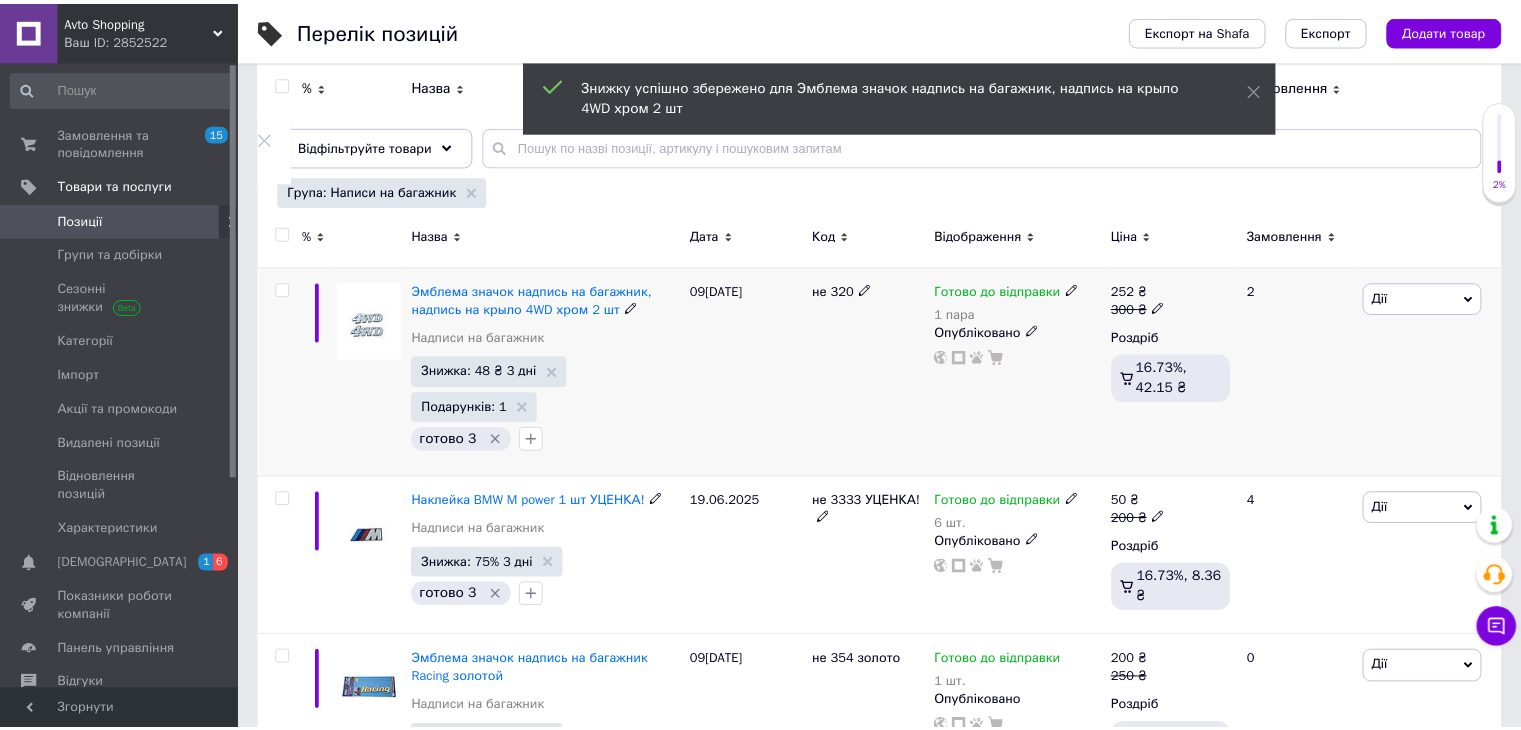 scroll, scrollTop: 0, scrollLeft: 252, axis: horizontal 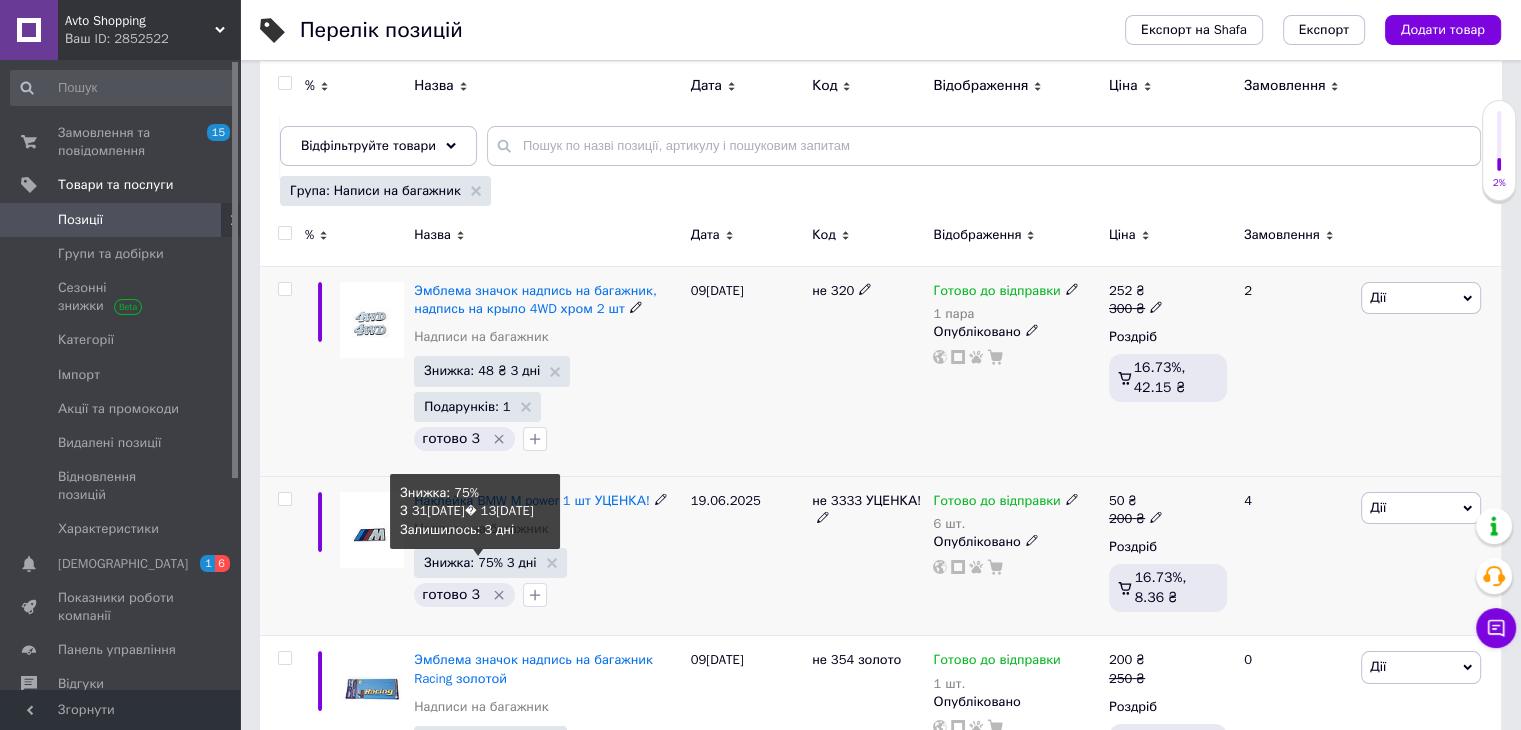 click on "Знижка: 75% 3 дні" at bounding box center (480, 562) 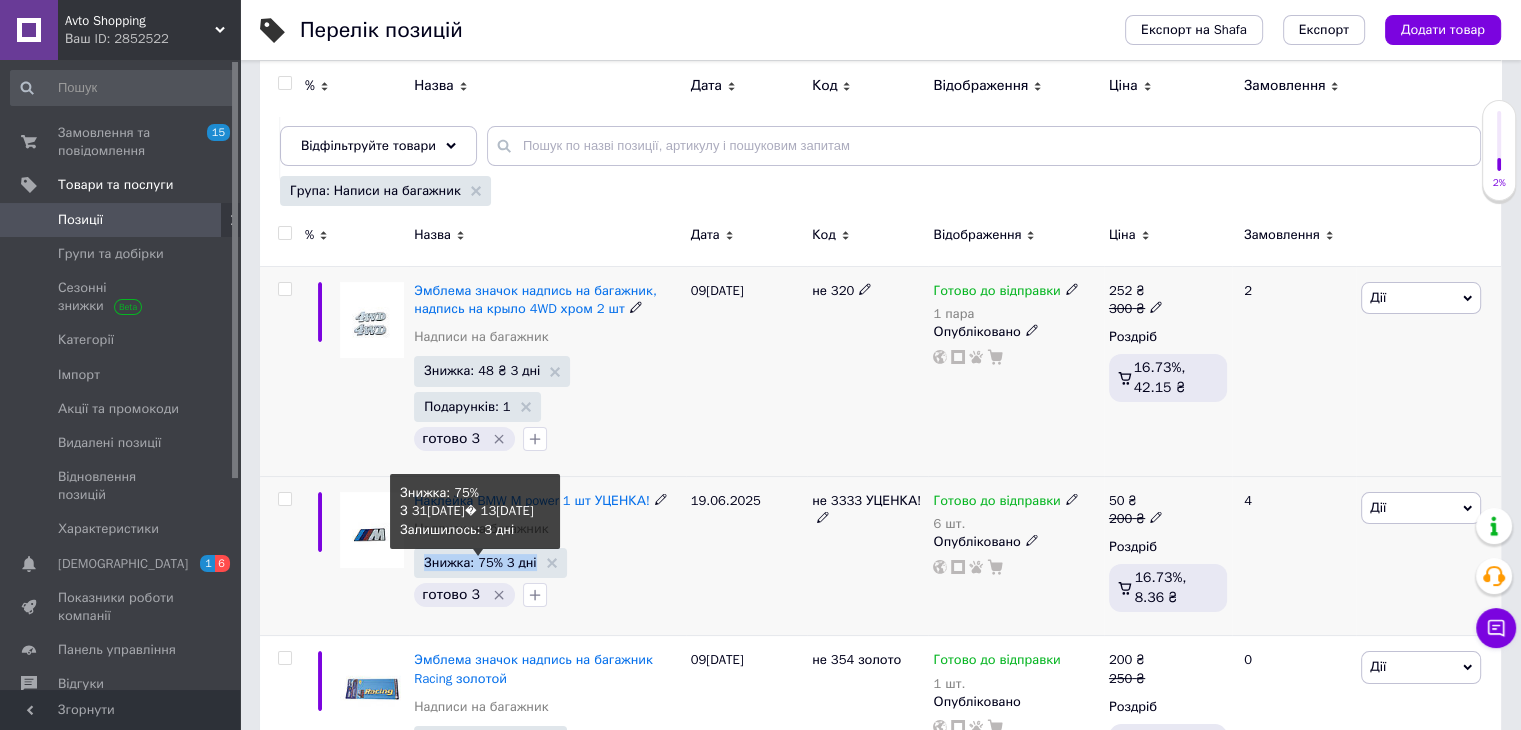 click on "Знижка: 75% 3 дні" at bounding box center [480, 562] 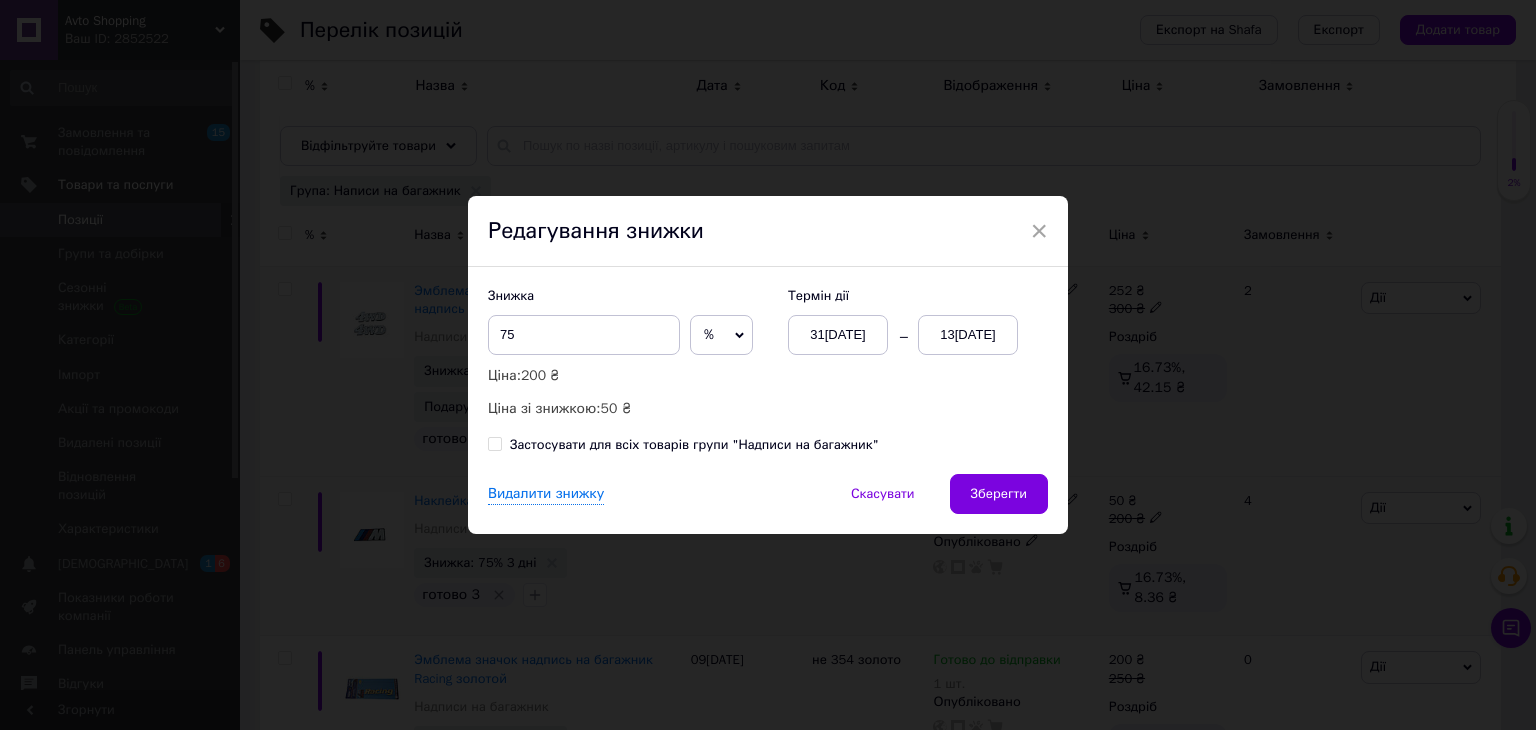 click 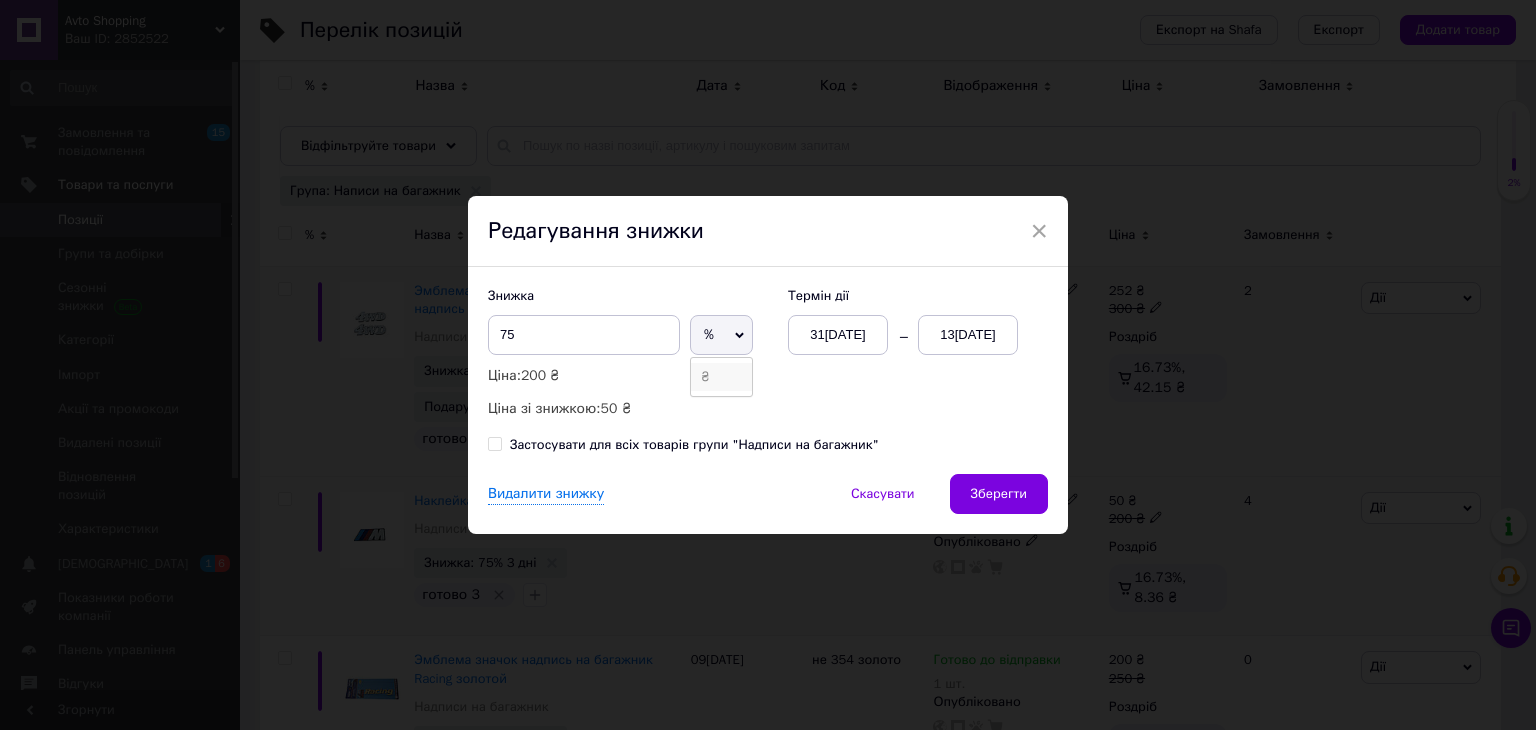 click on "₴" at bounding box center (721, 377) 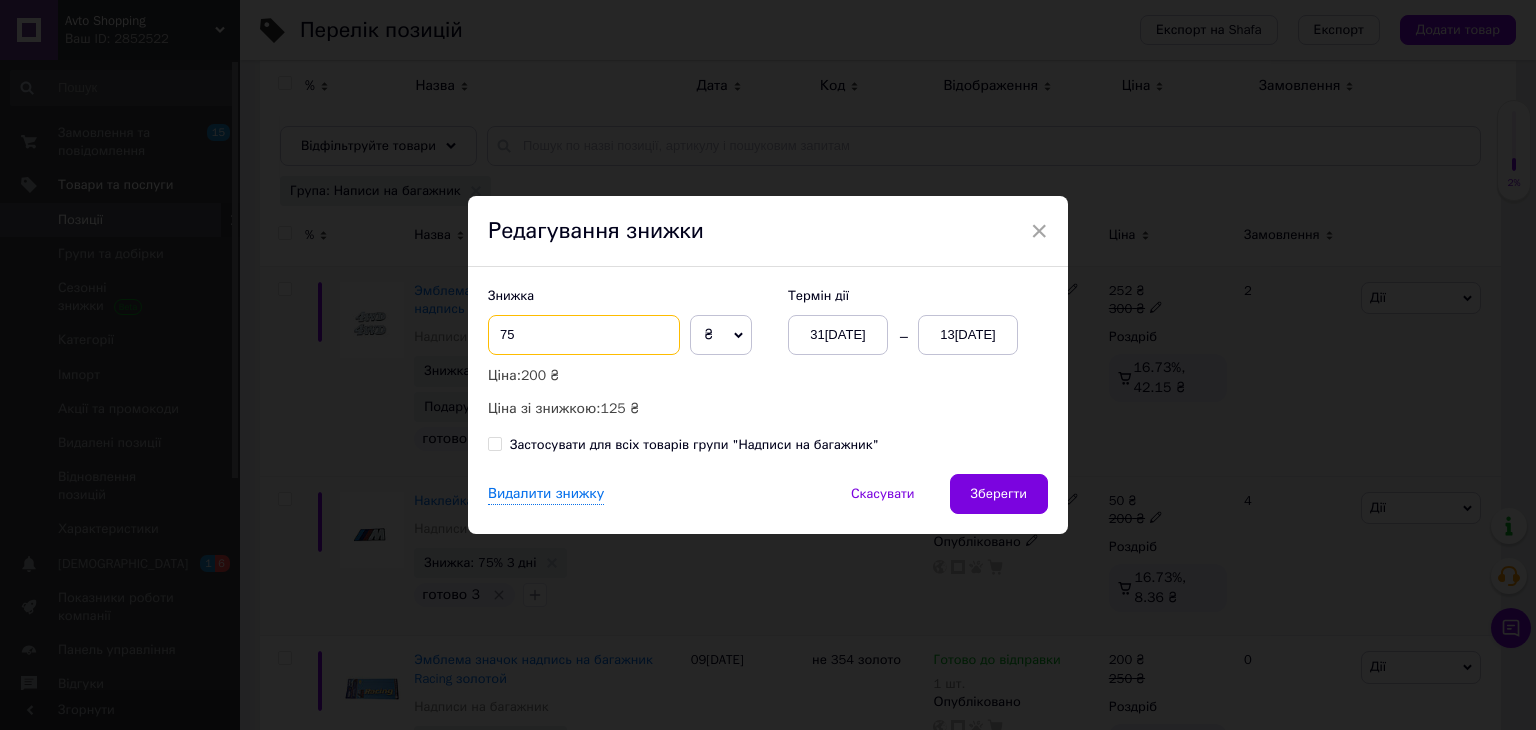 click on "75" at bounding box center (584, 335) 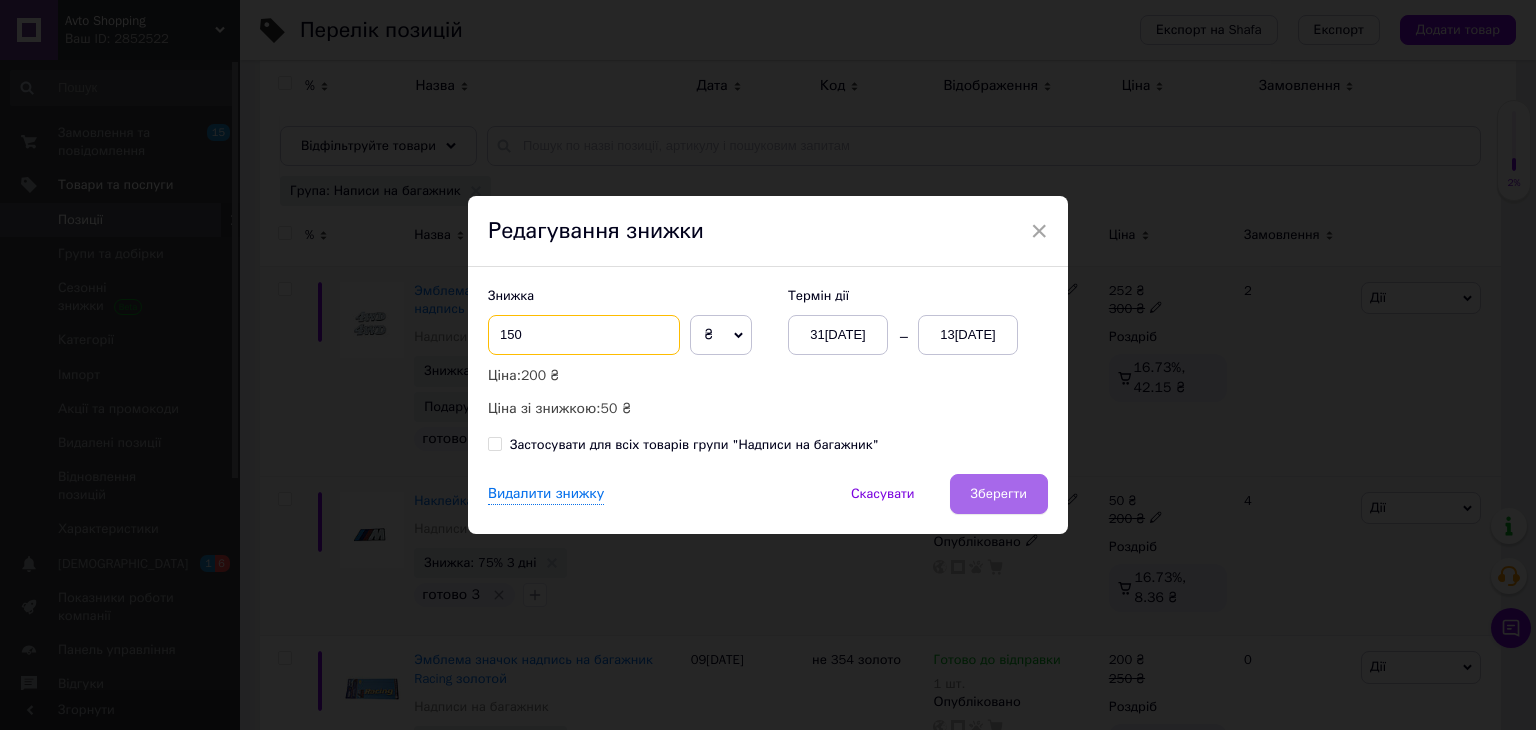 type on "150" 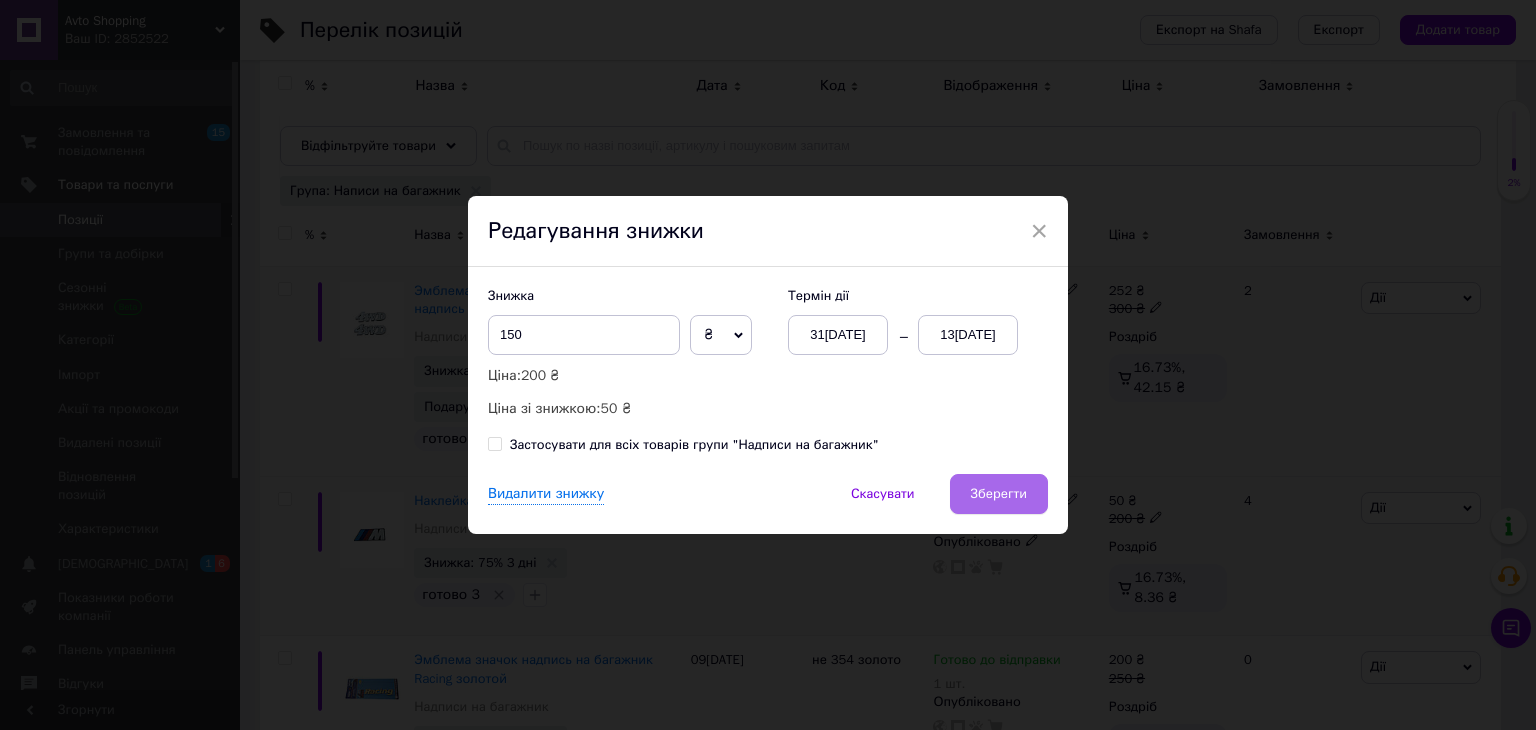 click on "Зберегти" at bounding box center (999, 494) 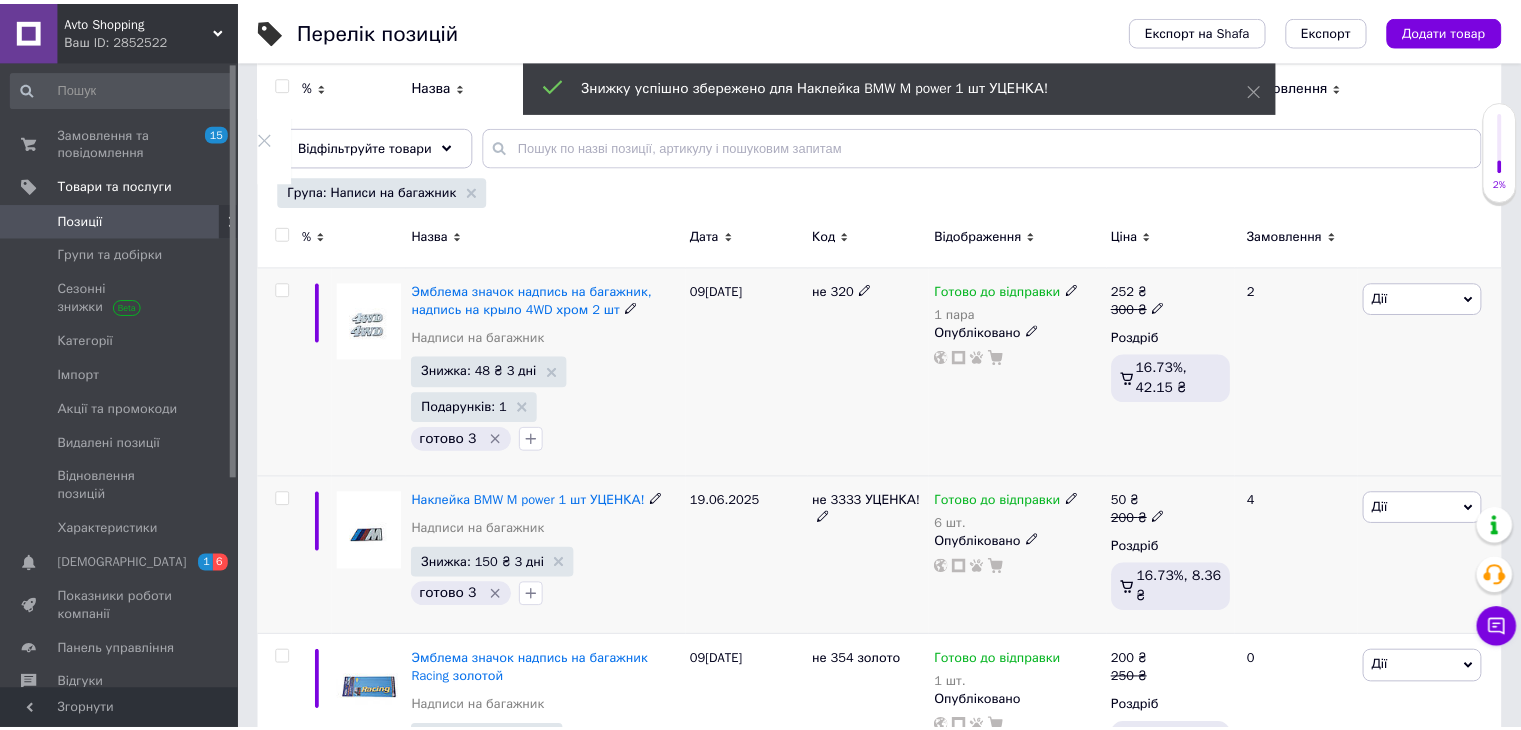 scroll, scrollTop: 0, scrollLeft: 252, axis: horizontal 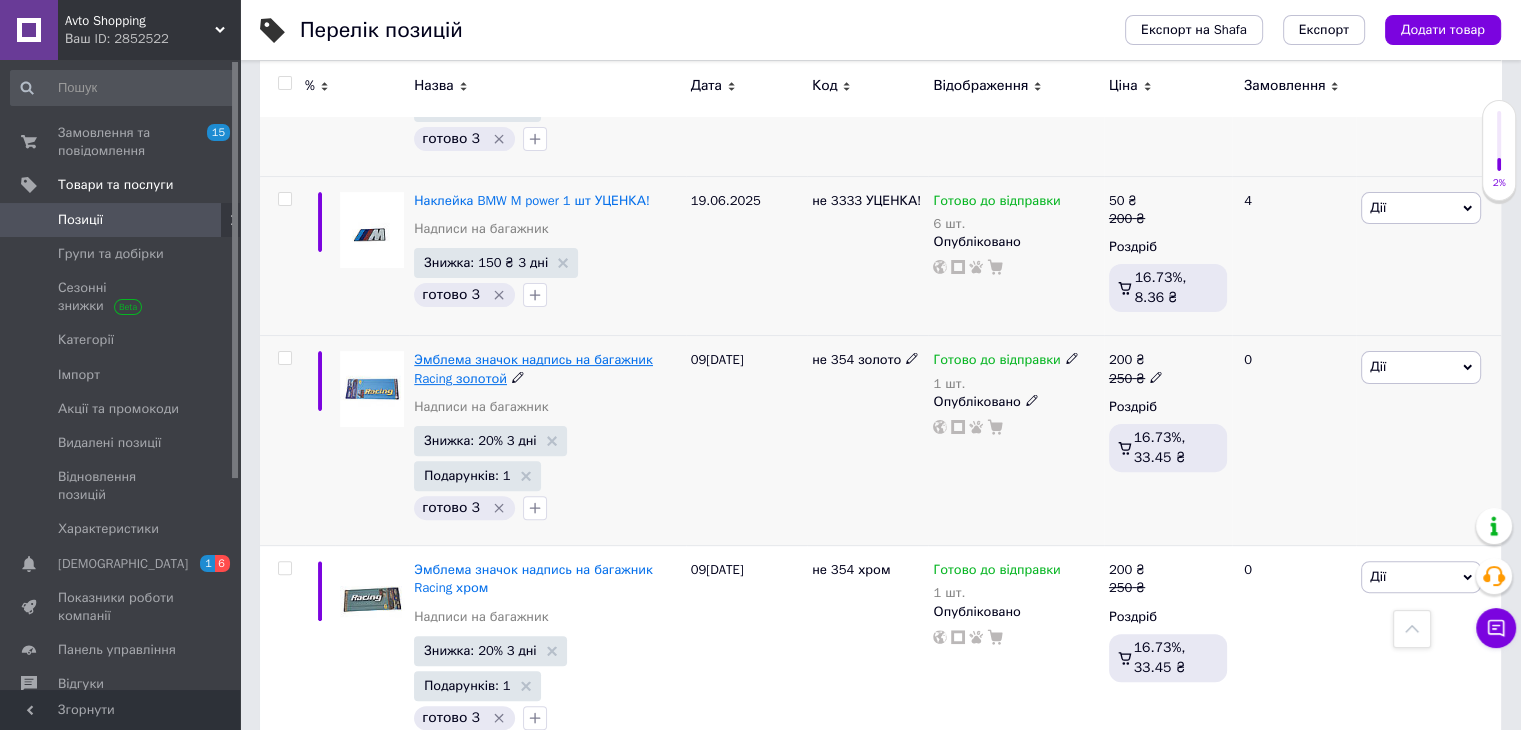 click on "Эмблема значок надпись на багажник Racing золотой" at bounding box center (533, 368) 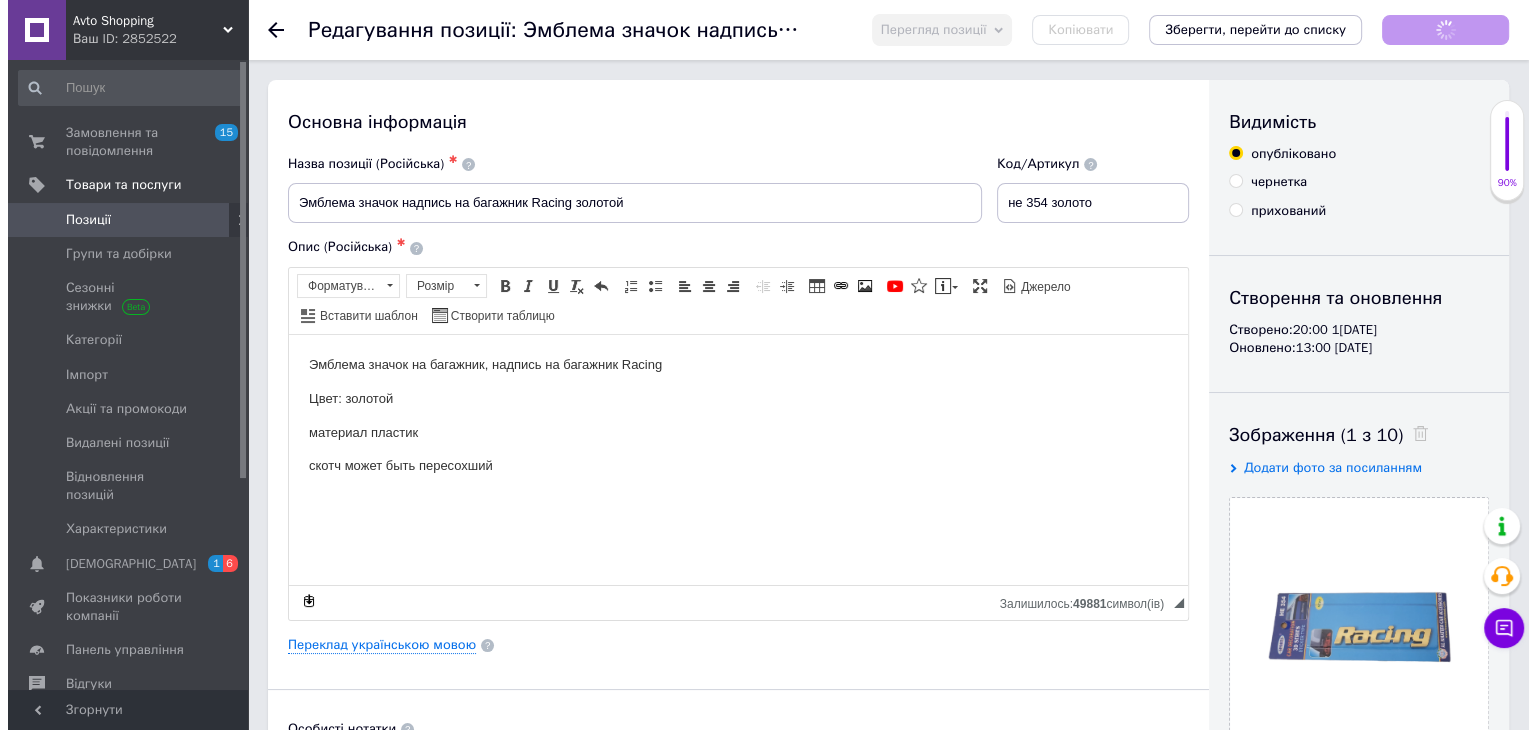 scroll, scrollTop: 0, scrollLeft: 0, axis: both 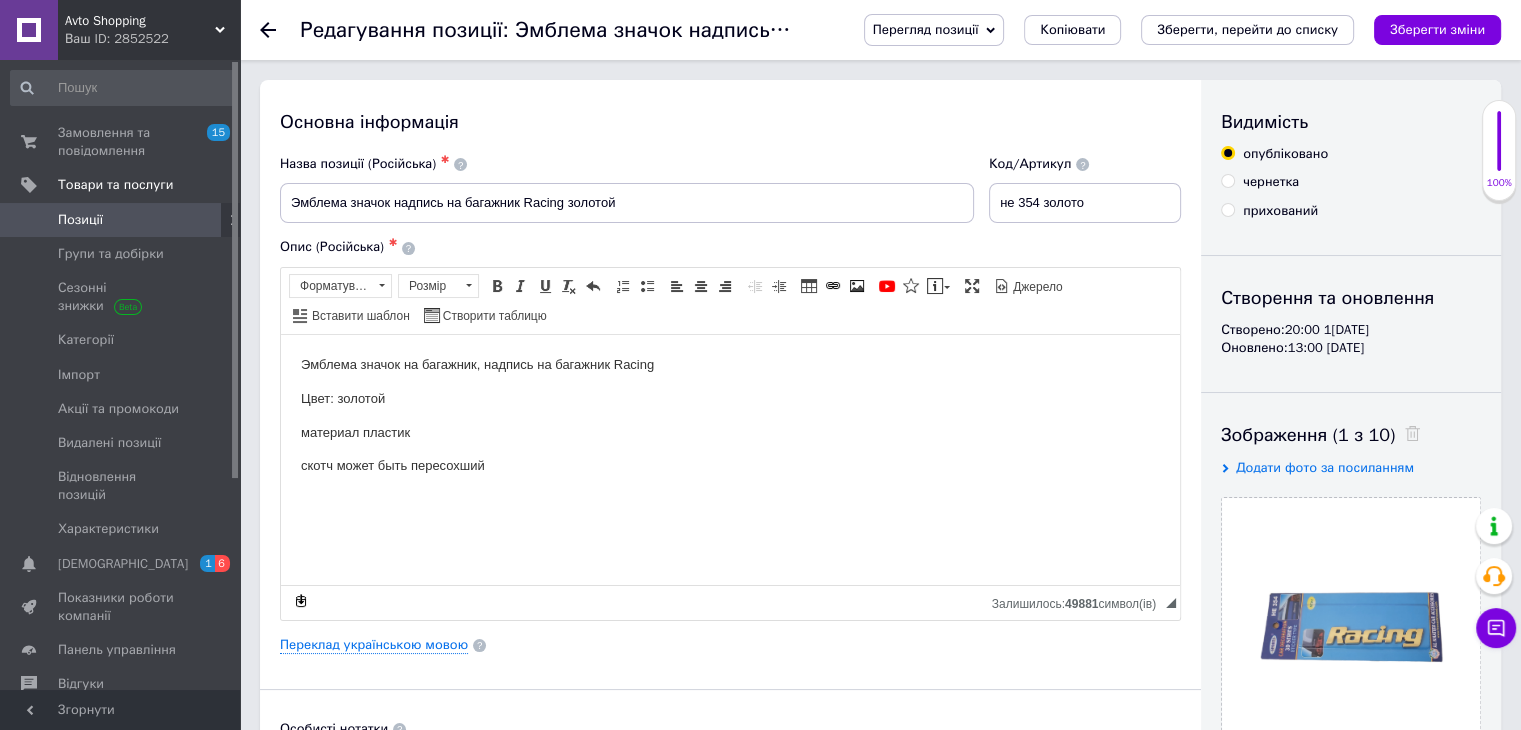 click 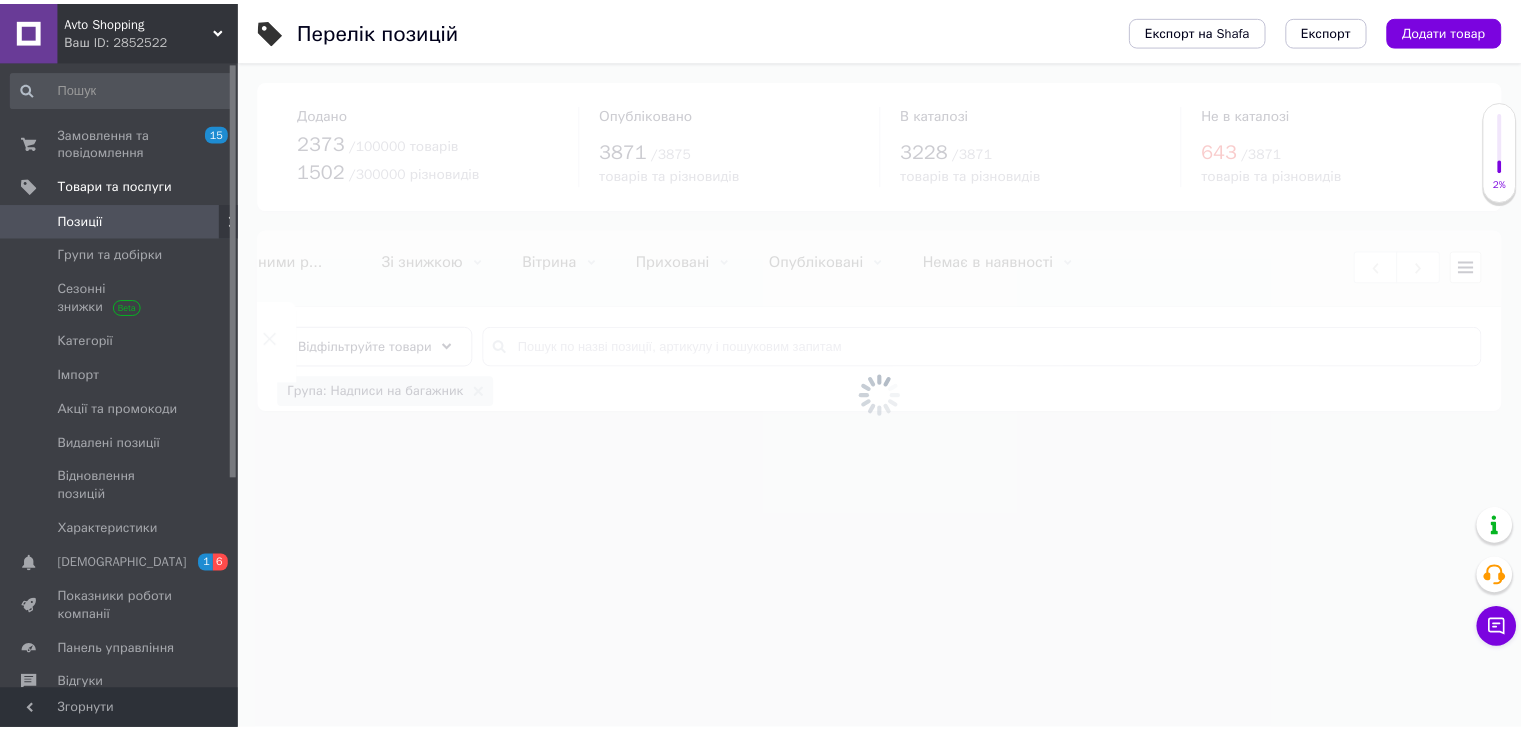 scroll, scrollTop: 0, scrollLeft: 252, axis: horizontal 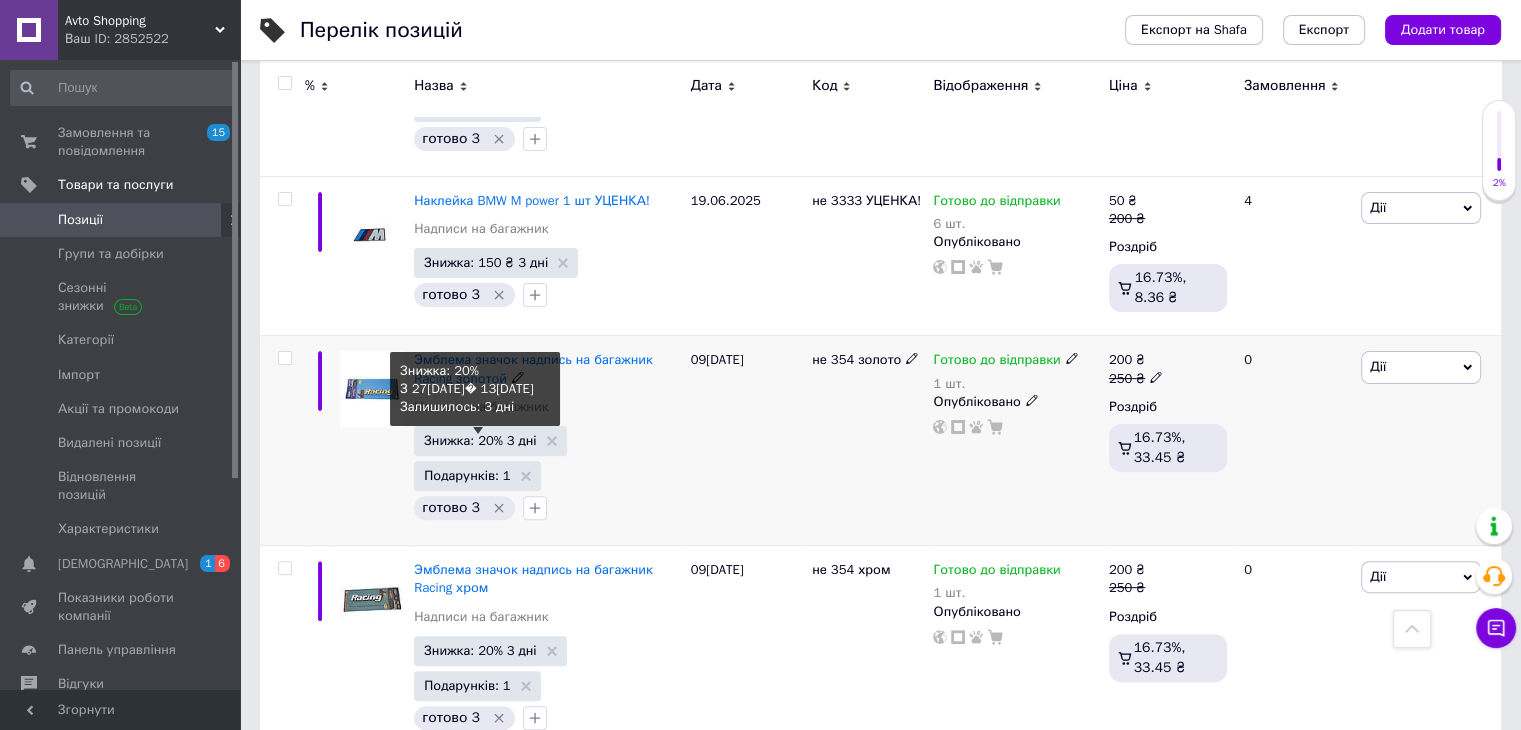 click on "Знижка: 20% 3 дні" at bounding box center [480, 440] 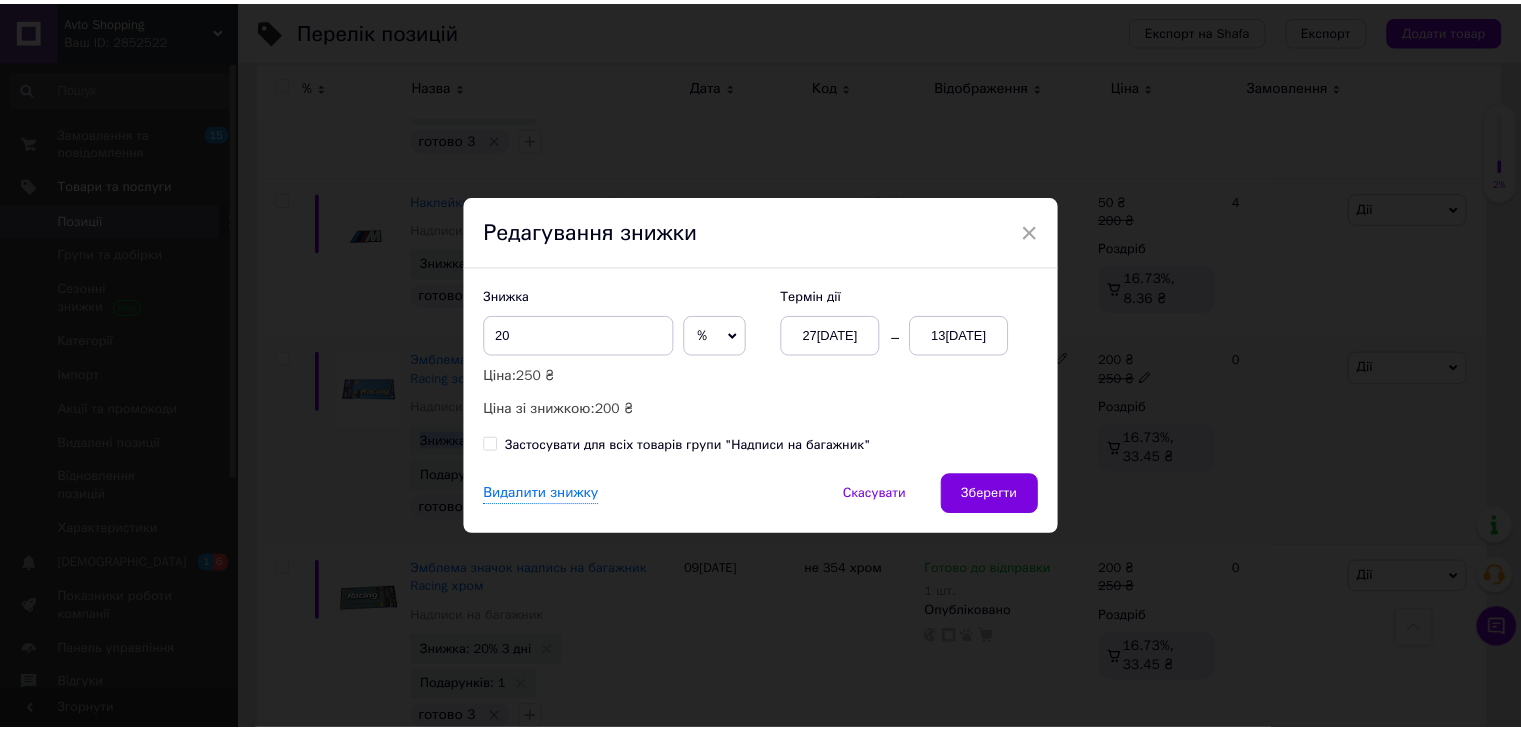 scroll, scrollTop: 0, scrollLeft: 252, axis: horizontal 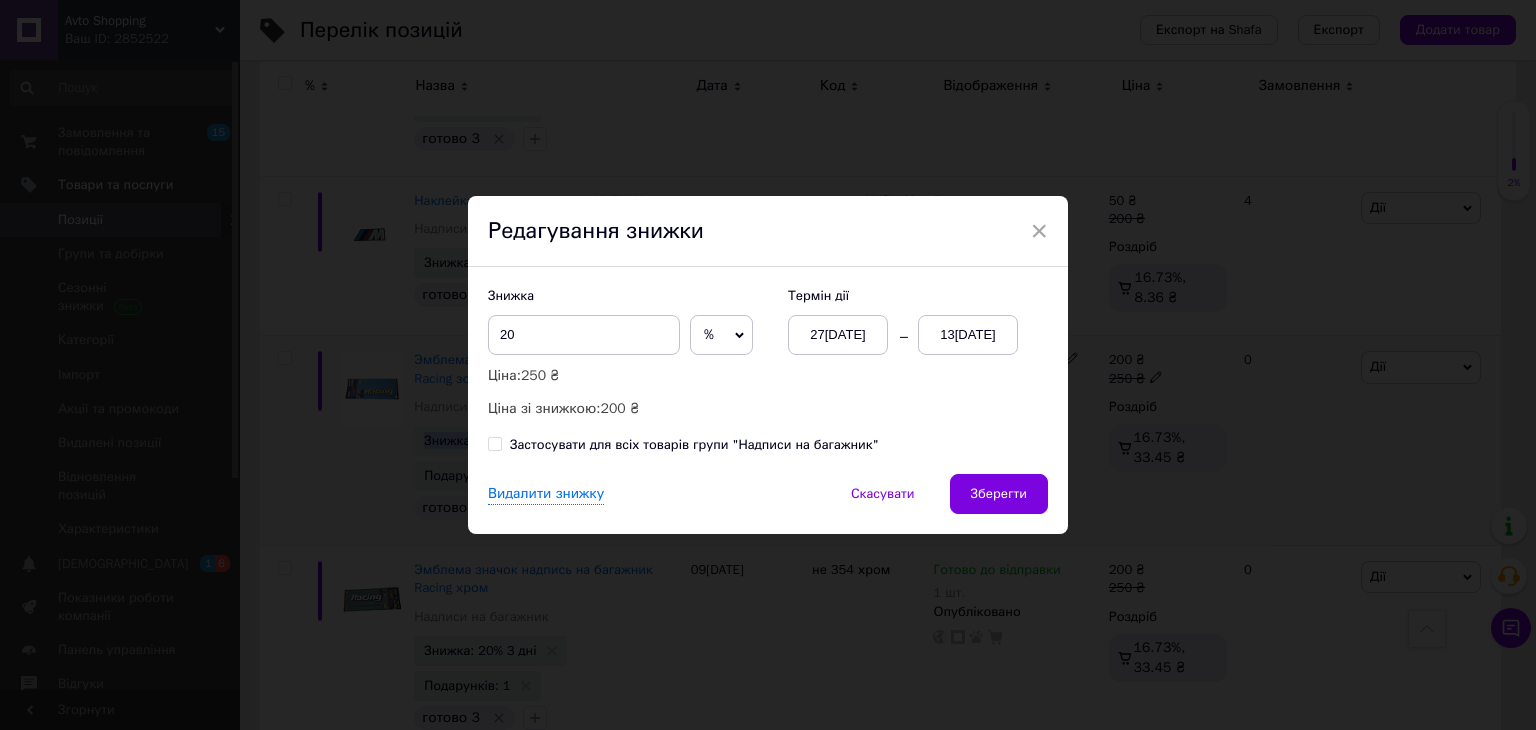 click on "%" at bounding box center [721, 335] 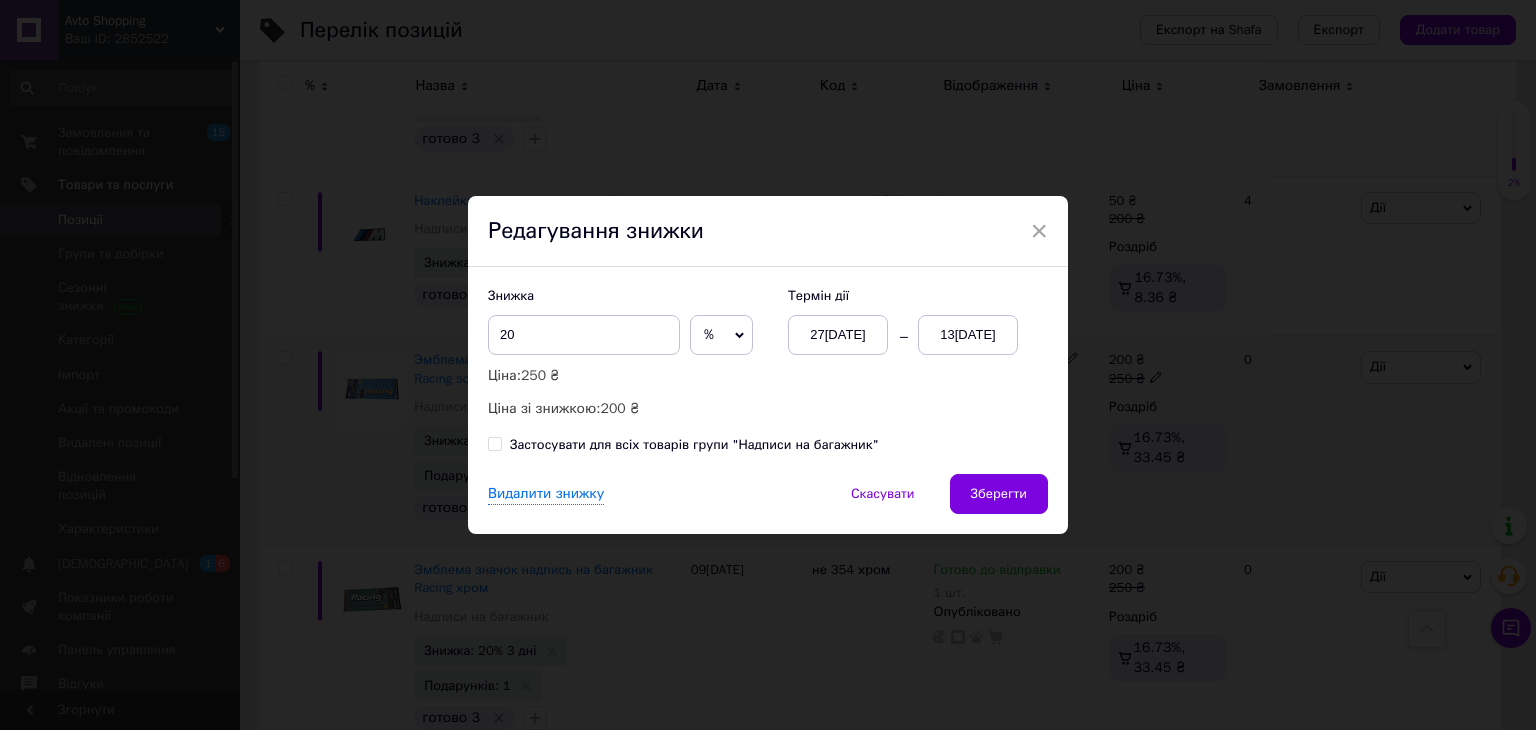 click 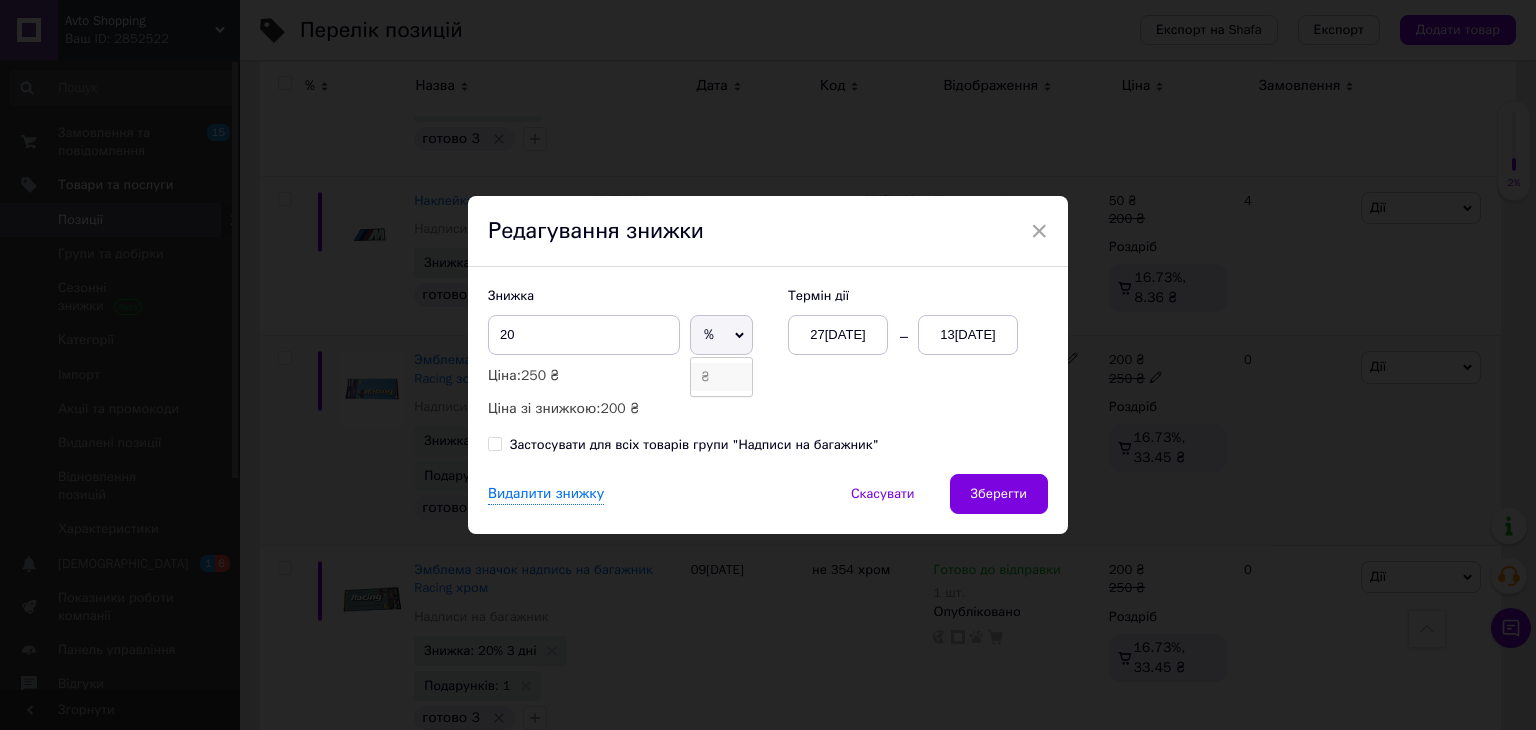 click on "₴" at bounding box center [721, 377] 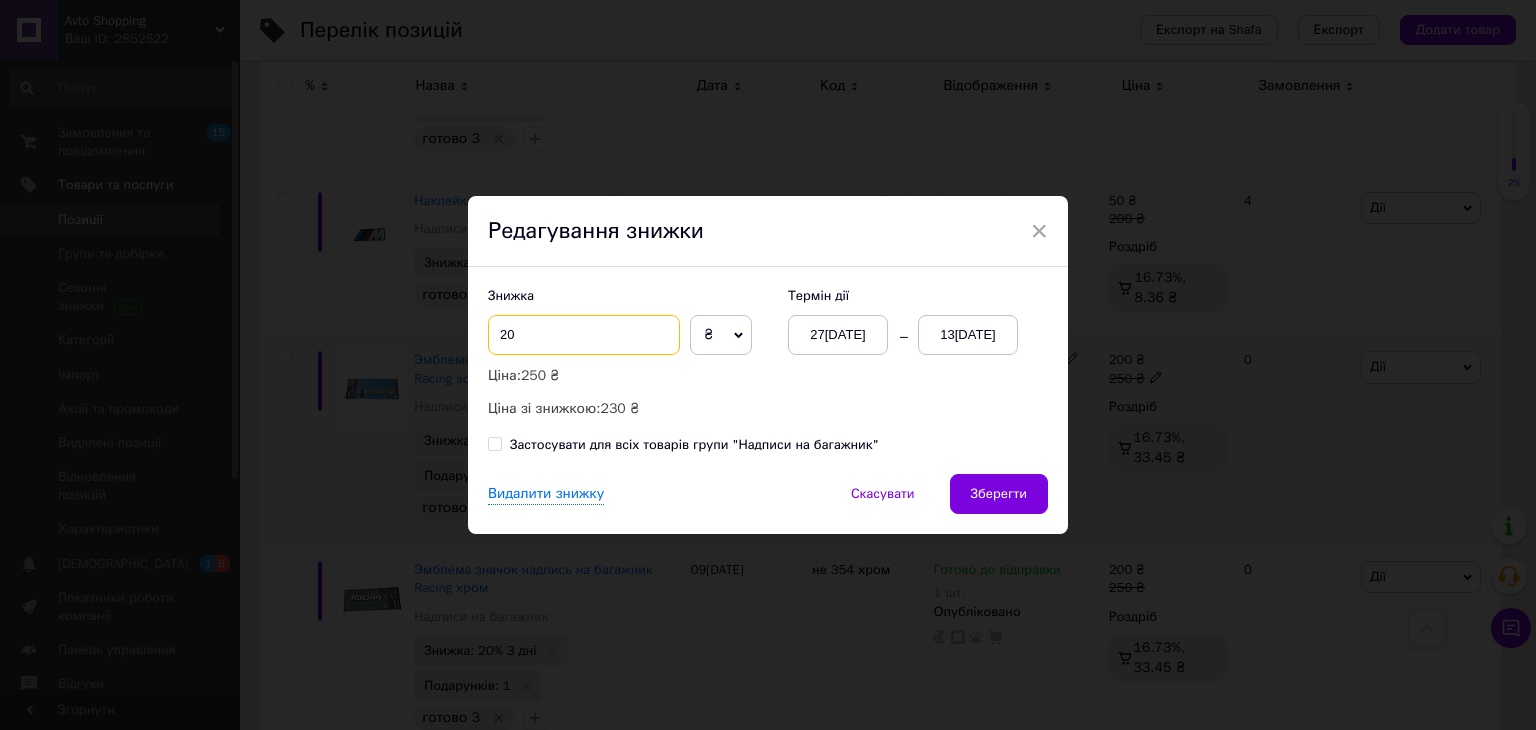 drag, startPoint x: 508, startPoint y: 326, endPoint x: 495, endPoint y: 326, distance: 13 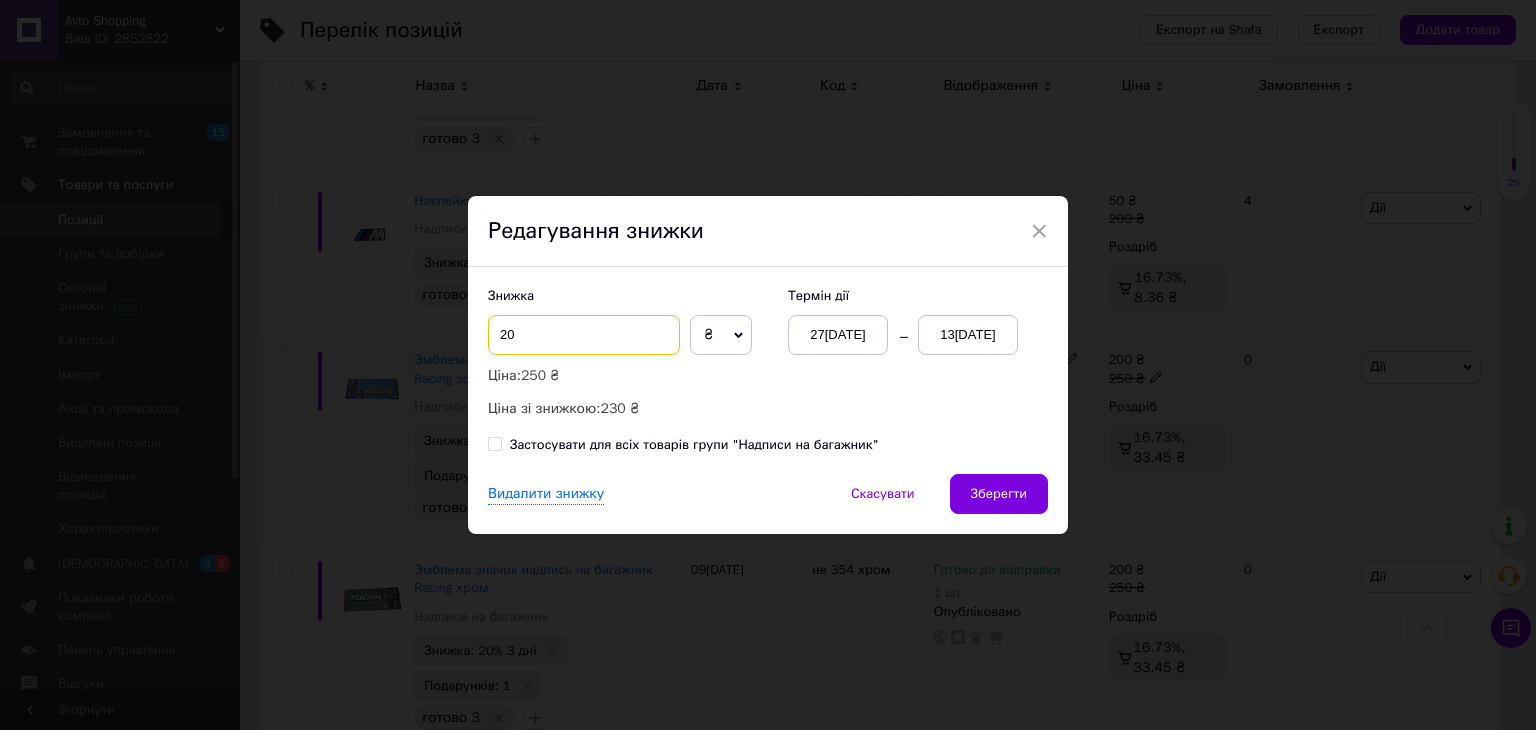 click on "20" at bounding box center [584, 335] 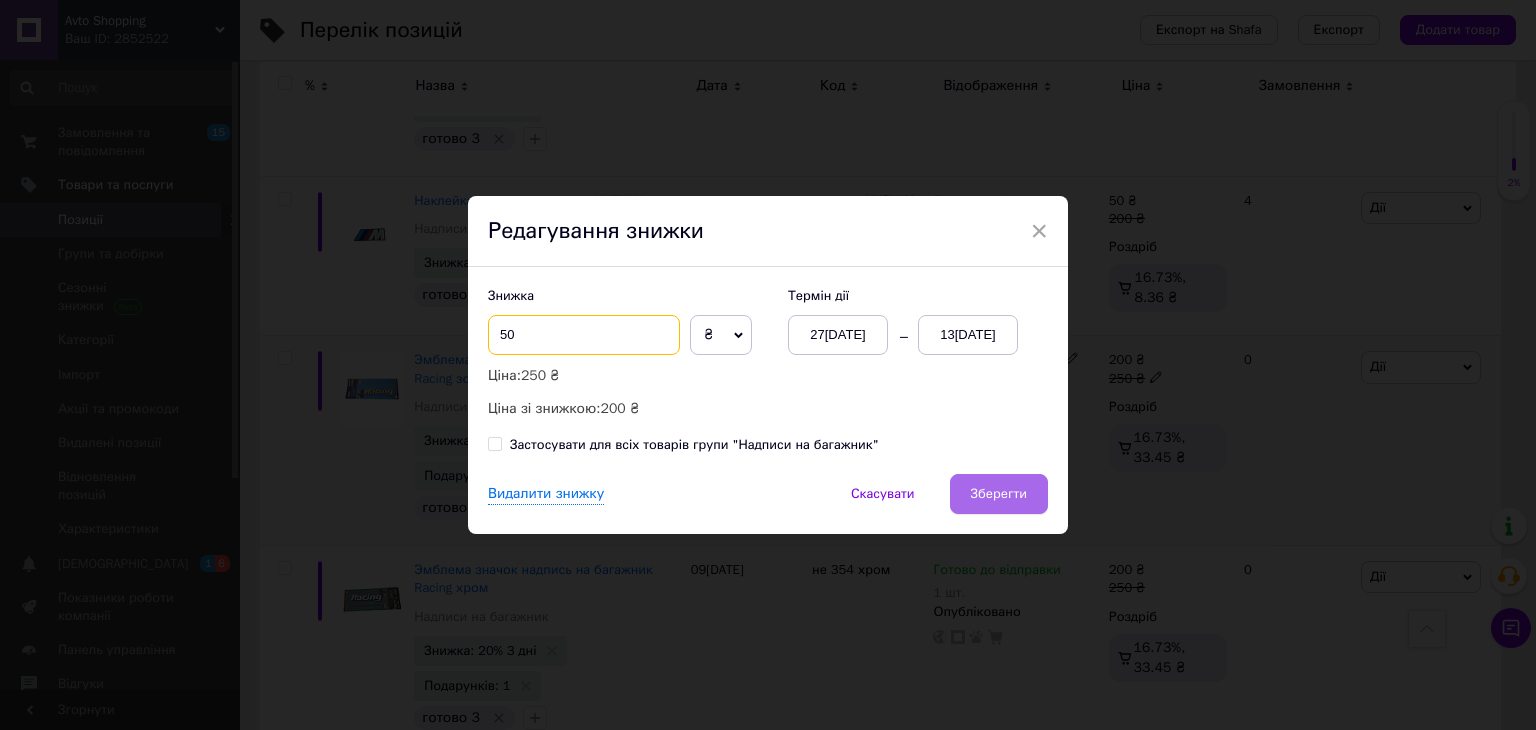type on "50" 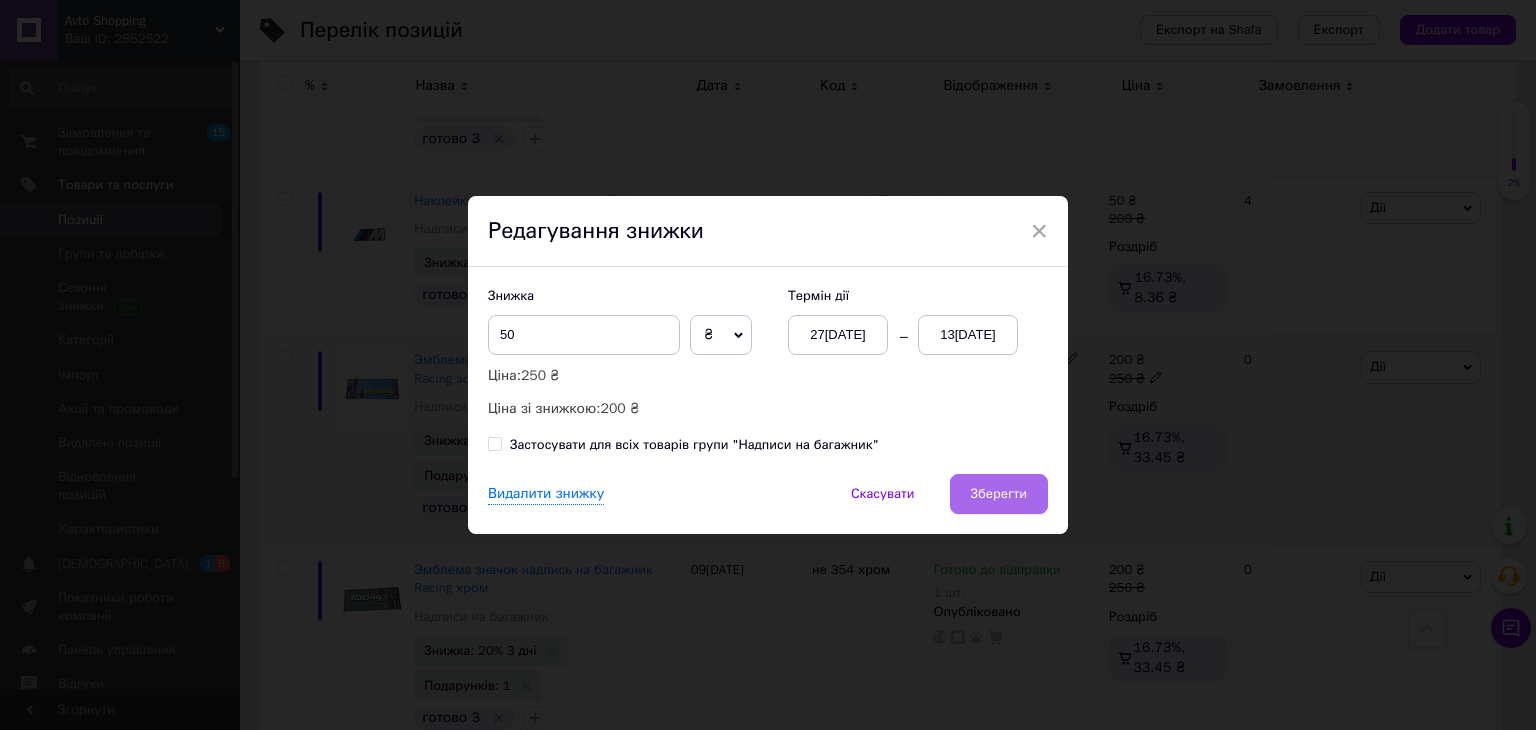 click on "Зберегти" at bounding box center (999, 494) 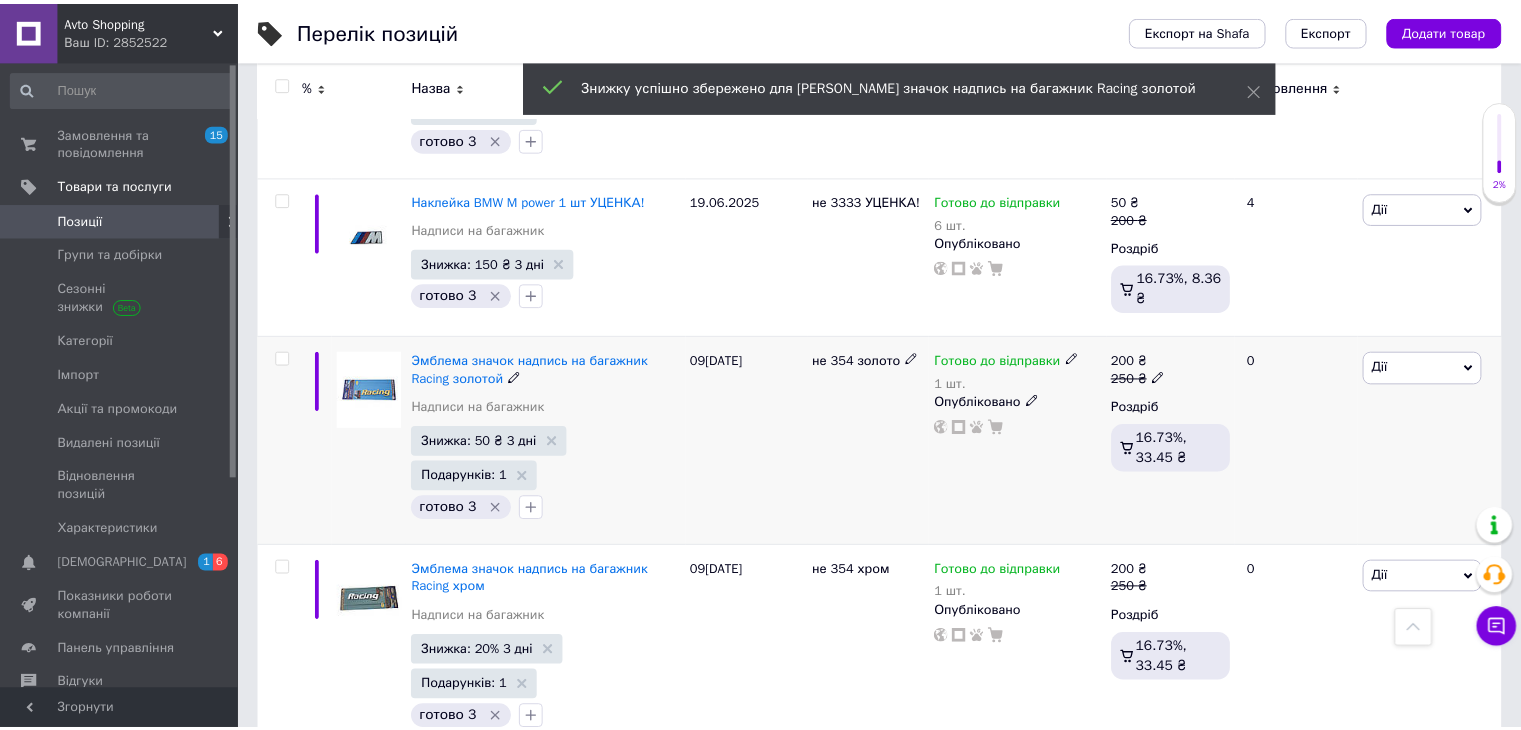 scroll, scrollTop: 0, scrollLeft: 252, axis: horizontal 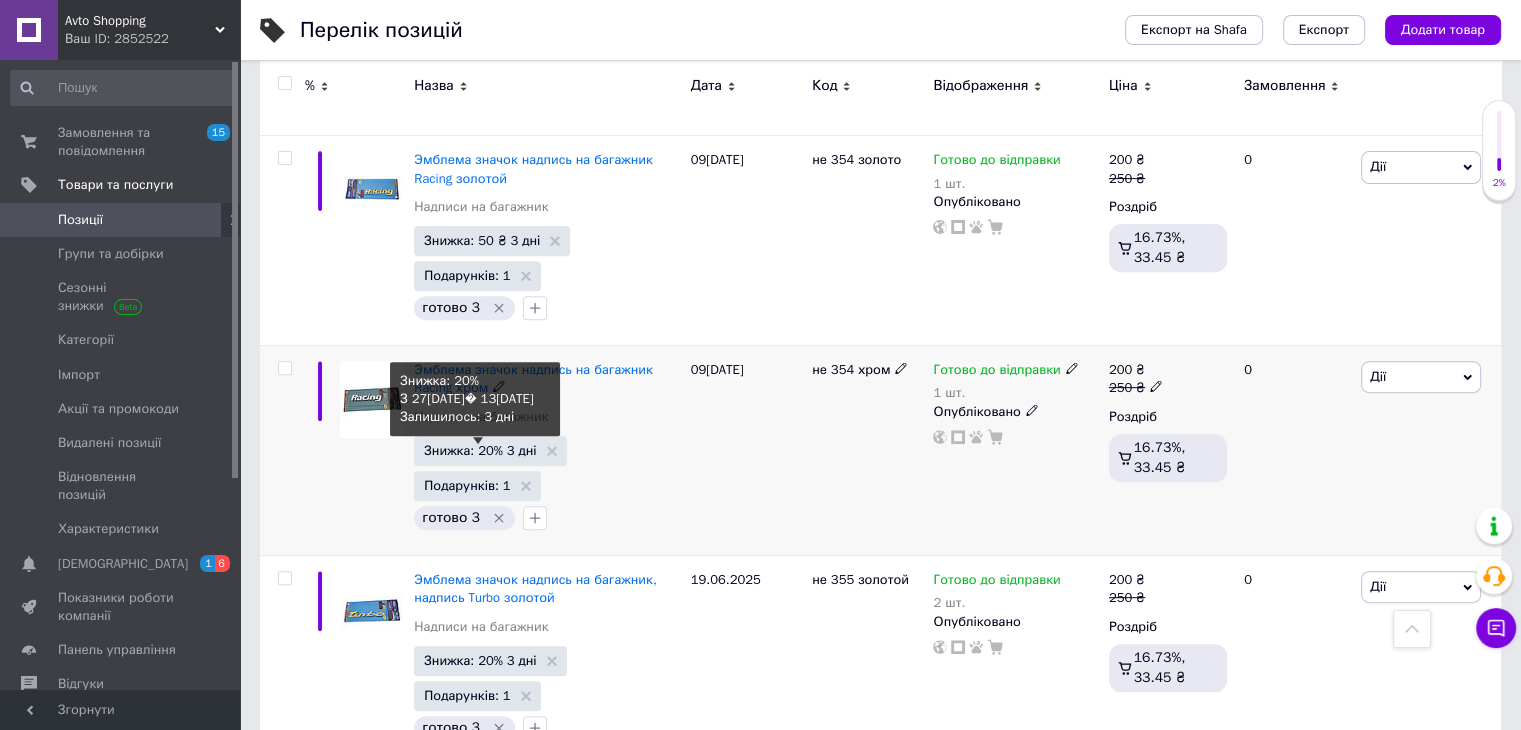 click on "Знижка: 20% 3 дні" at bounding box center [480, 450] 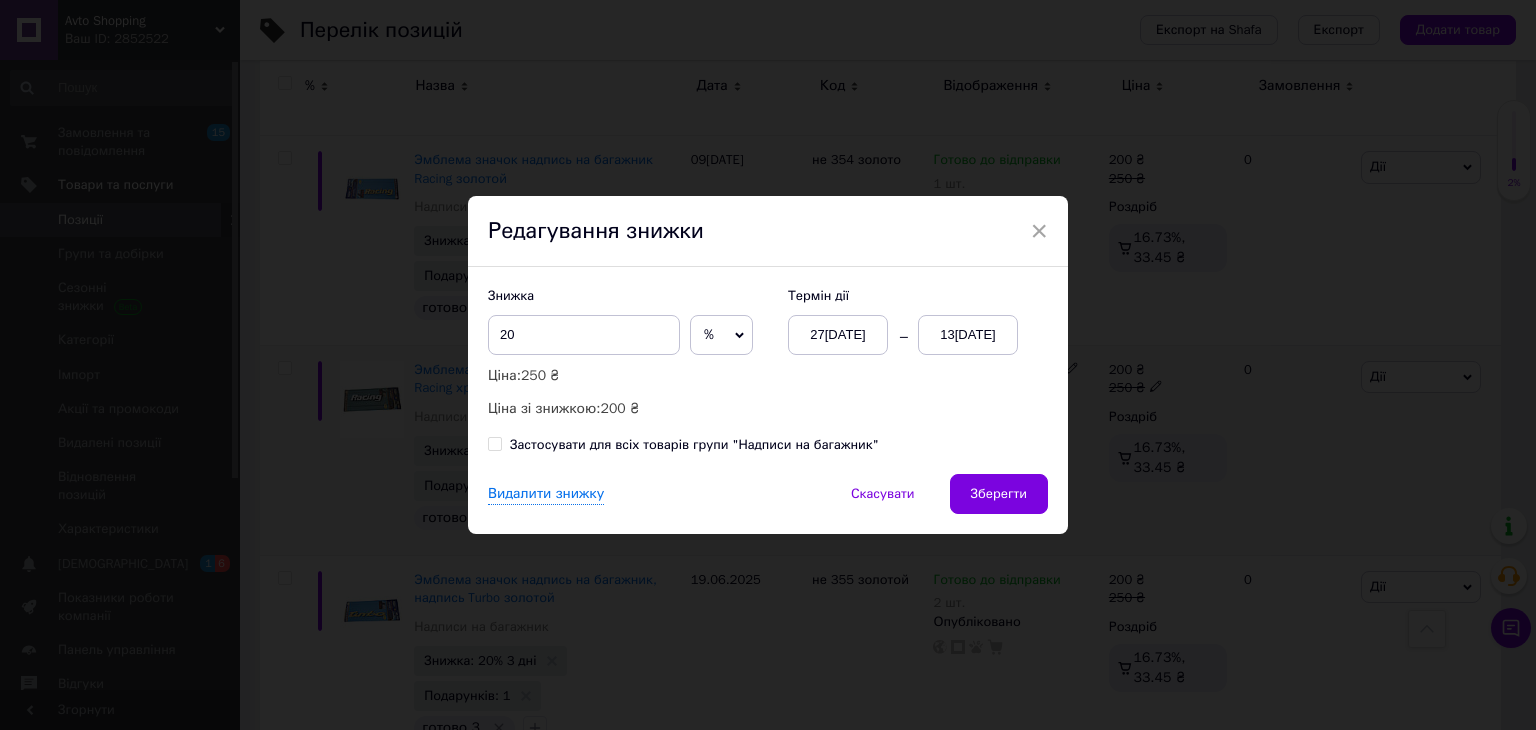 click 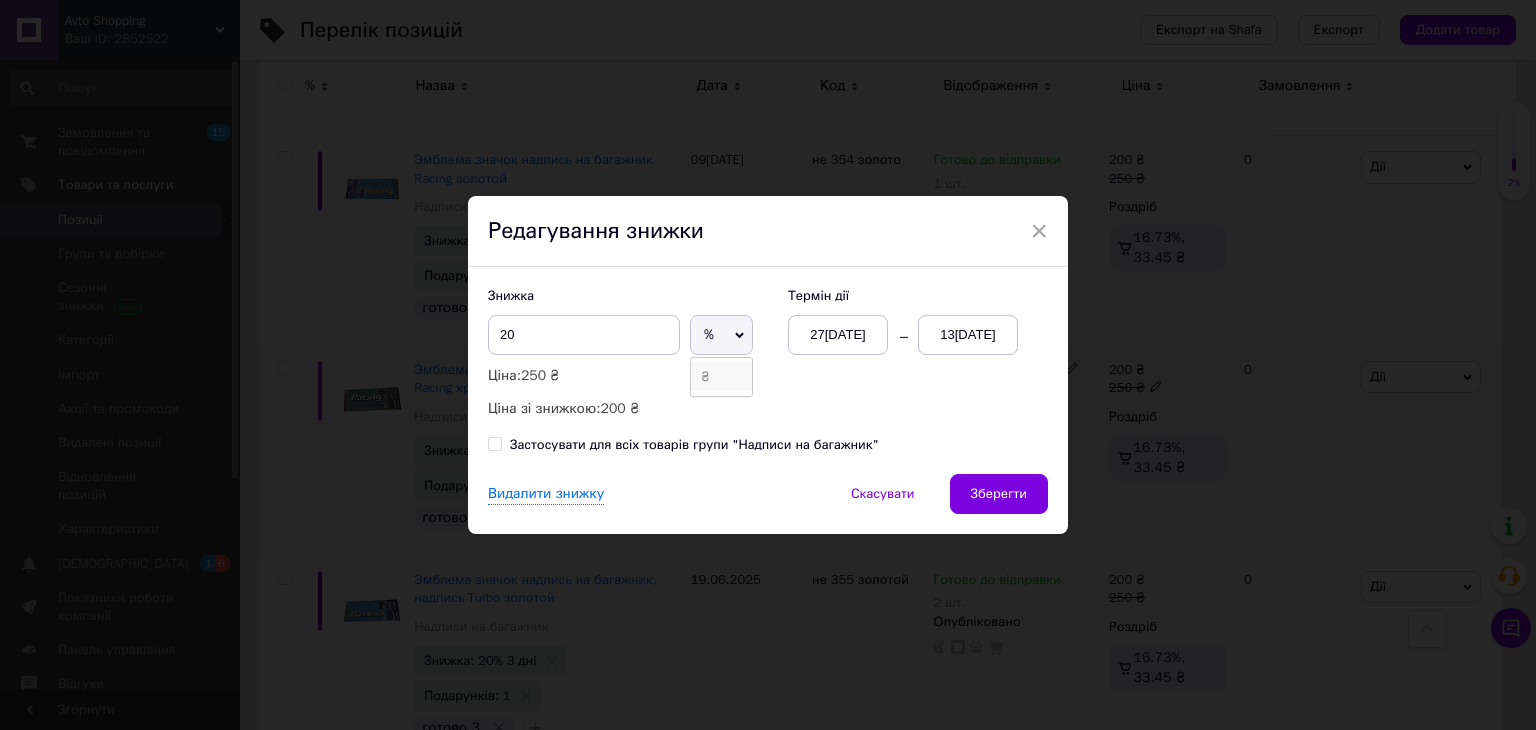 click on "₴" at bounding box center [721, 377] 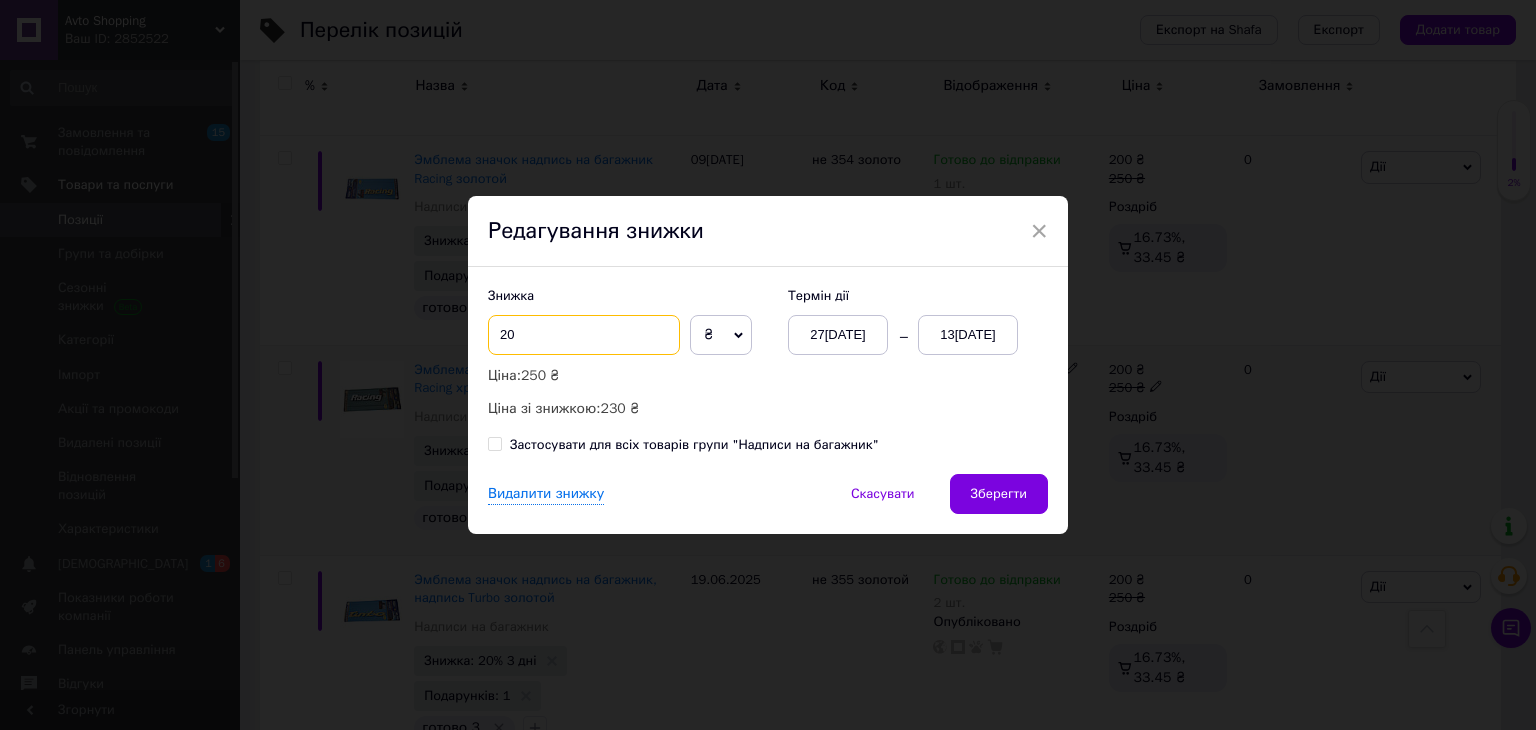 drag, startPoint x: 505, startPoint y: 335, endPoint x: 494, endPoint y: 335, distance: 11 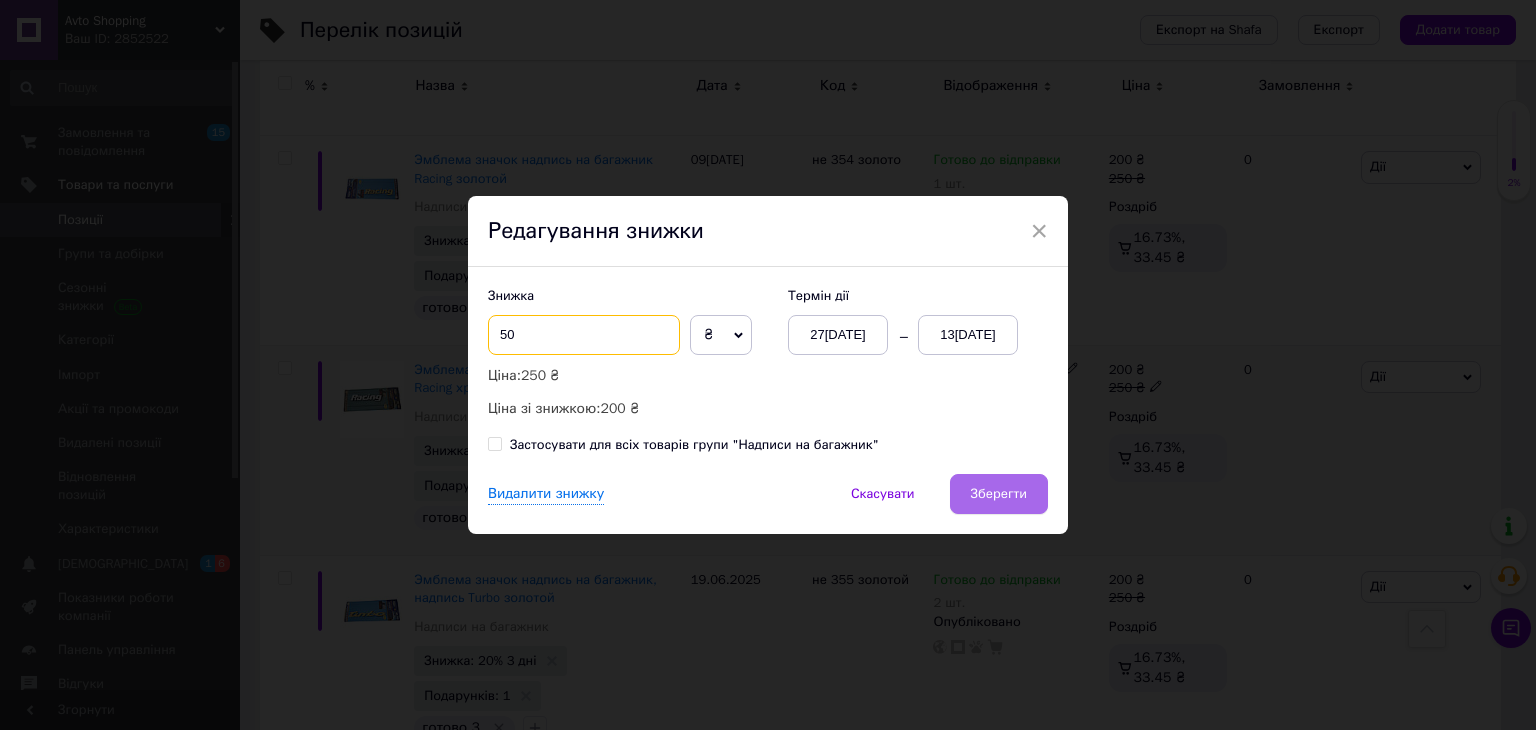 type on "50" 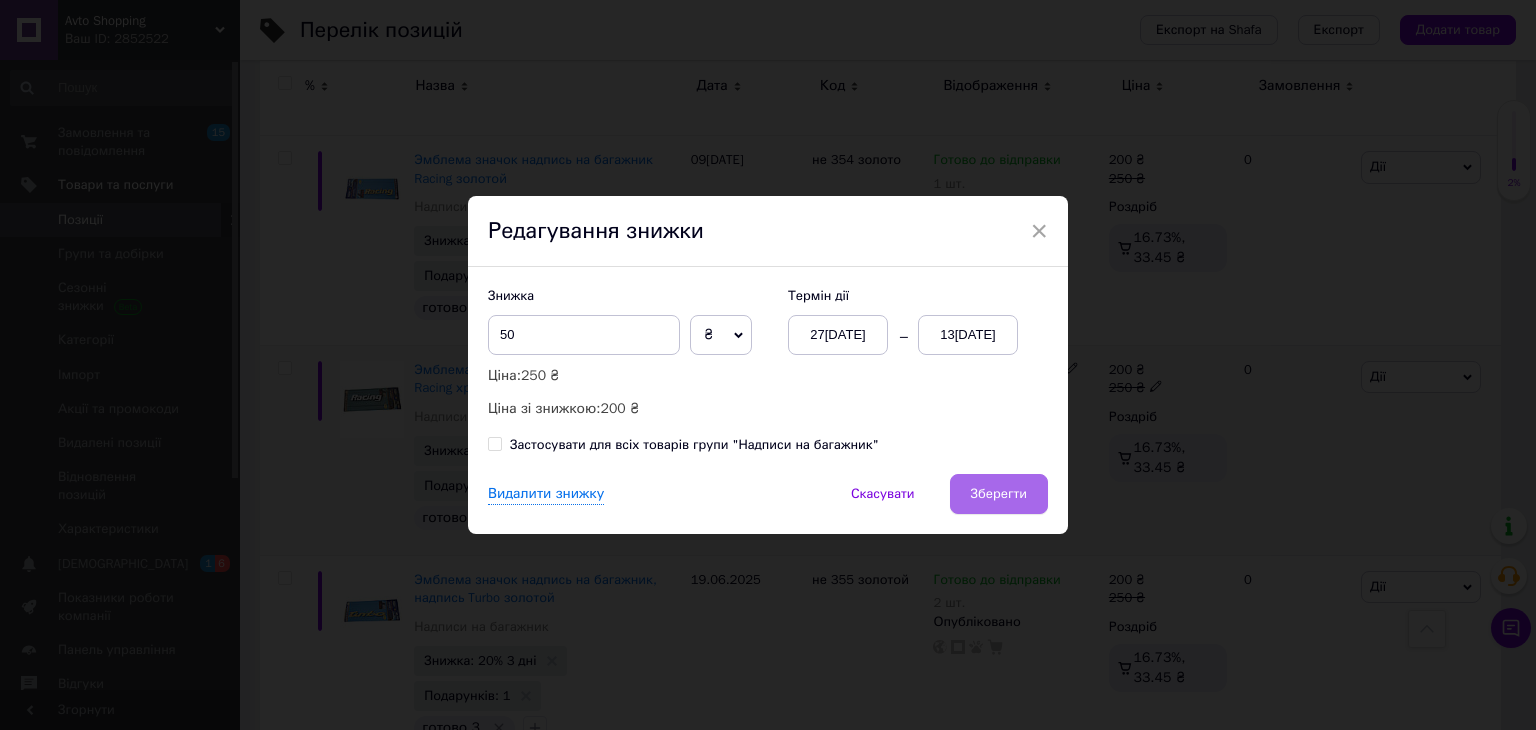click on "Зберегти" at bounding box center [999, 494] 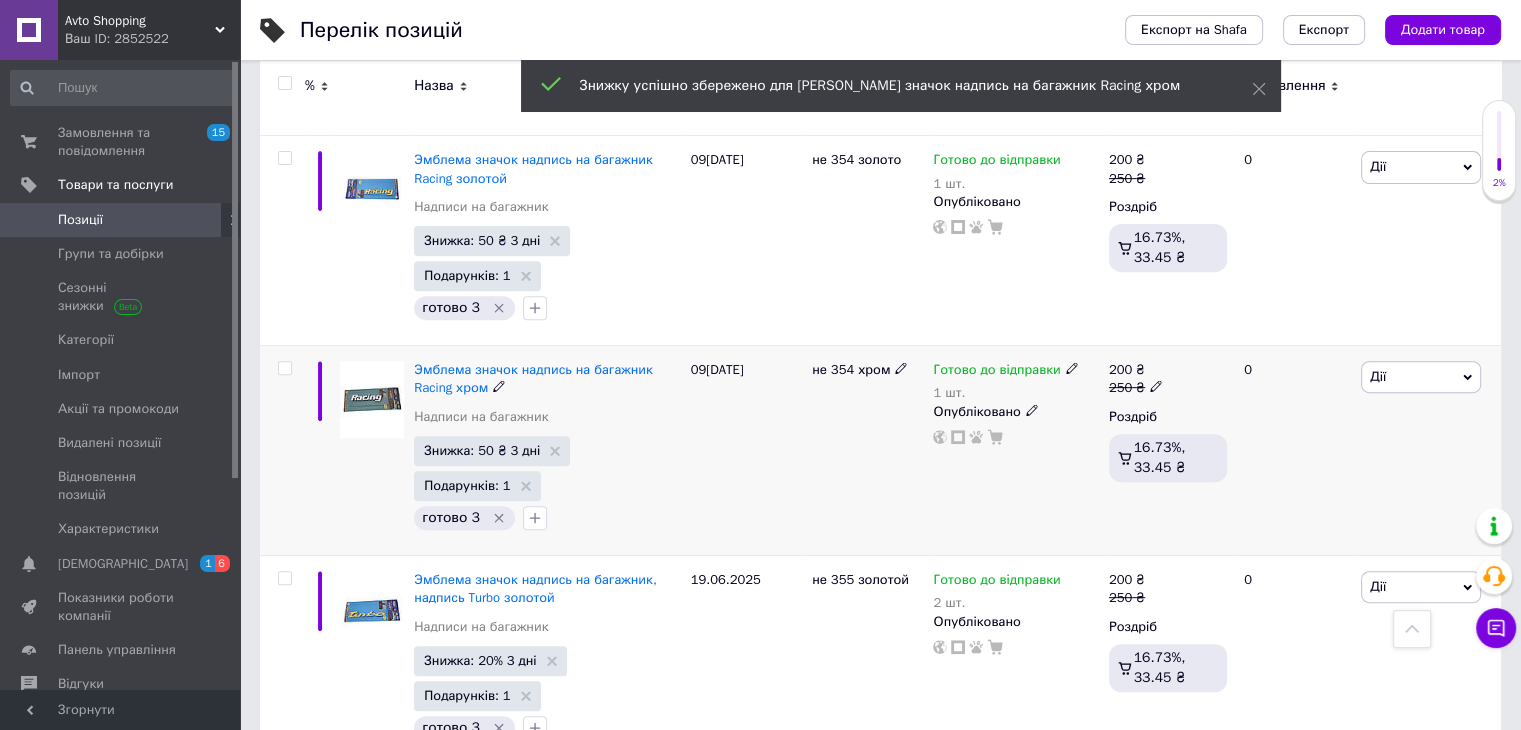 scroll, scrollTop: 0, scrollLeft: 252, axis: horizontal 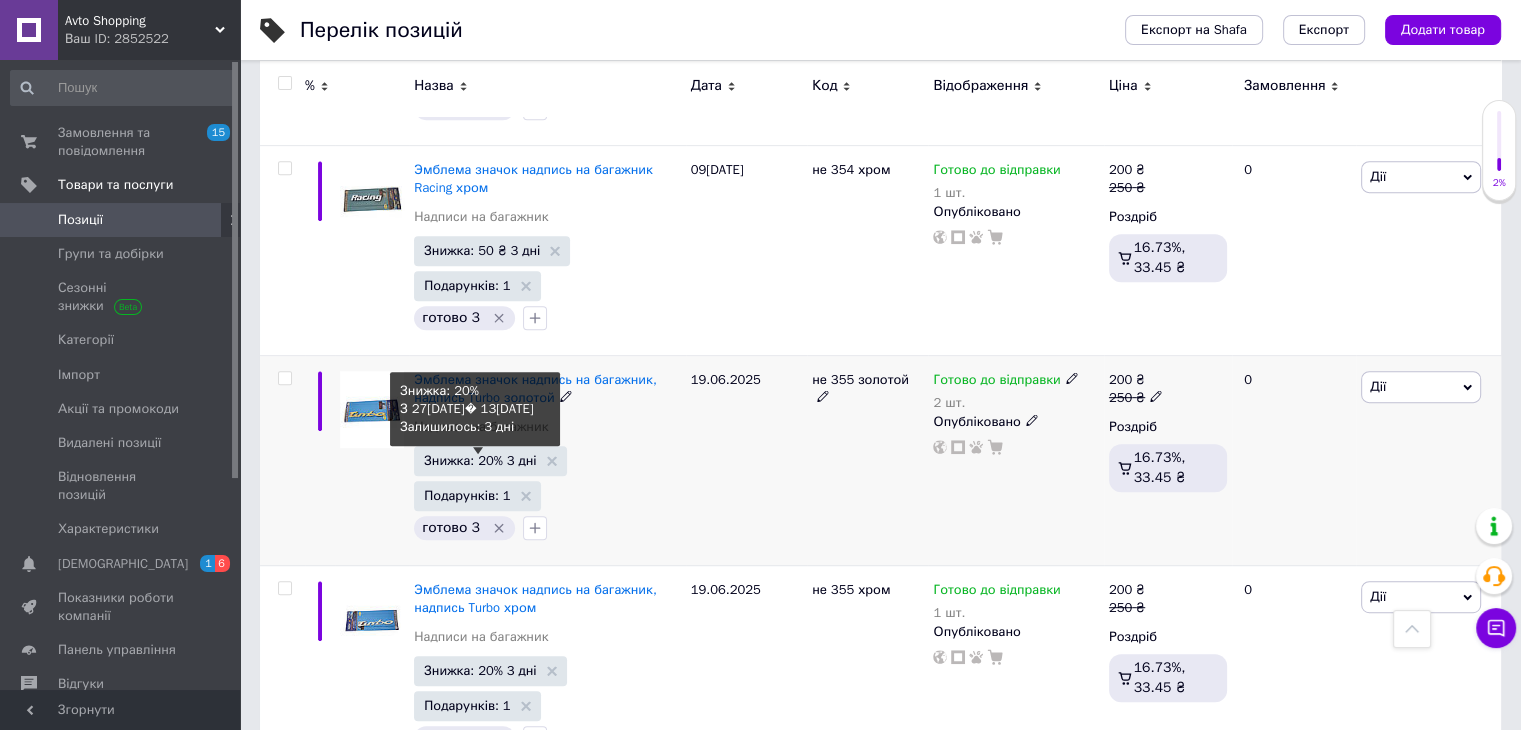 click on "Знижка: 20% 3 дні" at bounding box center (480, 460) 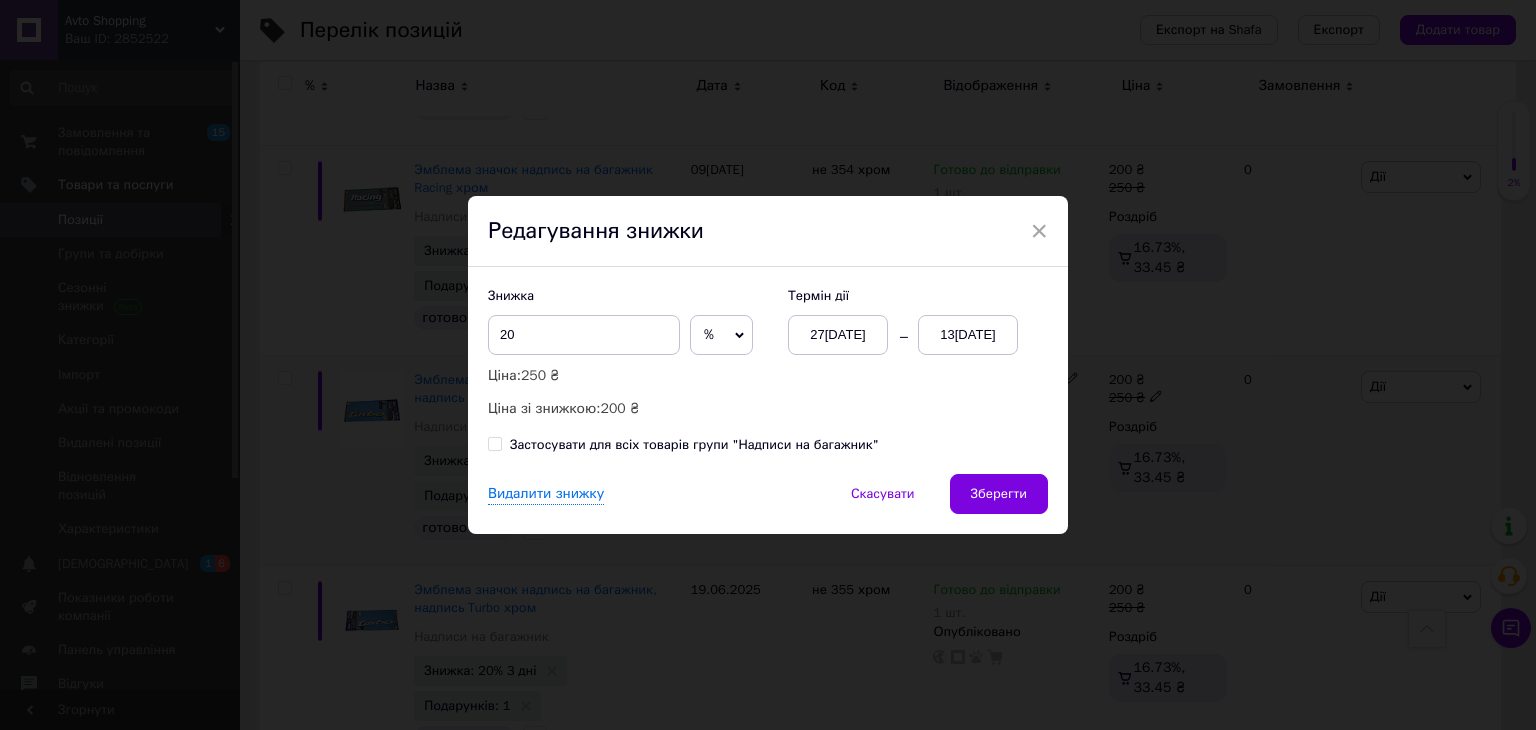 click 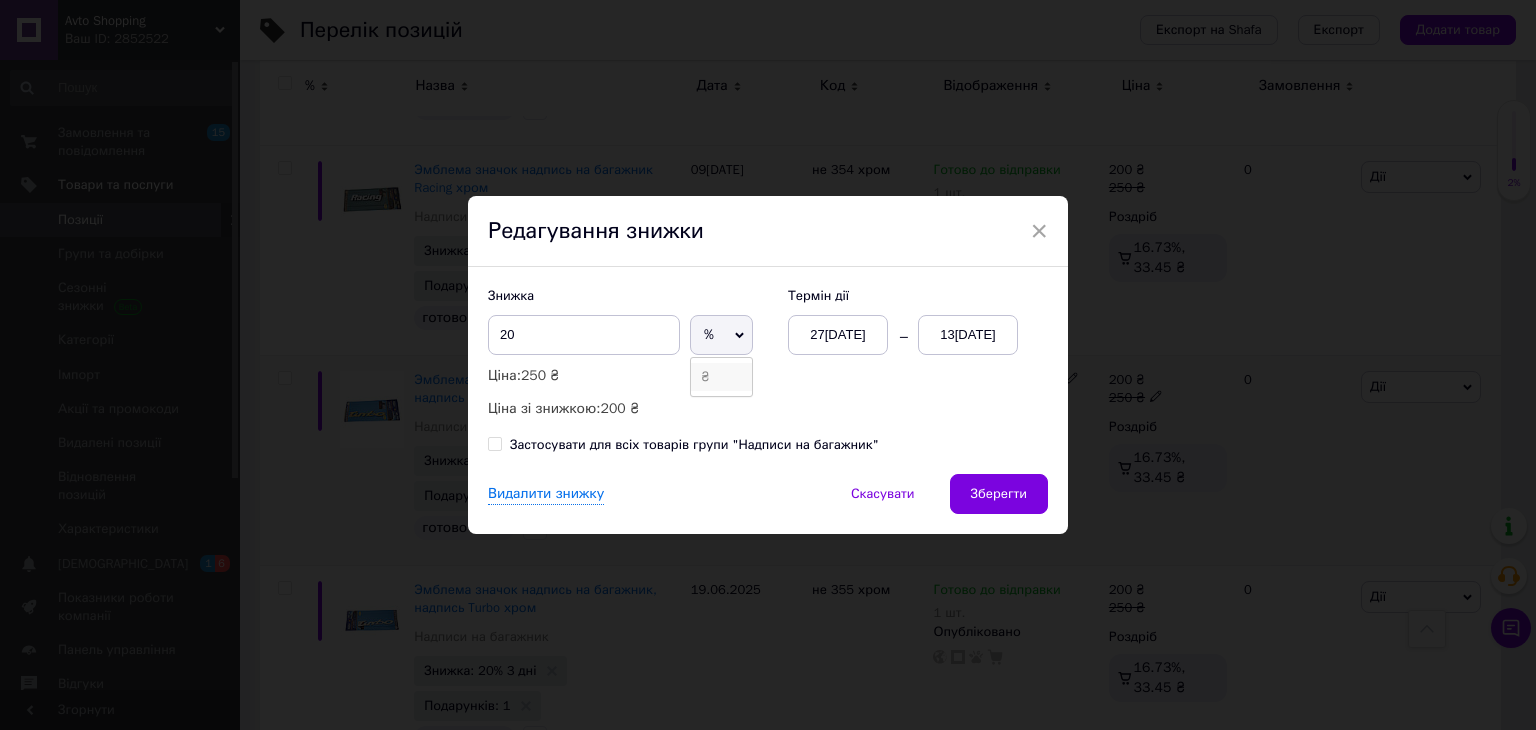 click on "₴" at bounding box center (721, 377) 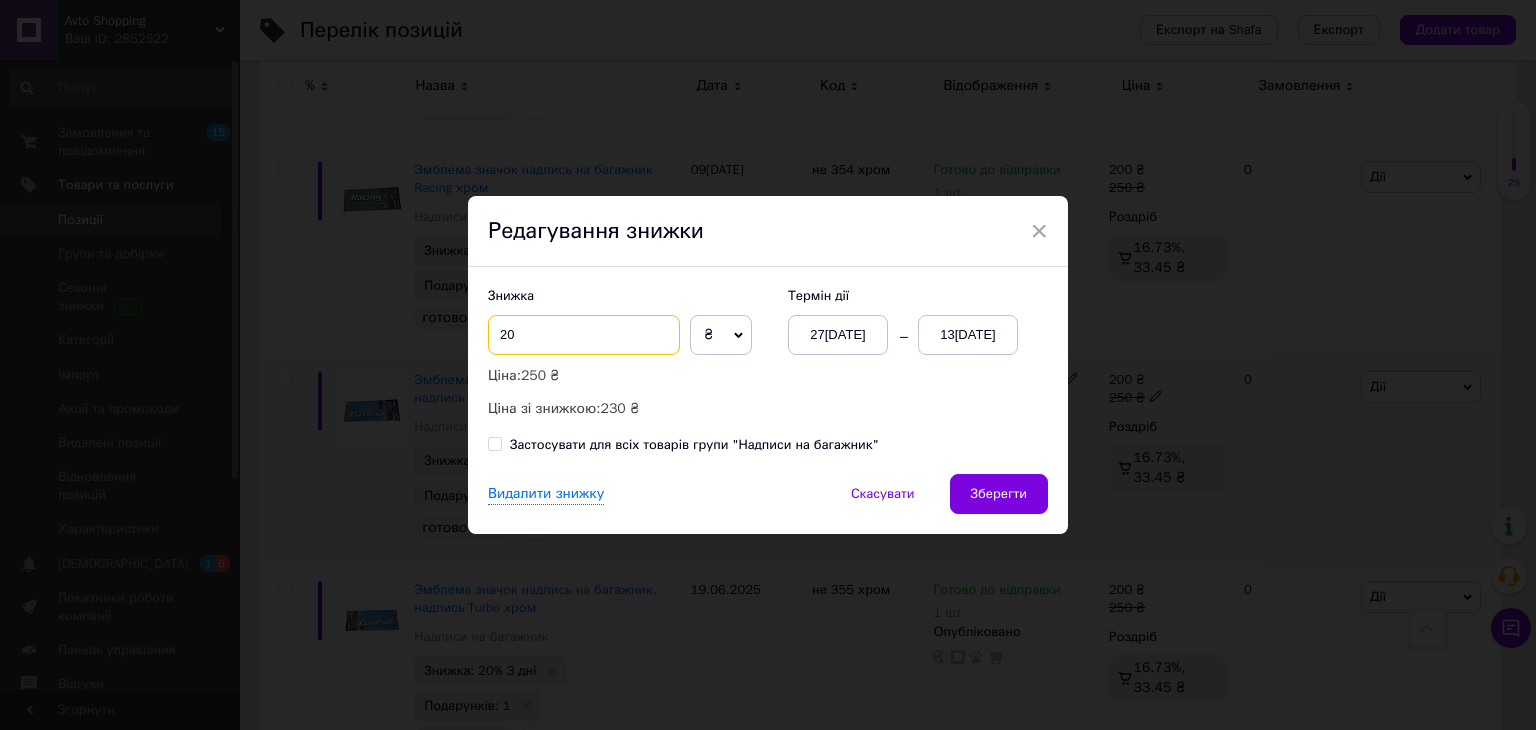 drag, startPoint x: 502, startPoint y: 336, endPoint x: 491, endPoint y: 335, distance: 11.045361 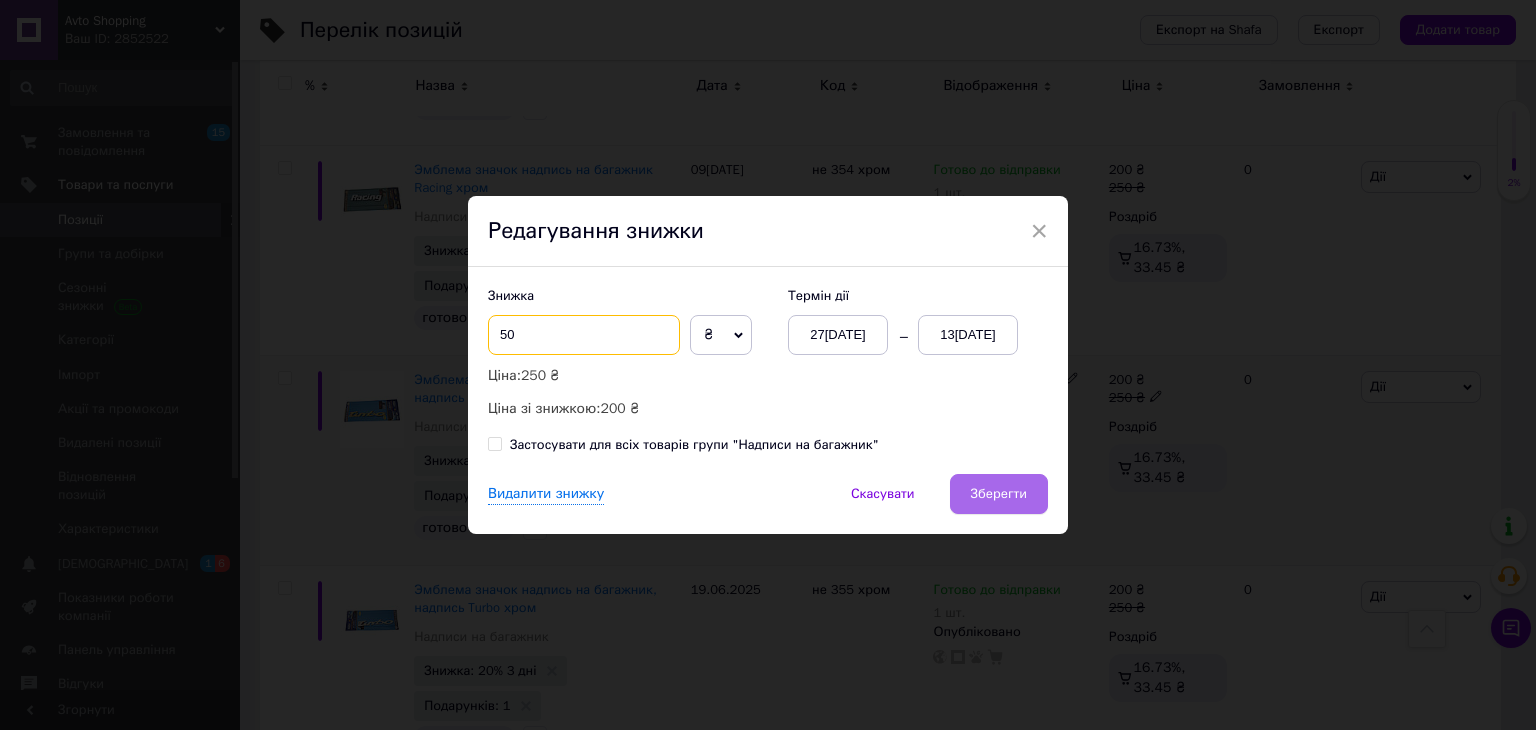 type on "50" 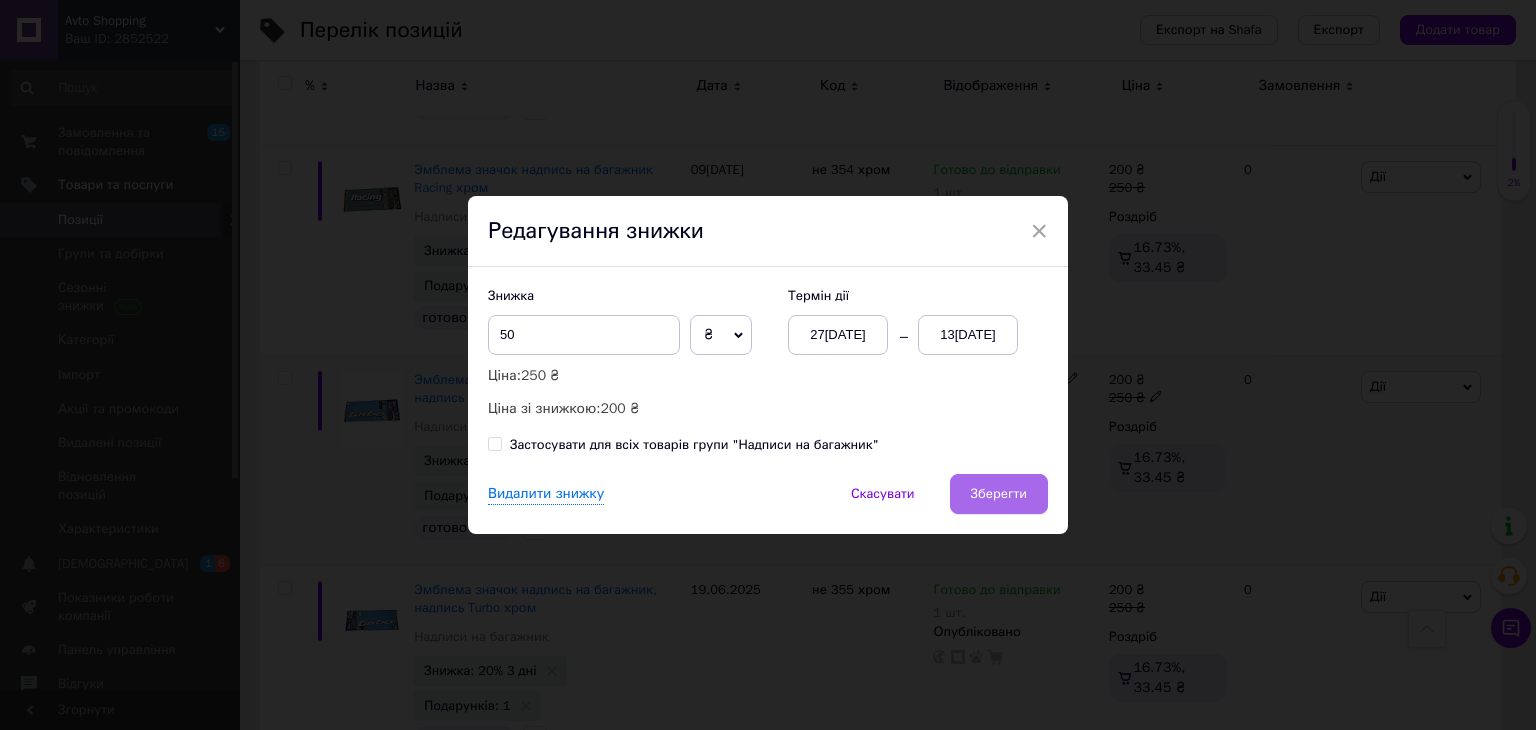 click on "Зберегти" at bounding box center [999, 494] 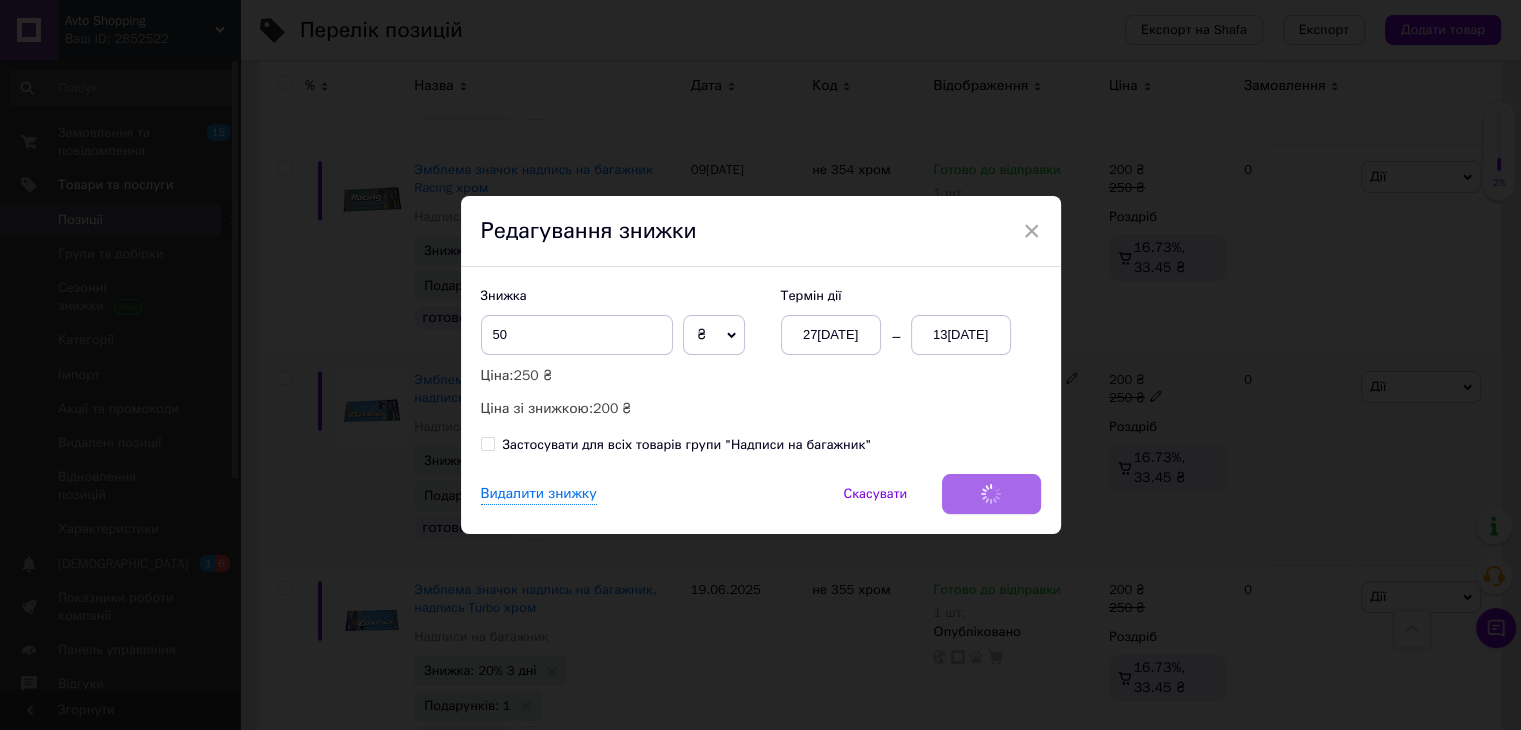 scroll, scrollTop: 0, scrollLeft: 252, axis: horizontal 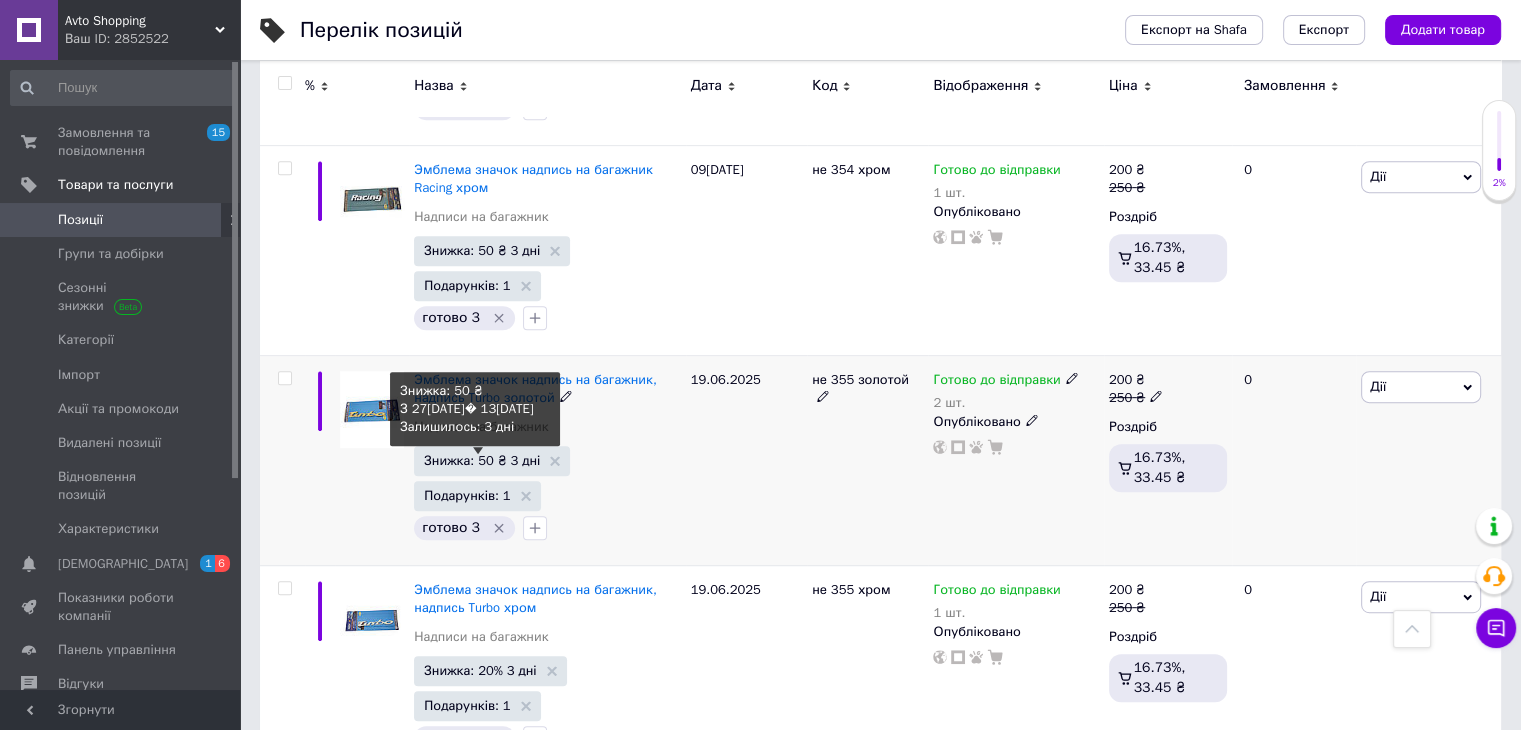 click on "Знижка: 50 ₴ 3 дні" at bounding box center [482, 460] 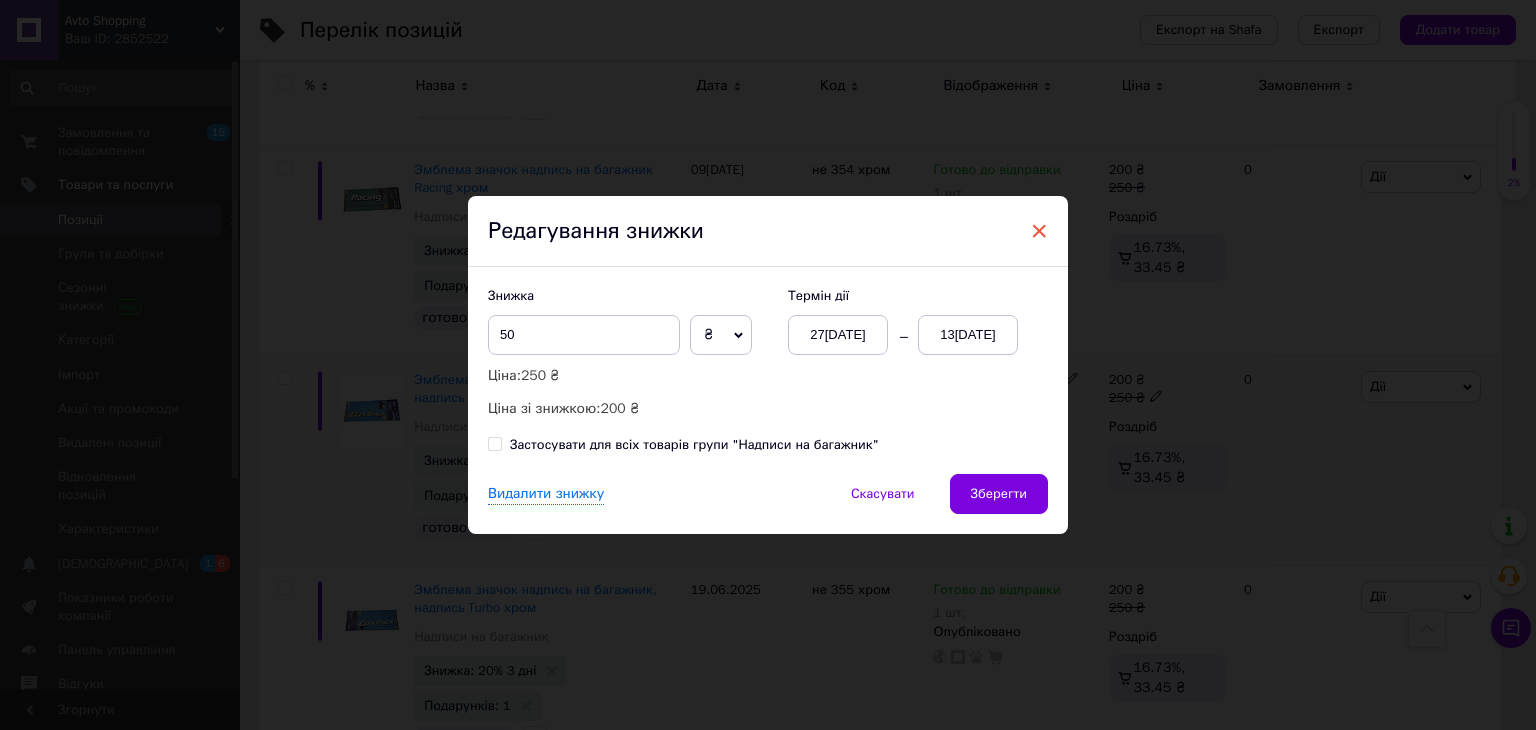 click on "×" at bounding box center [1039, 231] 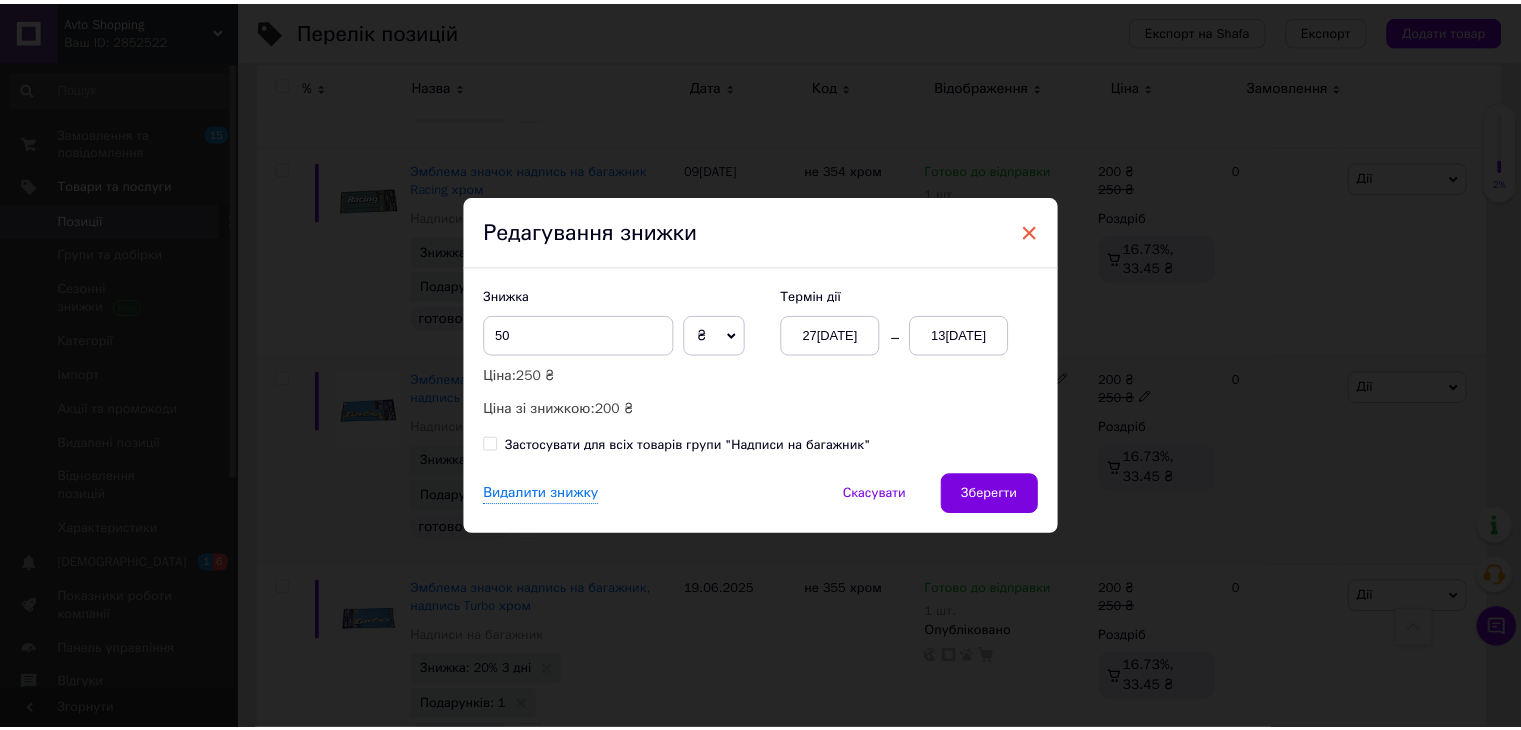 scroll, scrollTop: 0, scrollLeft: 252, axis: horizontal 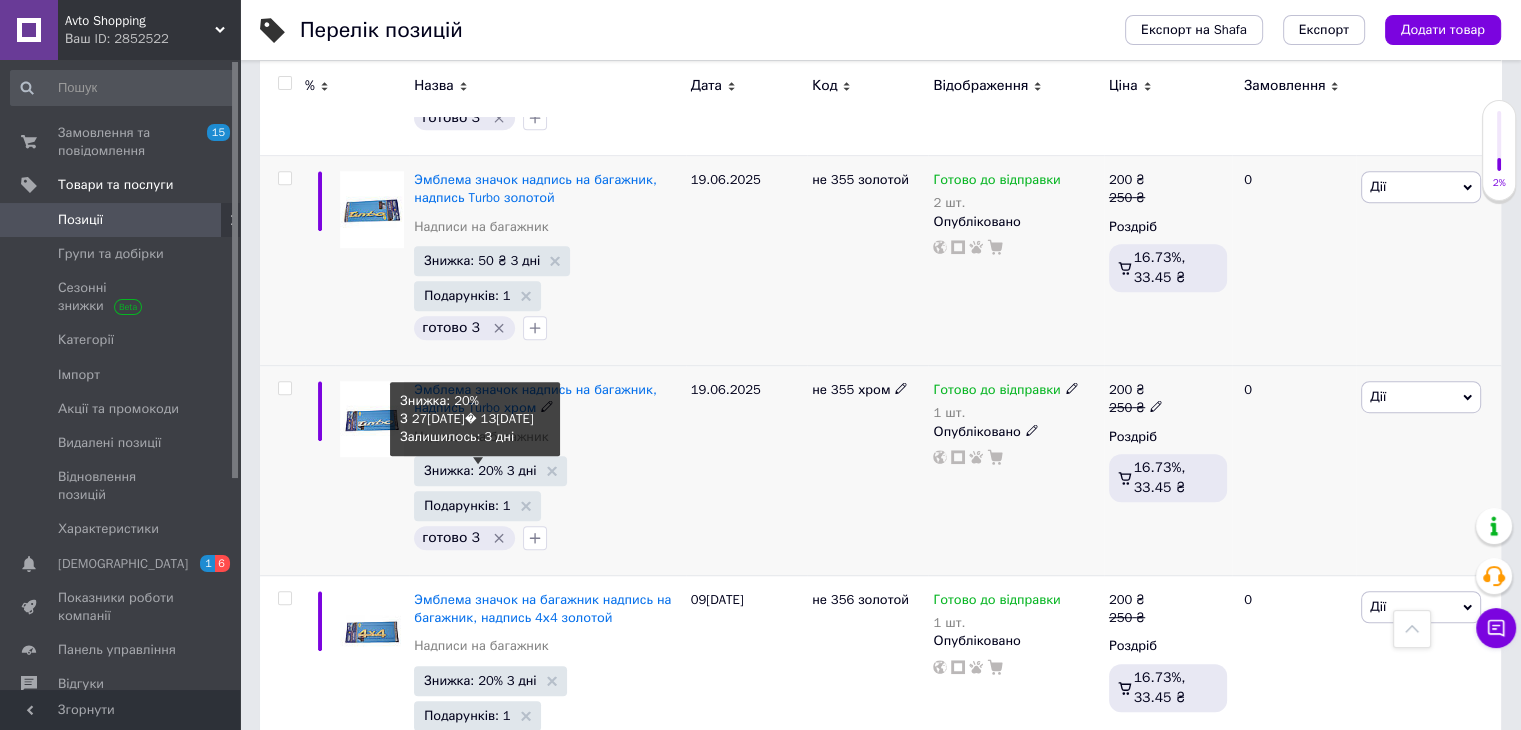 click on "Знижка: 20% 3 дні" at bounding box center (480, 470) 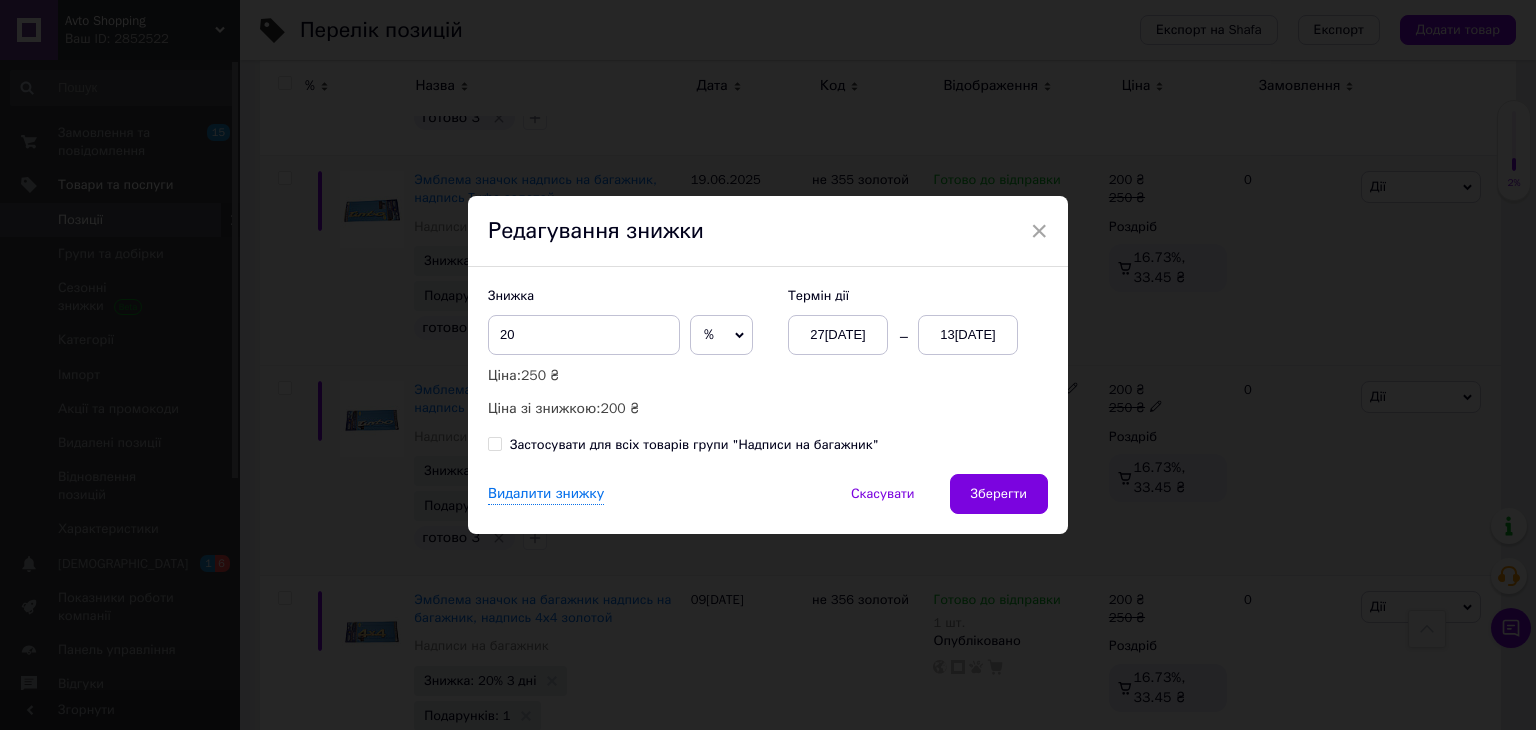 click 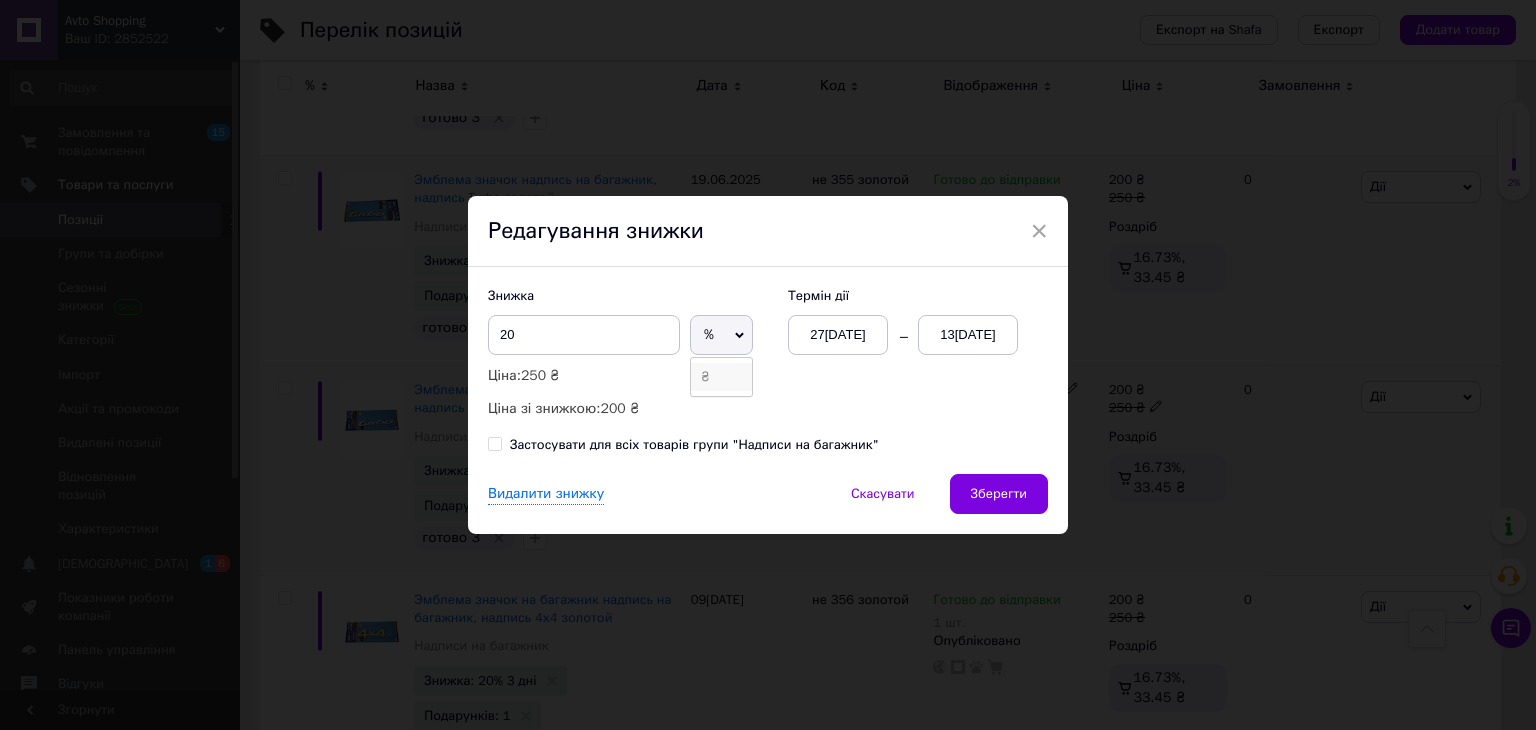 click on "₴" at bounding box center [721, 377] 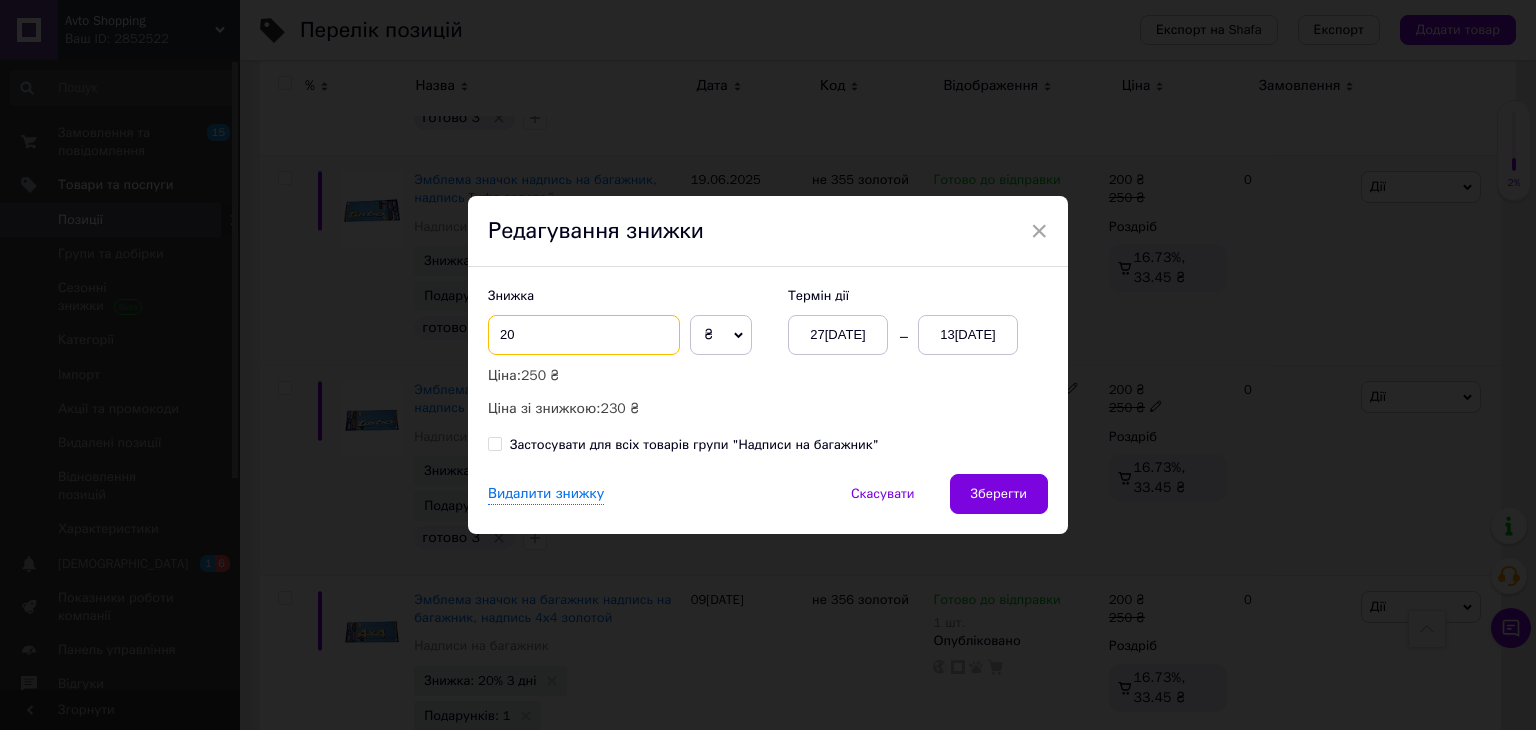 drag, startPoint x: 503, startPoint y: 341, endPoint x: 492, endPoint y: 336, distance: 12.083046 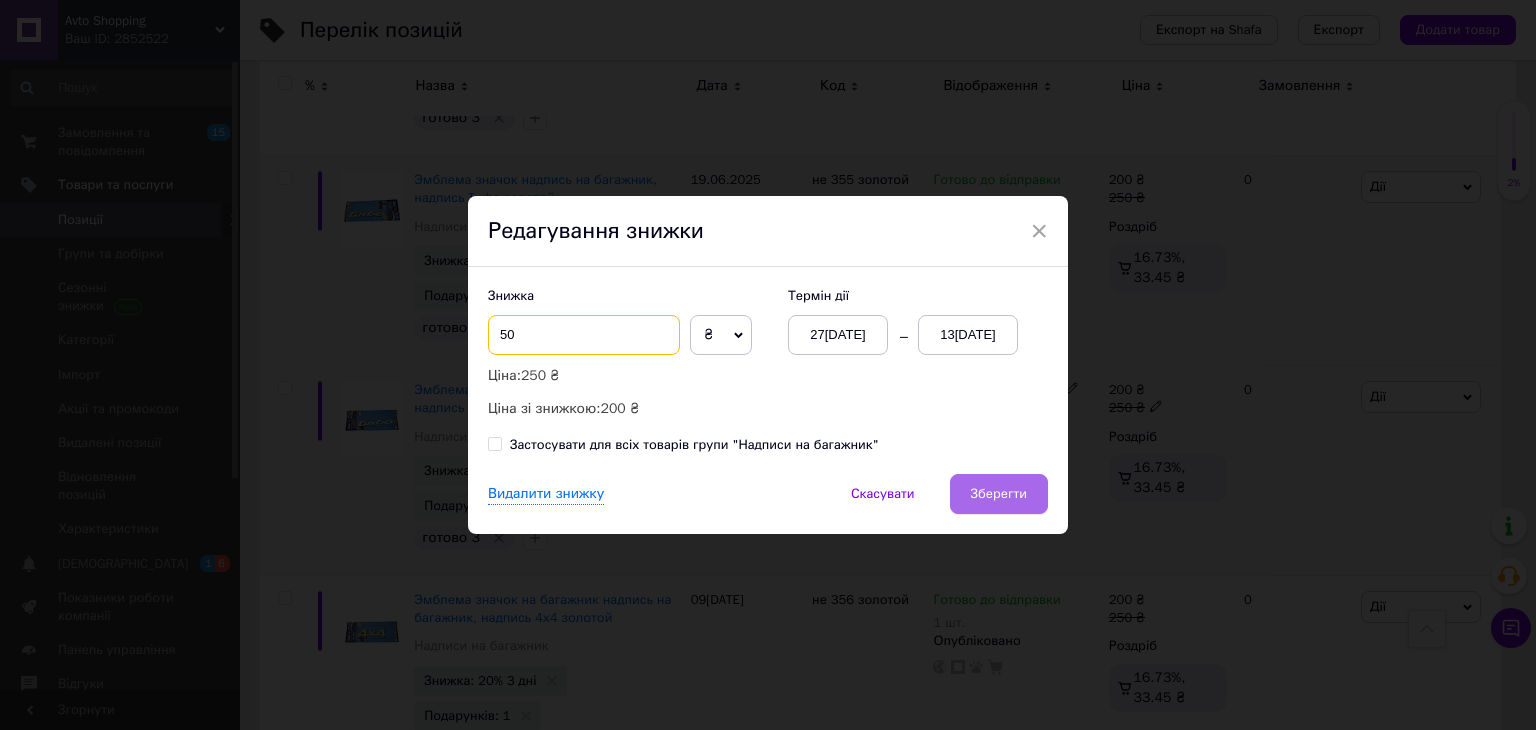 type on "50" 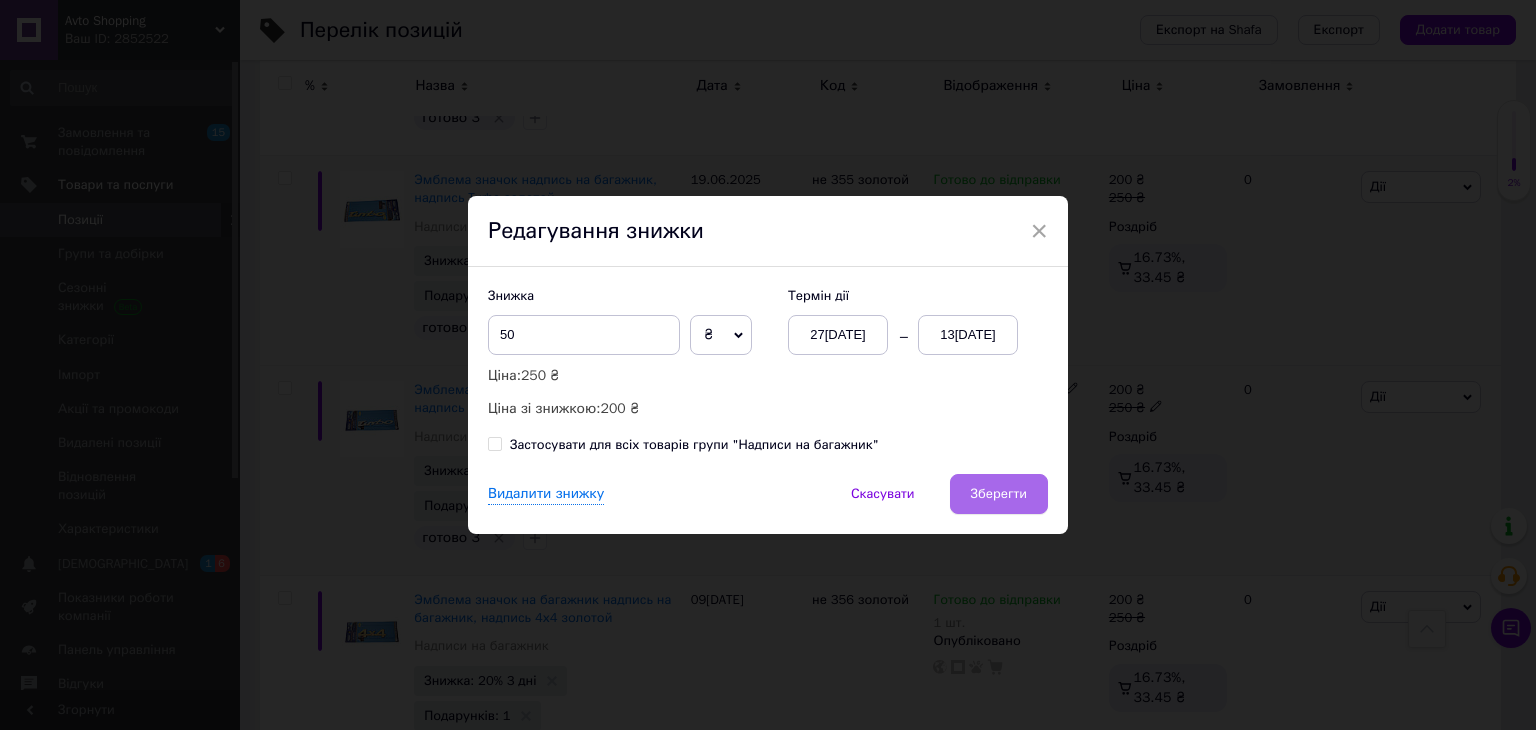 click on "Зберегти" at bounding box center (999, 494) 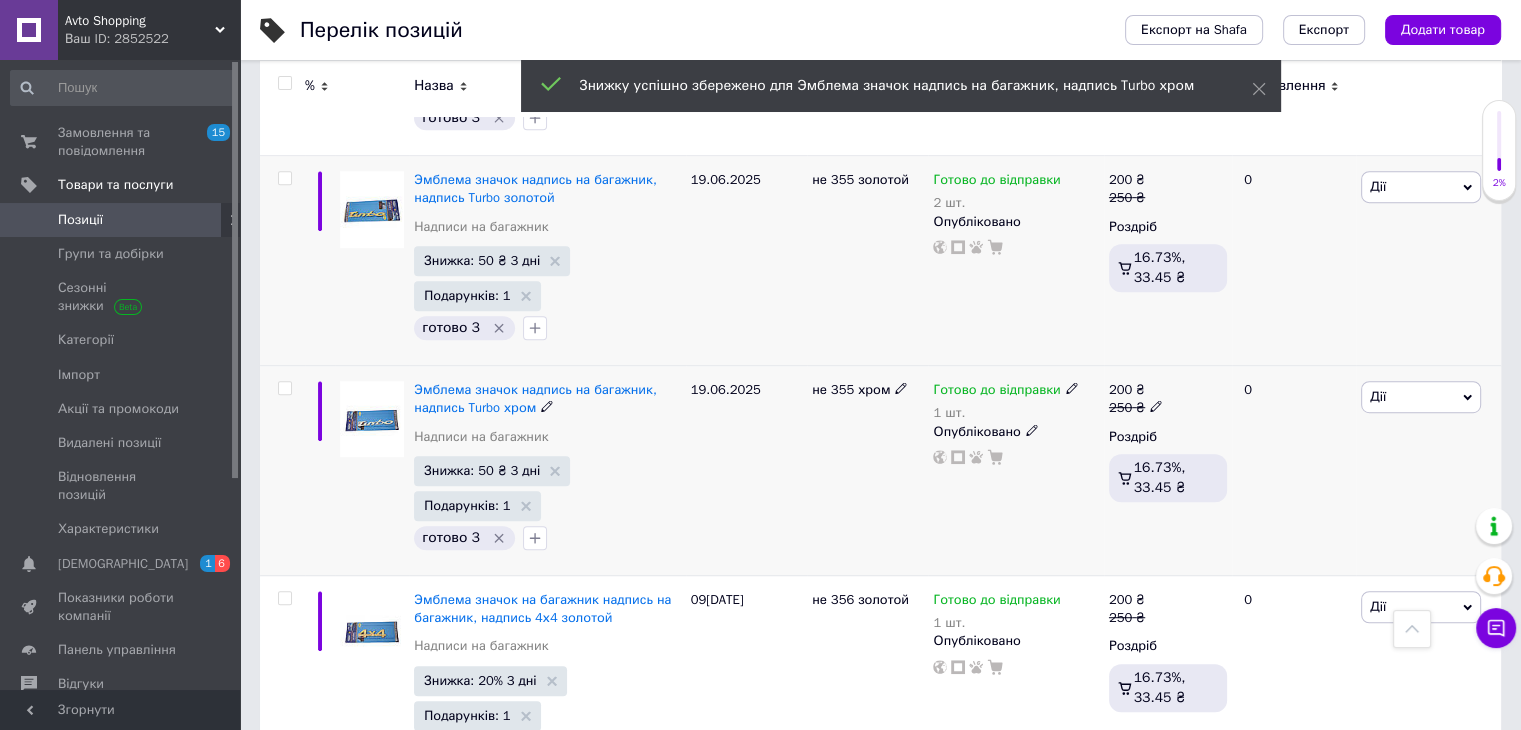 scroll, scrollTop: 0, scrollLeft: 252, axis: horizontal 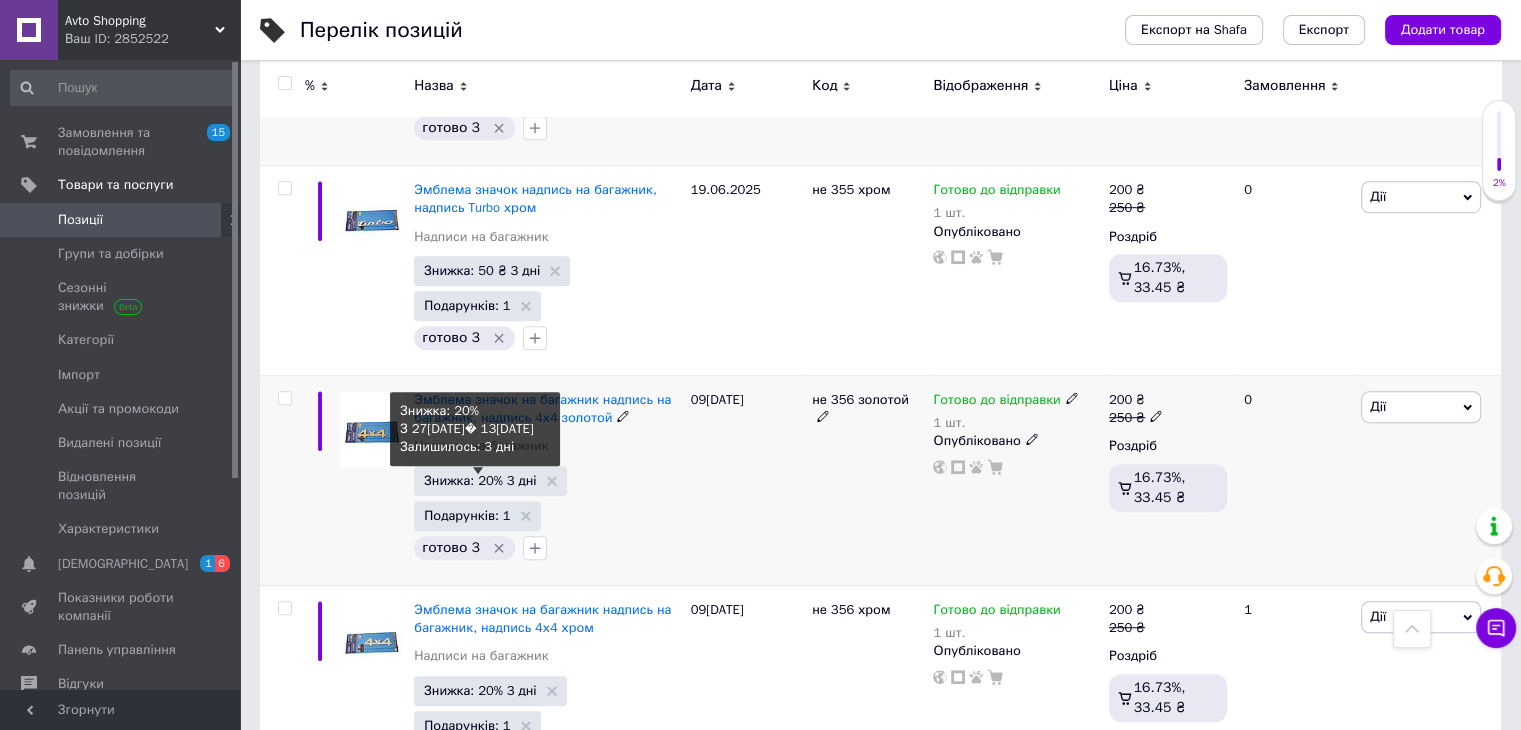 click on "Знижка: 20% 3 дні" at bounding box center (480, 480) 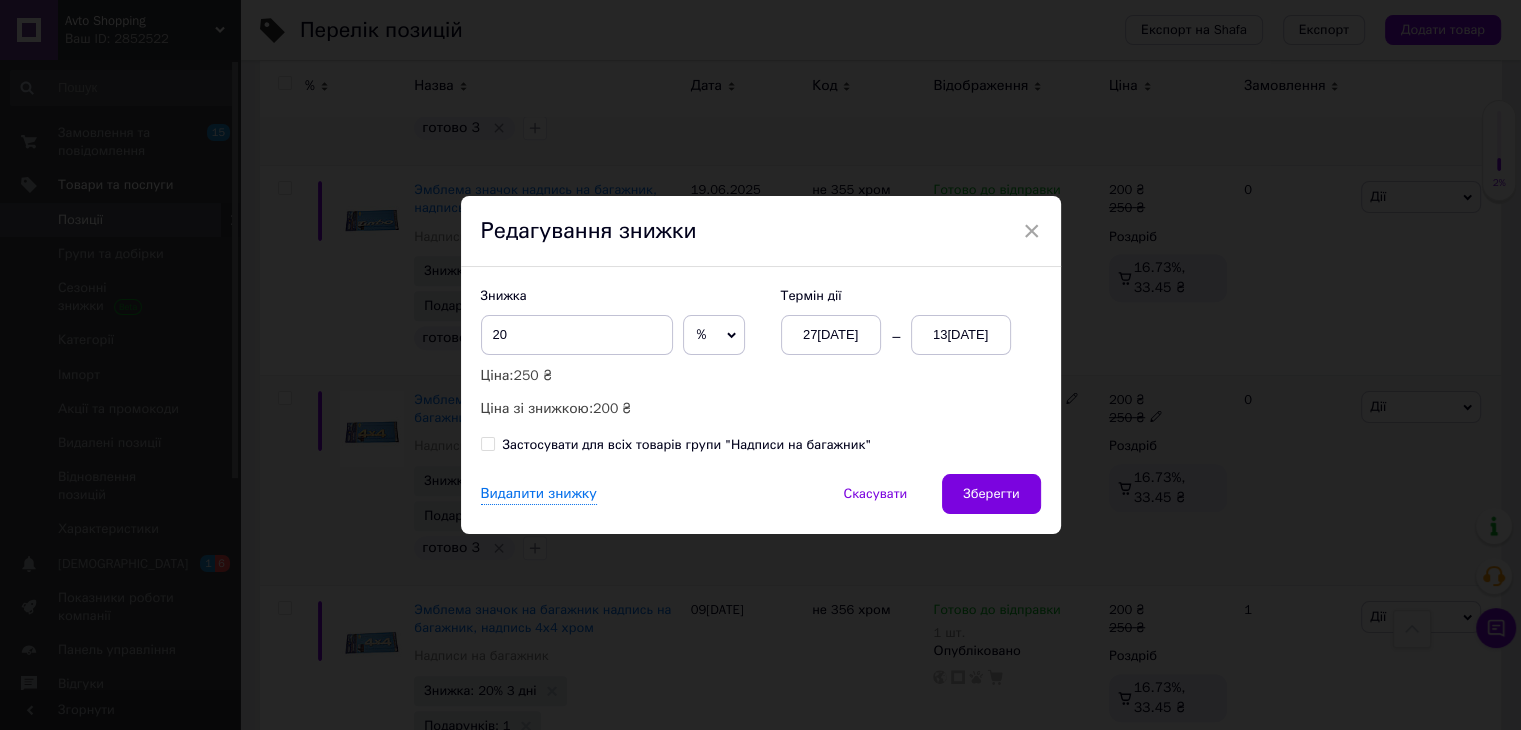 click on "Видалити знижку   Скасувати   Зберегти" at bounding box center [761, 504] 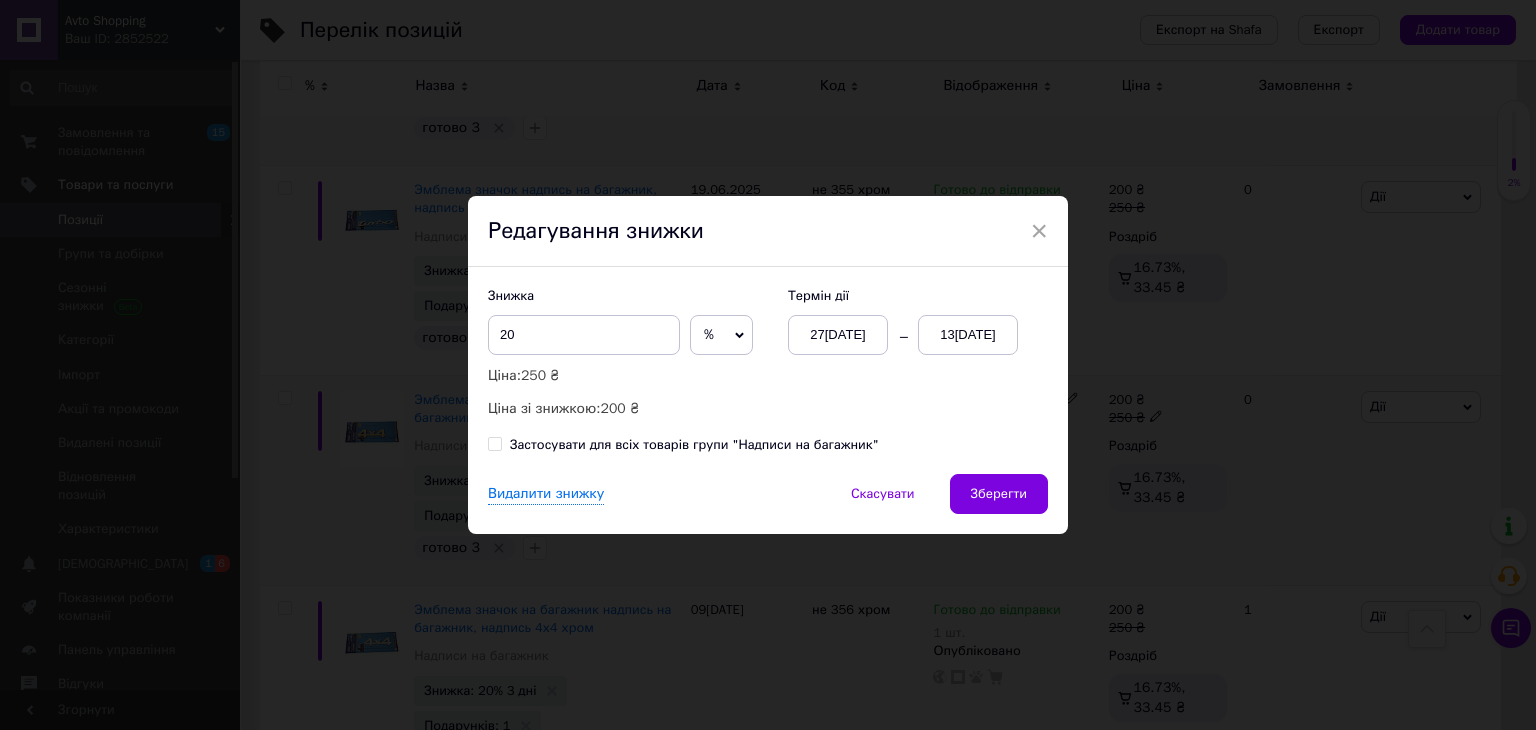 click on "%" at bounding box center [721, 335] 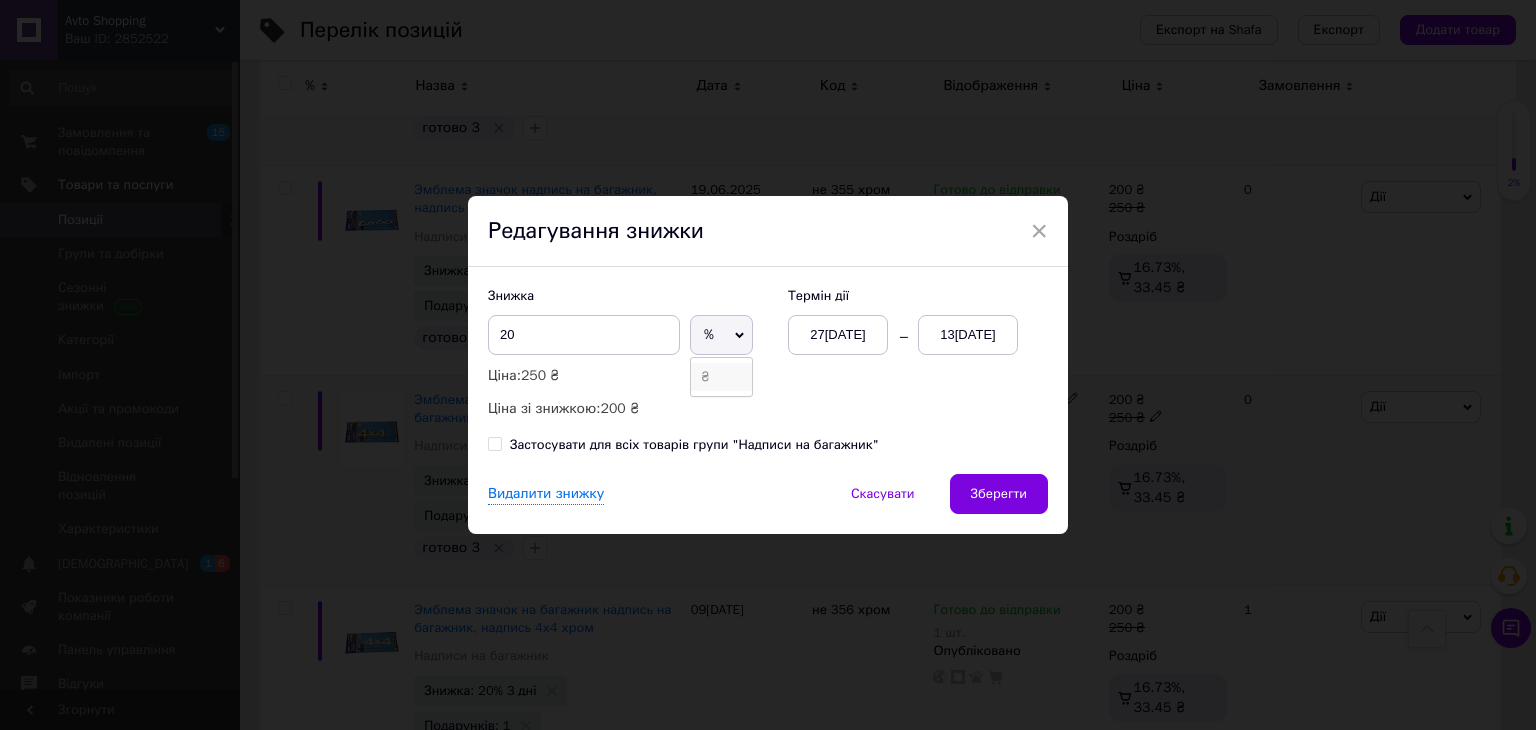 click on "₴" at bounding box center (721, 377) 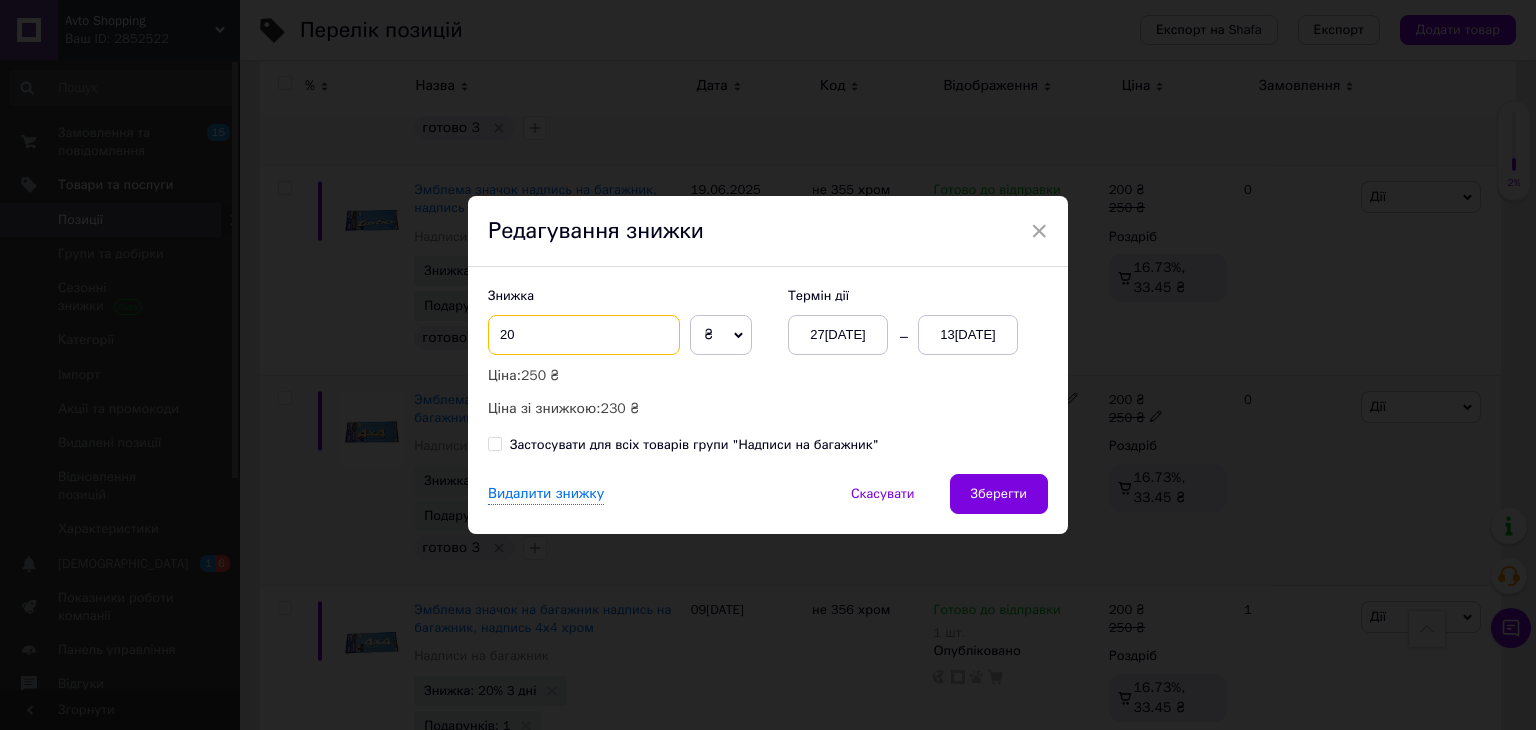 click on "20" at bounding box center (584, 335) 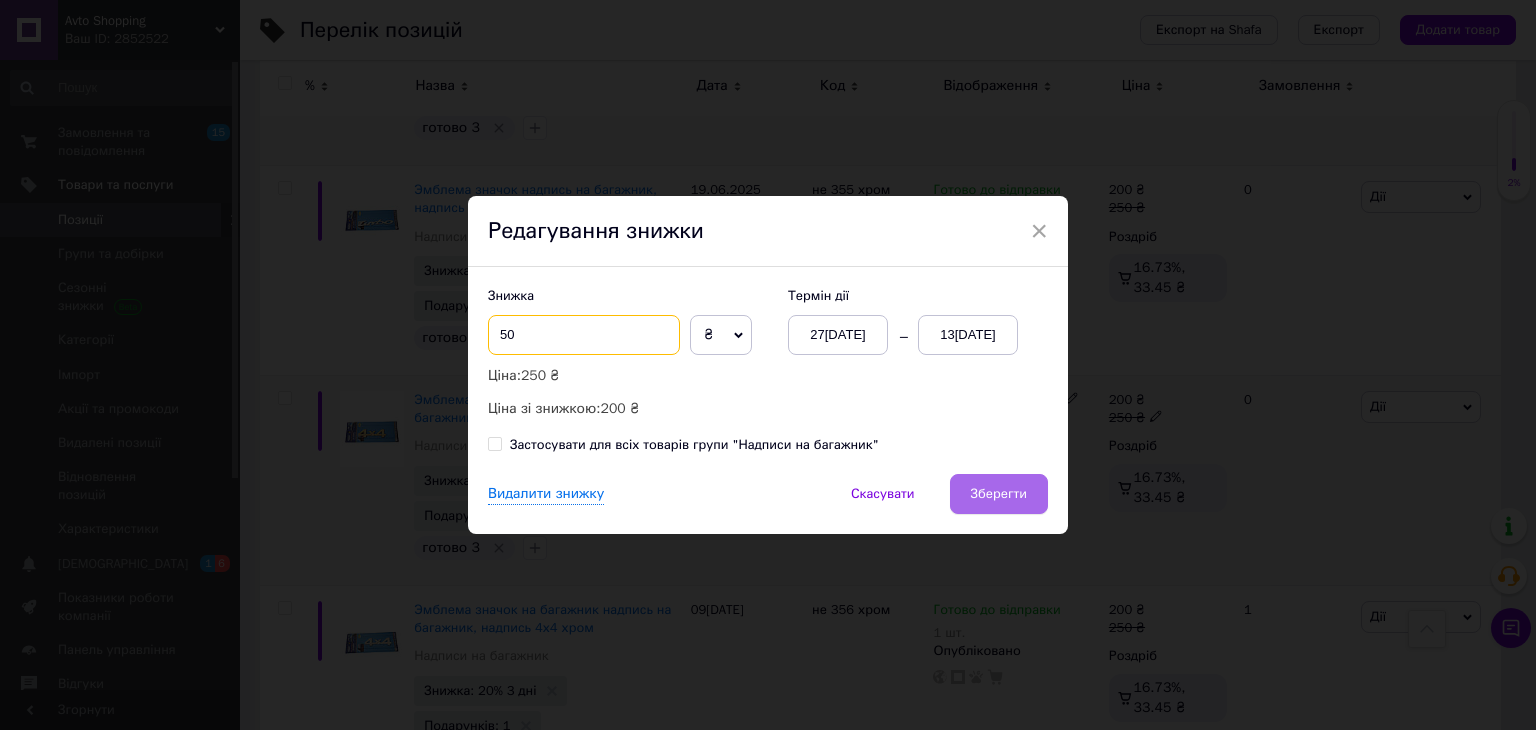type on "50" 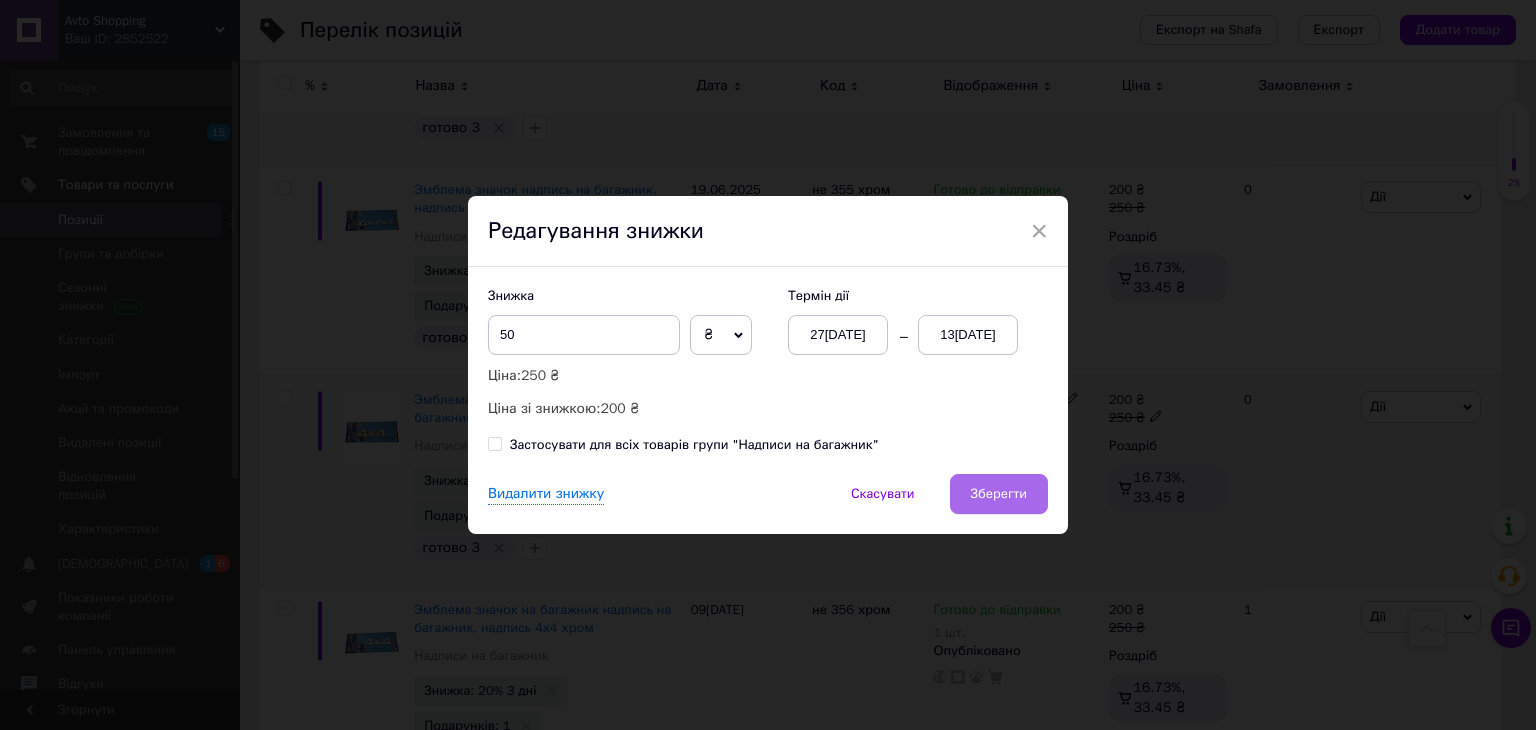 click on "Зберегти" at bounding box center [999, 494] 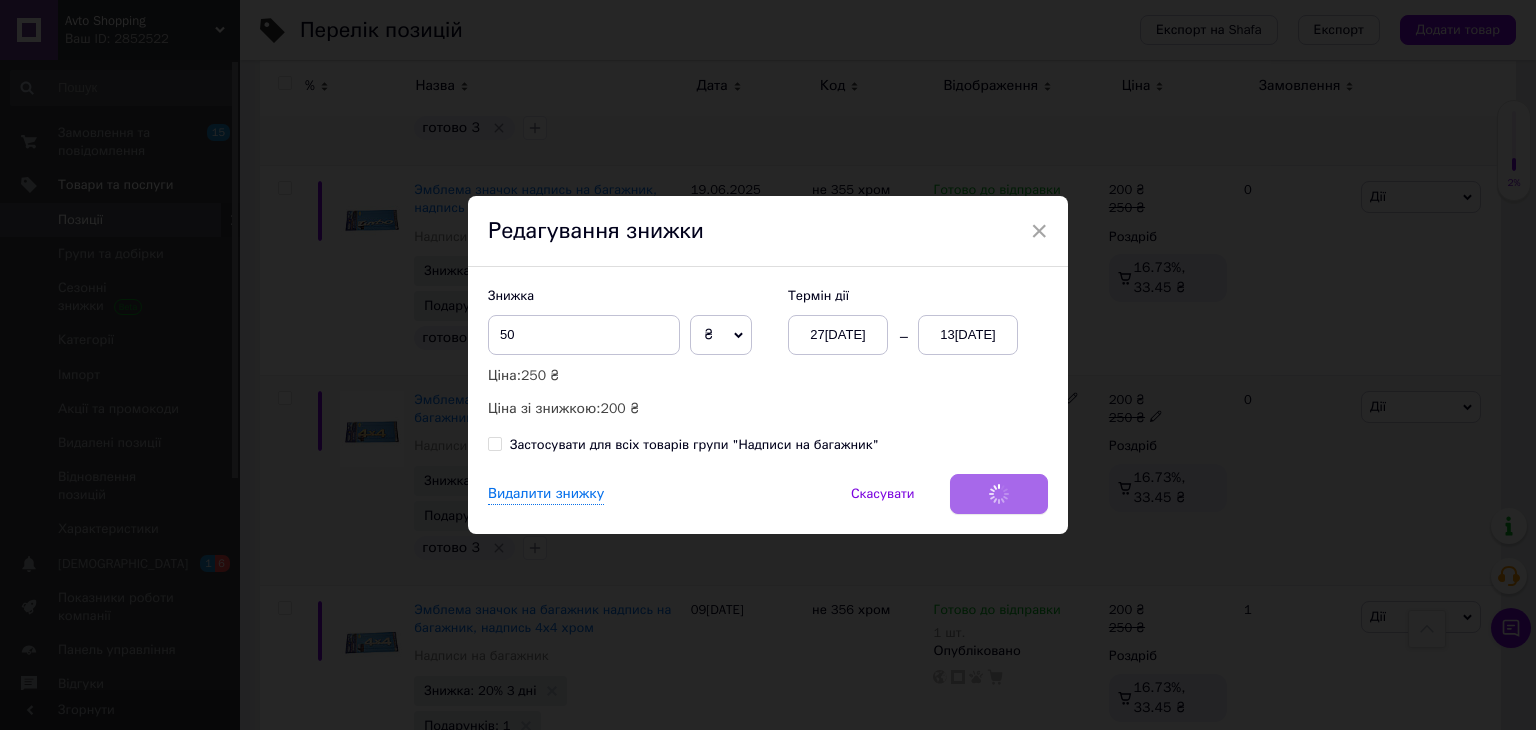 click on "Видалити знижку   Скасувати   Зберегти" at bounding box center (768, 504) 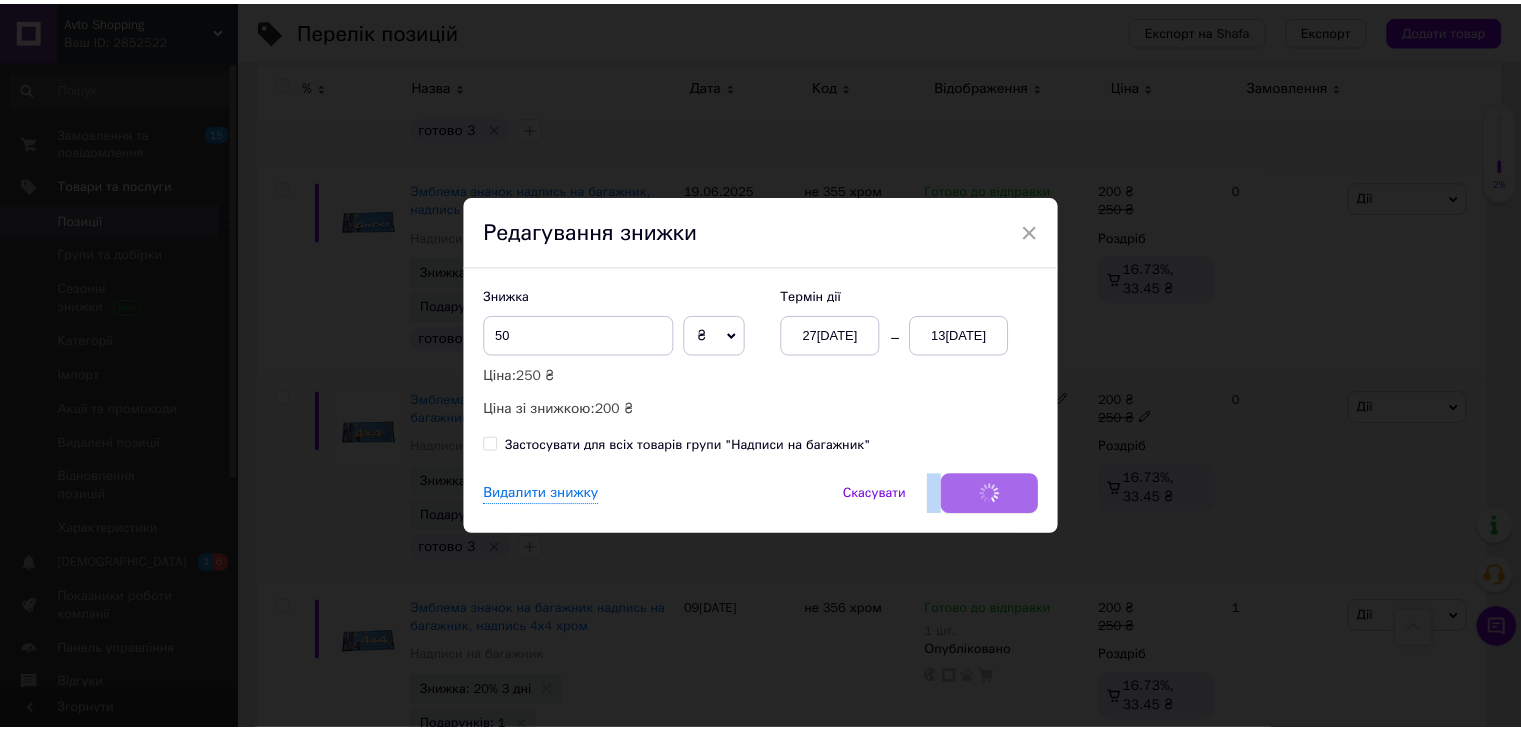 scroll, scrollTop: 0, scrollLeft: 252, axis: horizontal 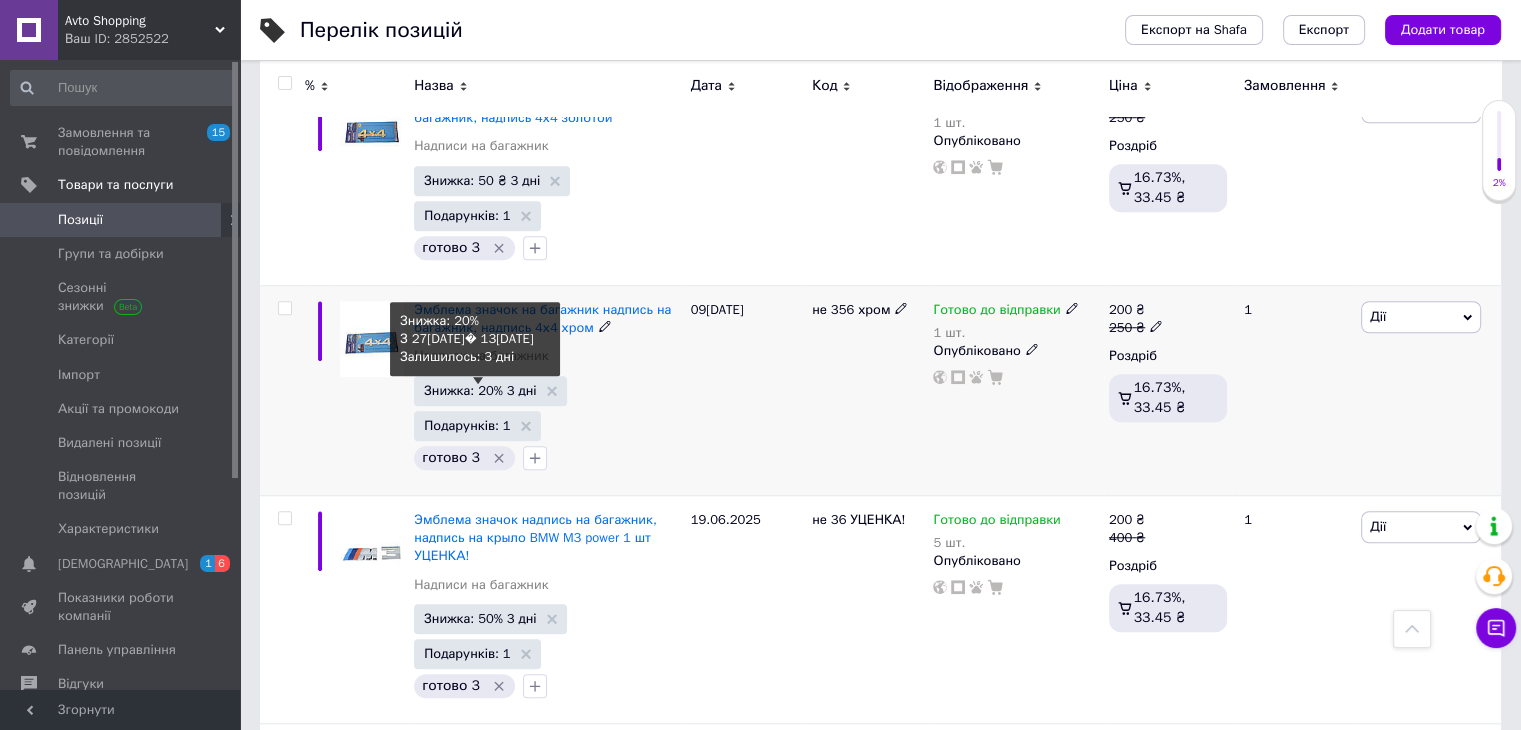 click on "Знижка: 20% 3 дні" at bounding box center (480, 390) 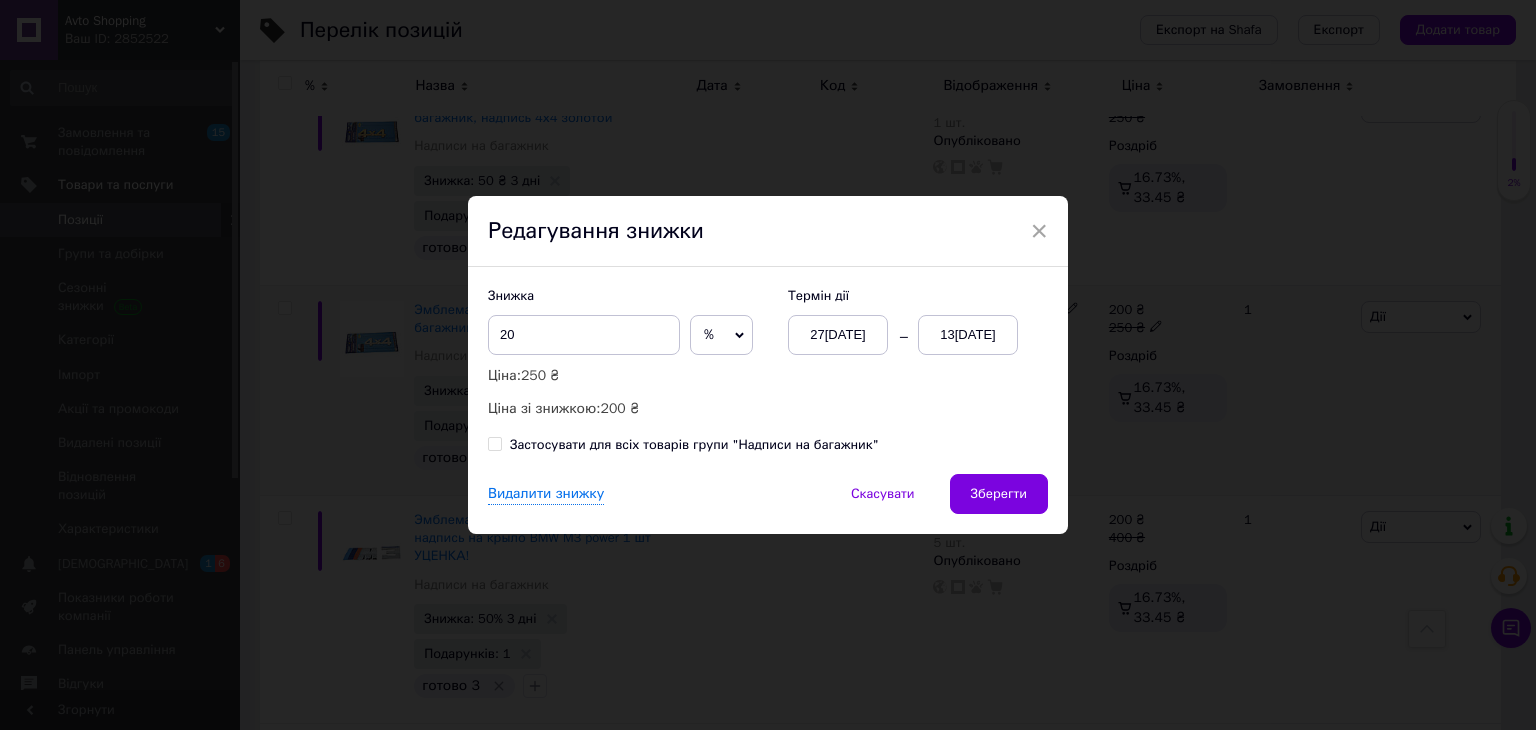 click 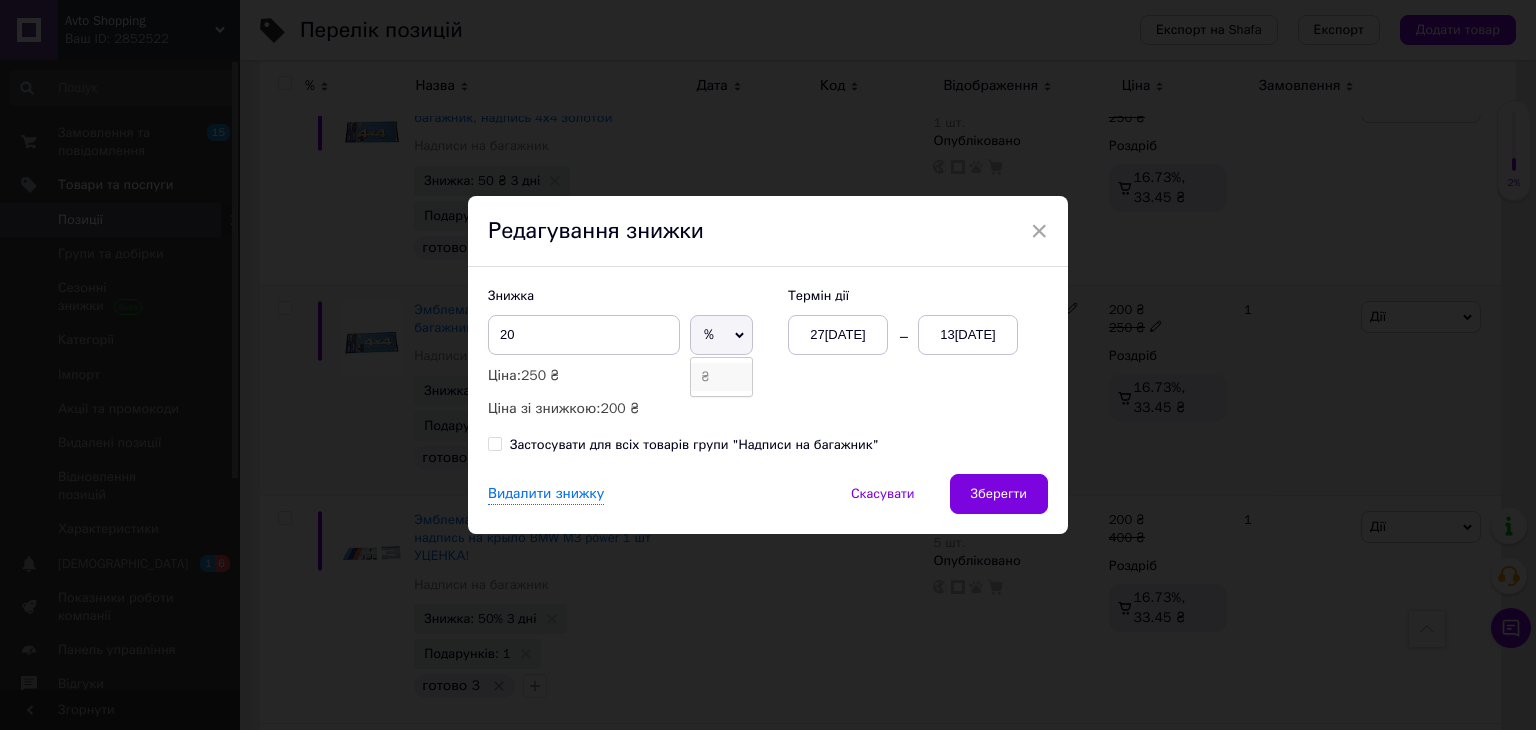 click on "₴" at bounding box center [721, 377] 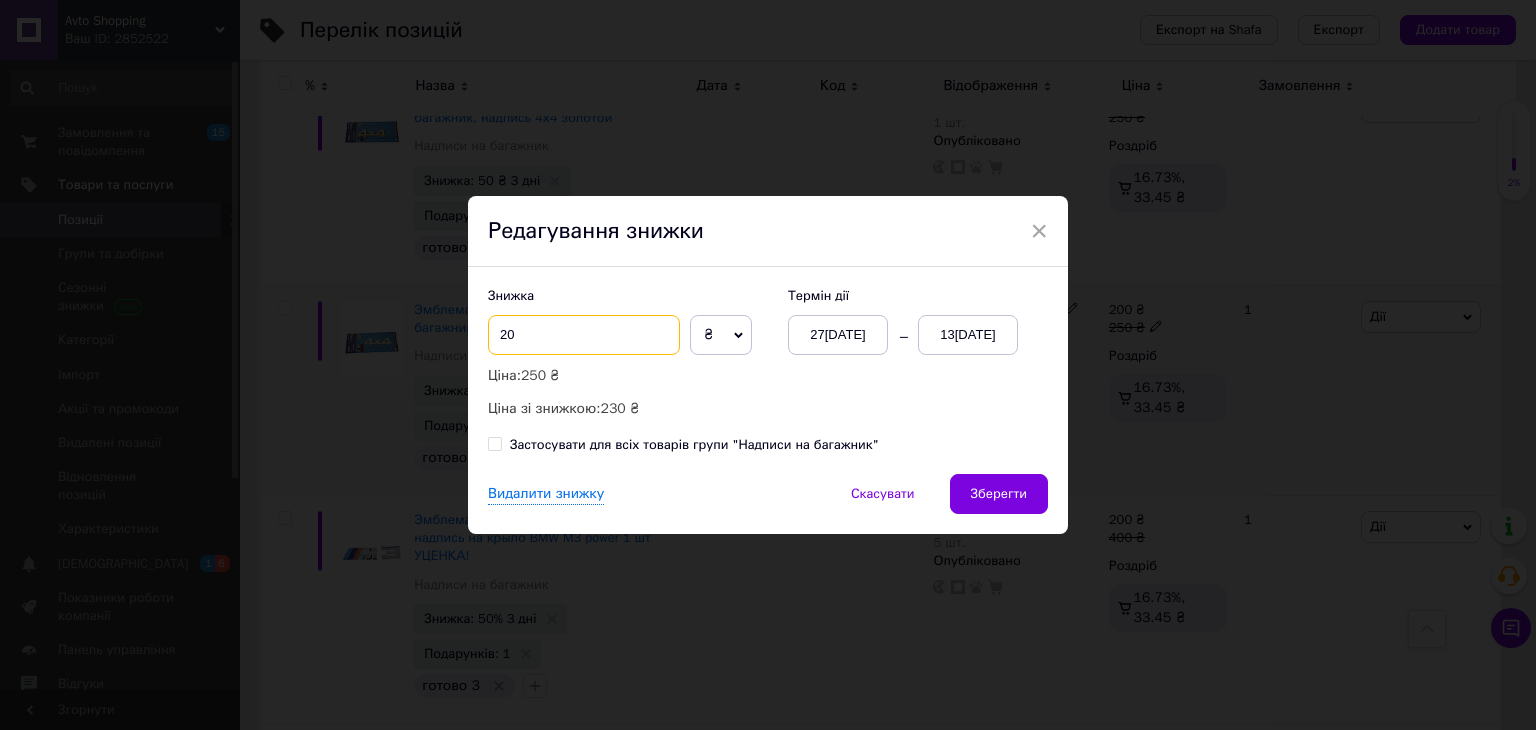 click on "20" at bounding box center [584, 335] 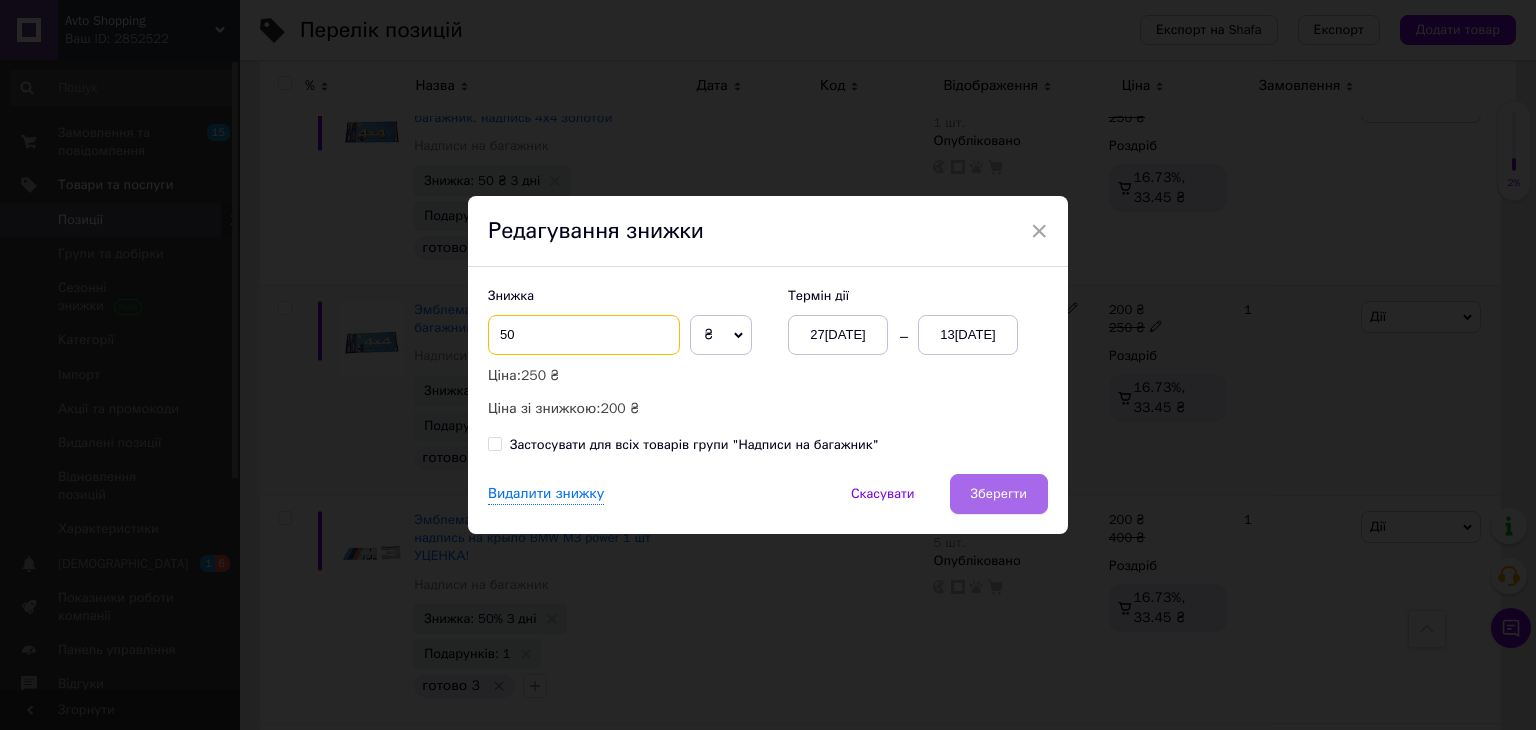 type on "50" 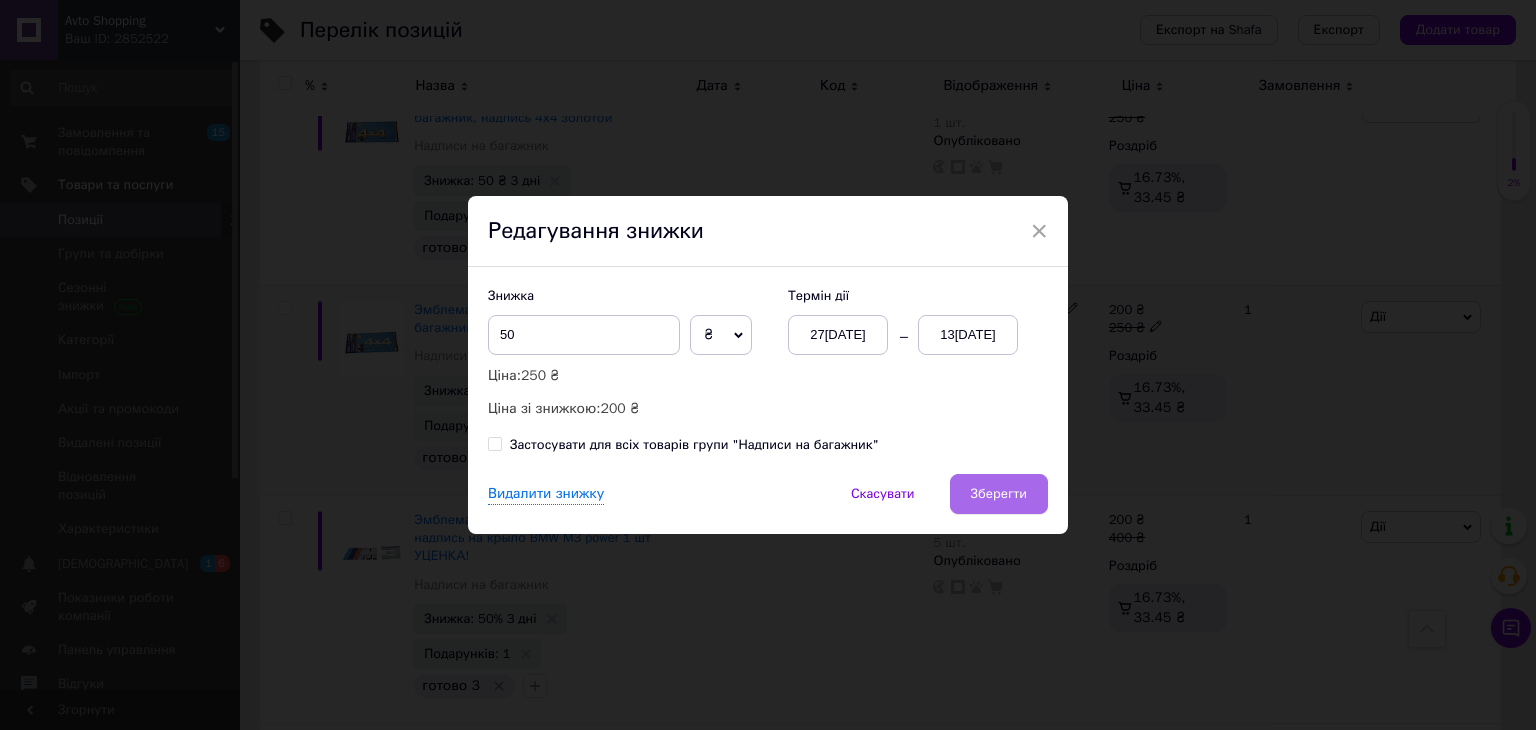 click on "Зберегти" at bounding box center (999, 494) 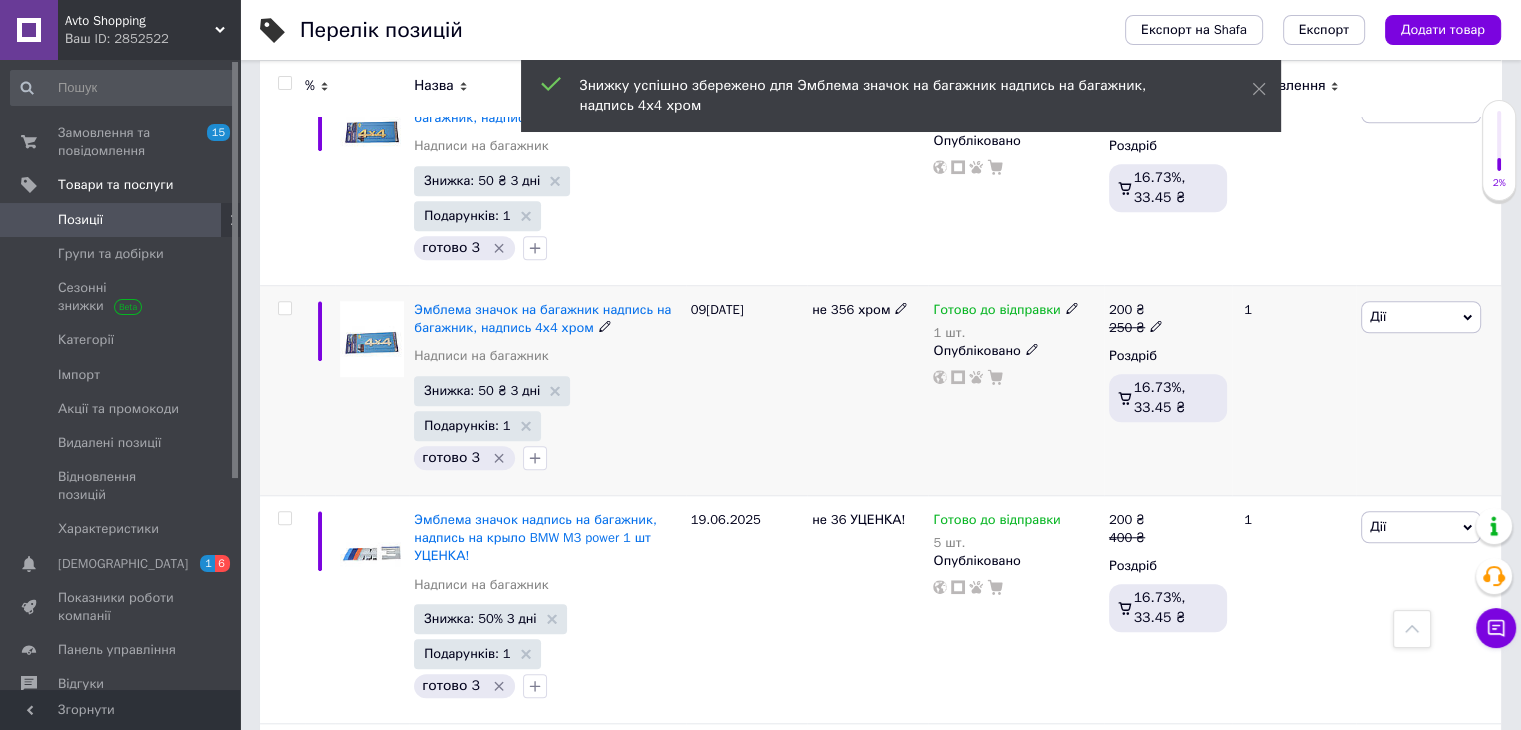 scroll, scrollTop: 0, scrollLeft: 252, axis: horizontal 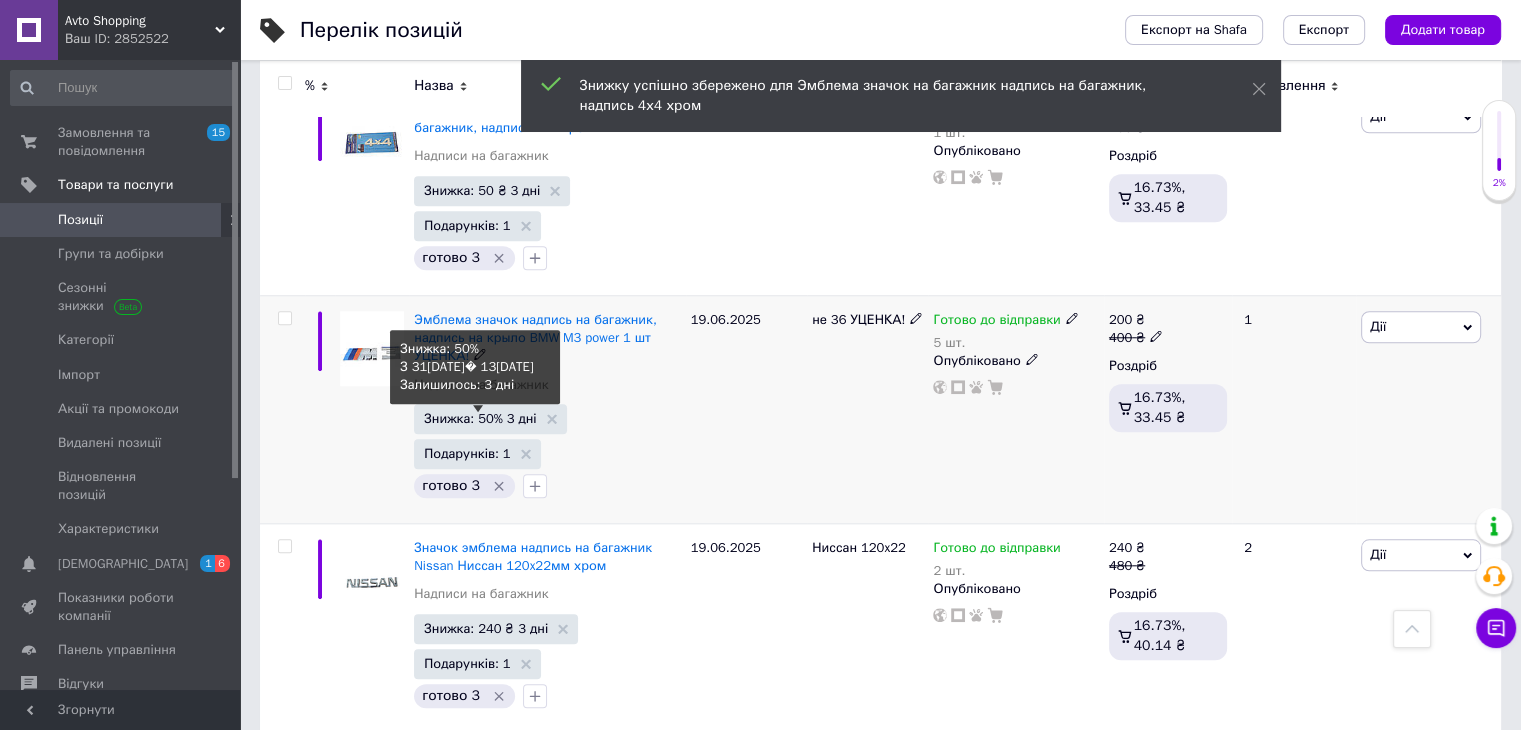 click on "Знижка: 50% 3 дні" at bounding box center [480, 418] 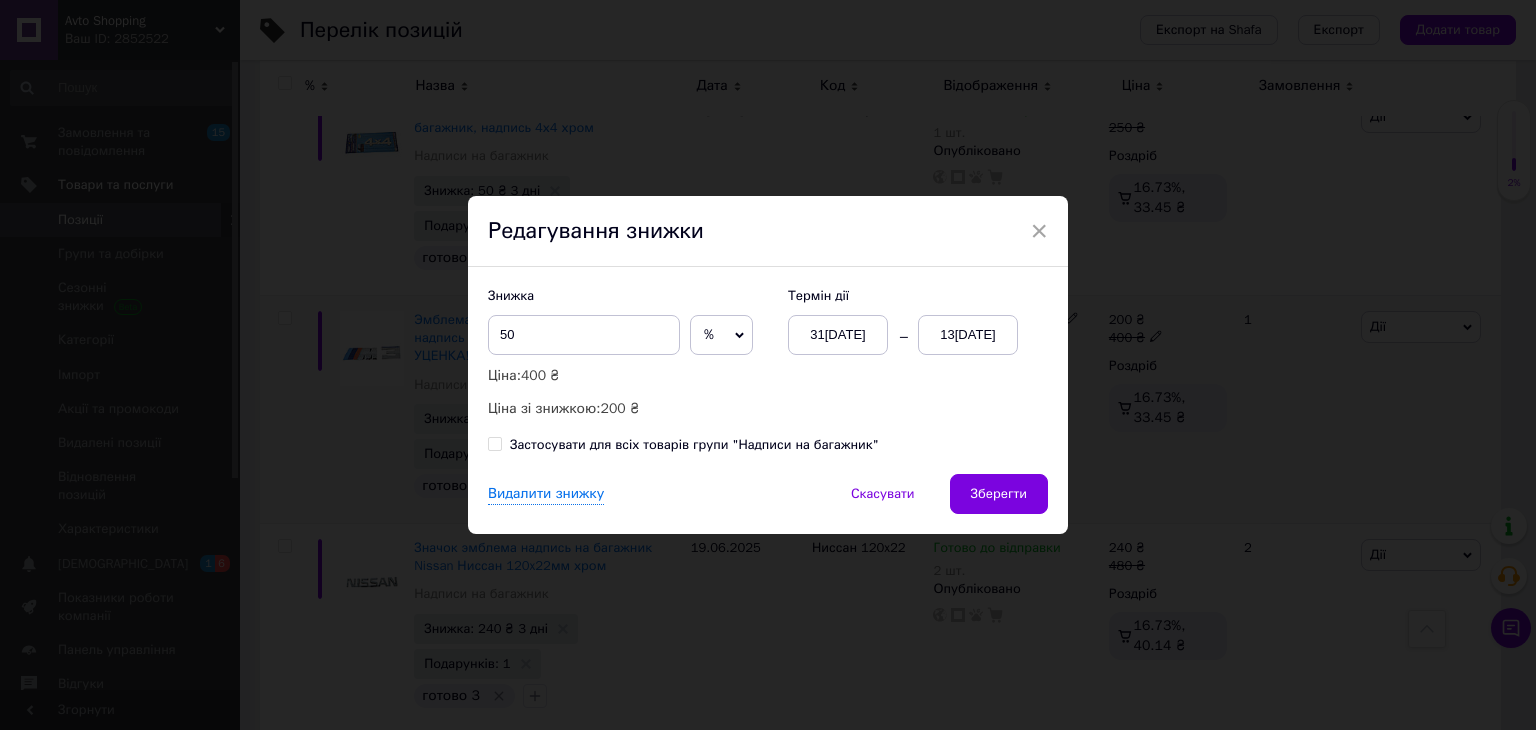 click 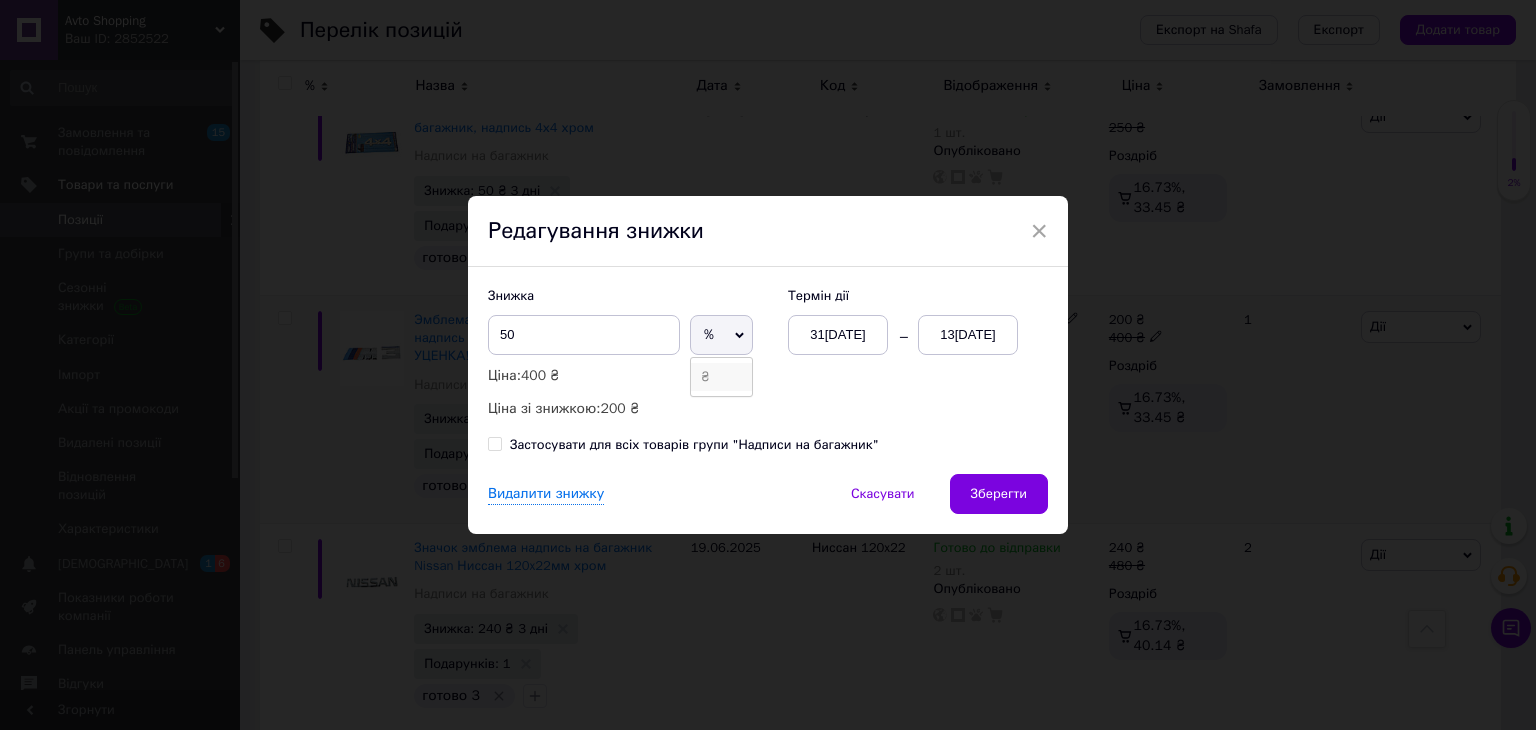 click on "₴" at bounding box center [721, 377] 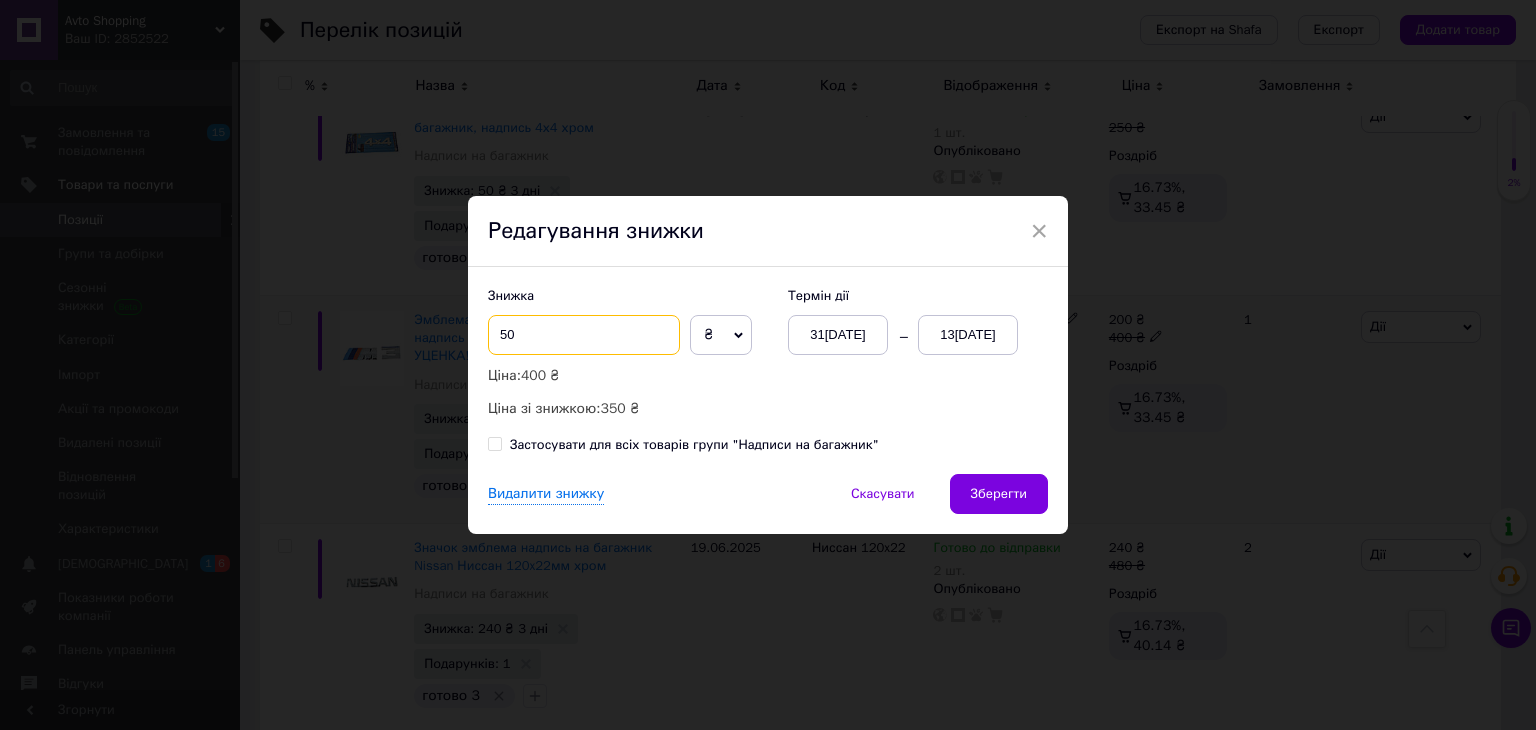 drag, startPoint x: 507, startPoint y: 337, endPoint x: 495, endPoint y: 337, distance: 12 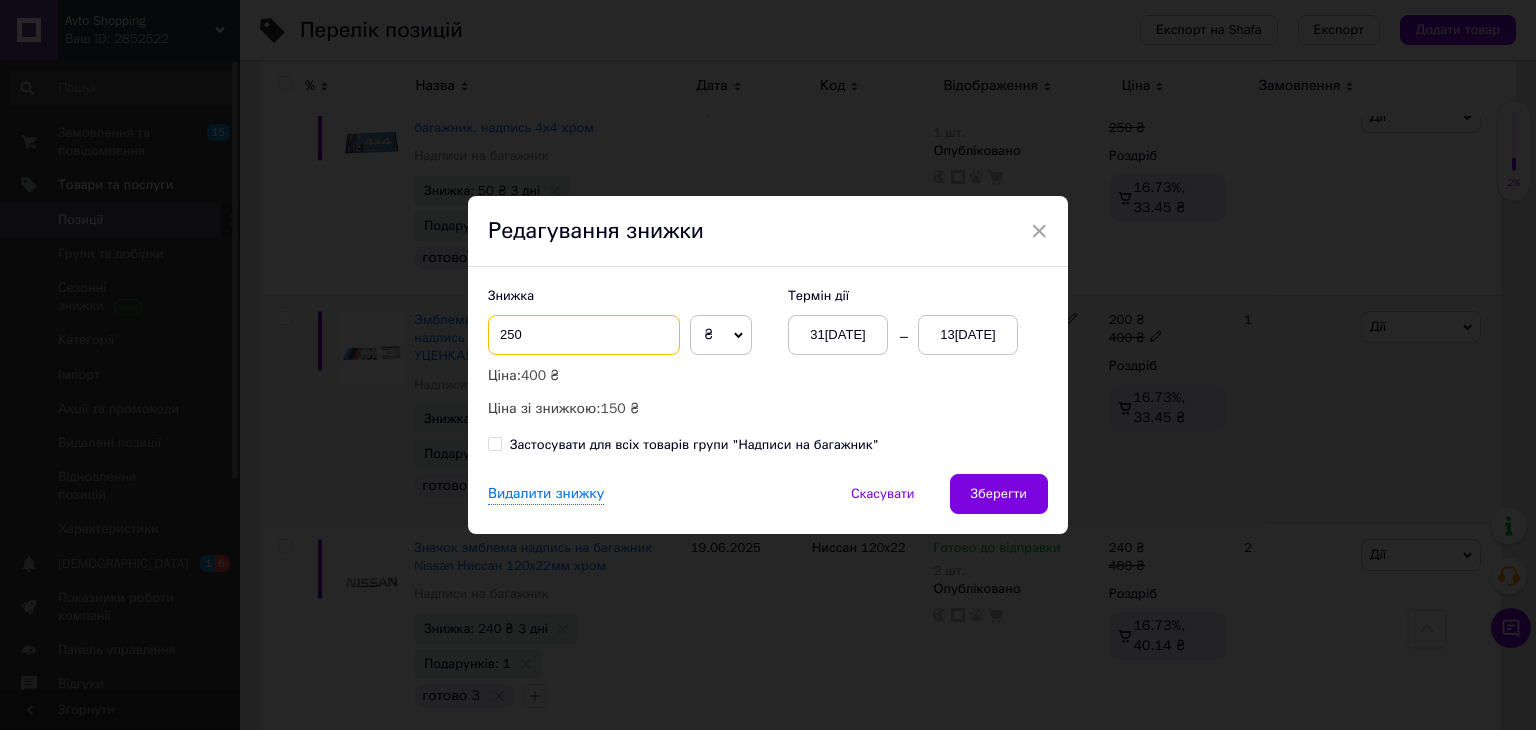 click on "250" at bounding box center [584, 335] 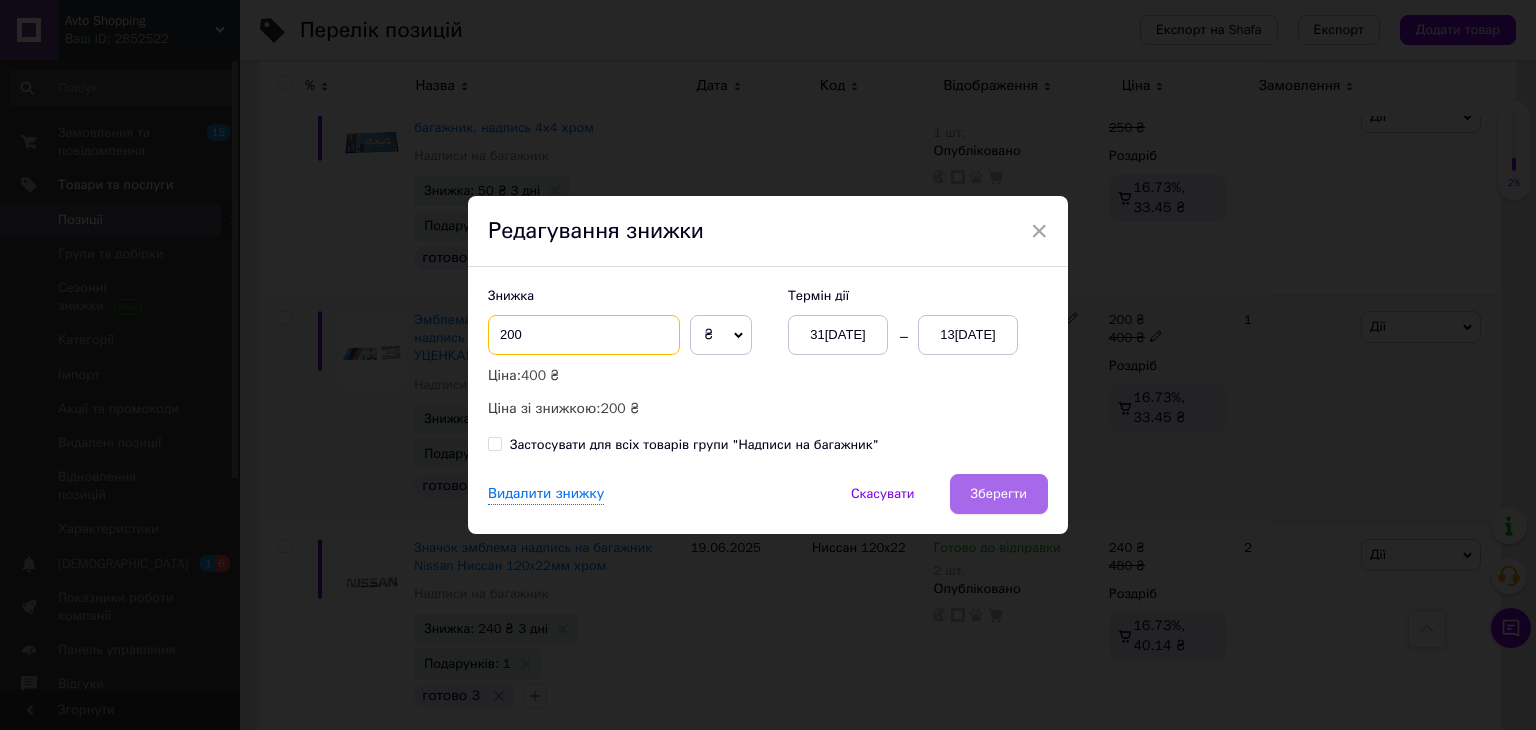 type on "200" 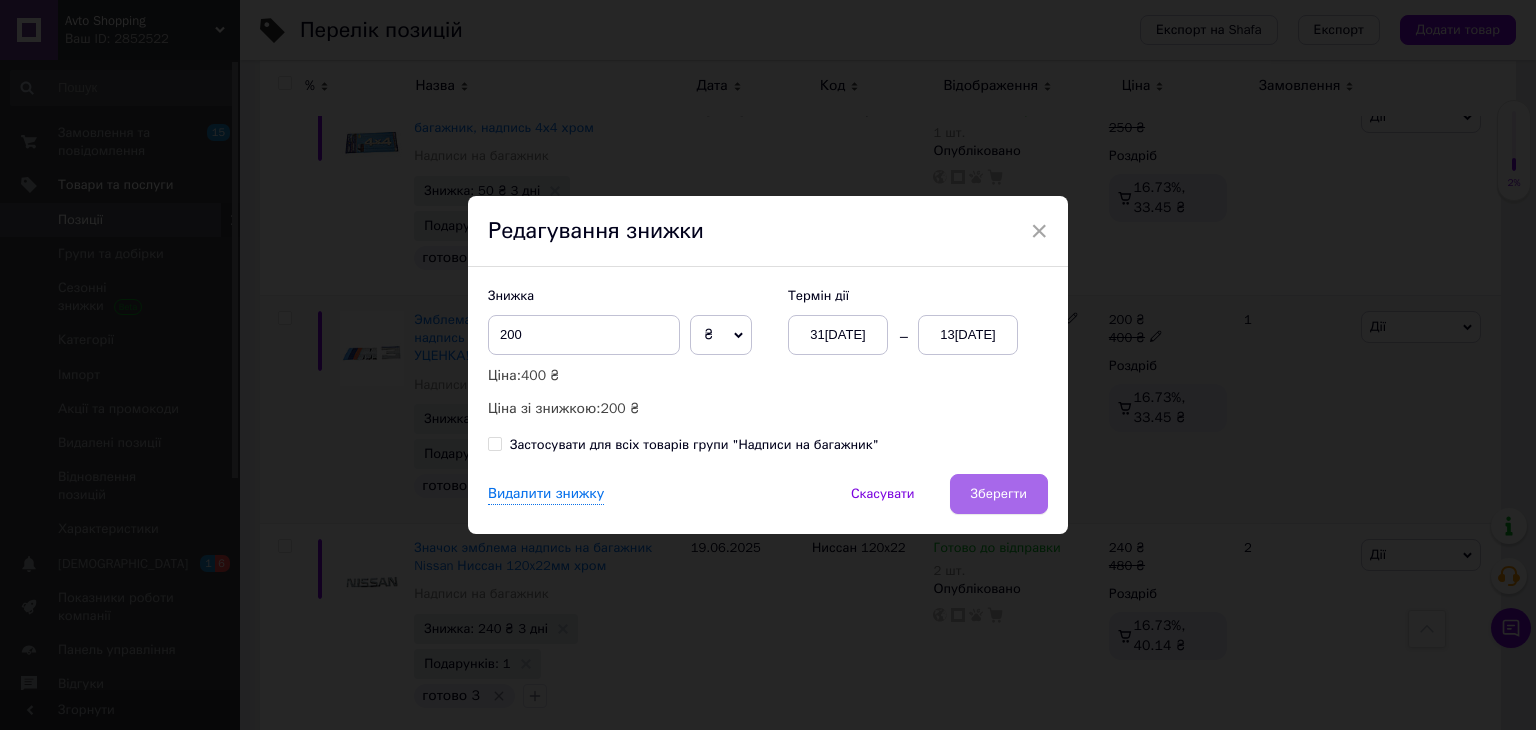click on "Зберегти" at bounding box center (999, 494) 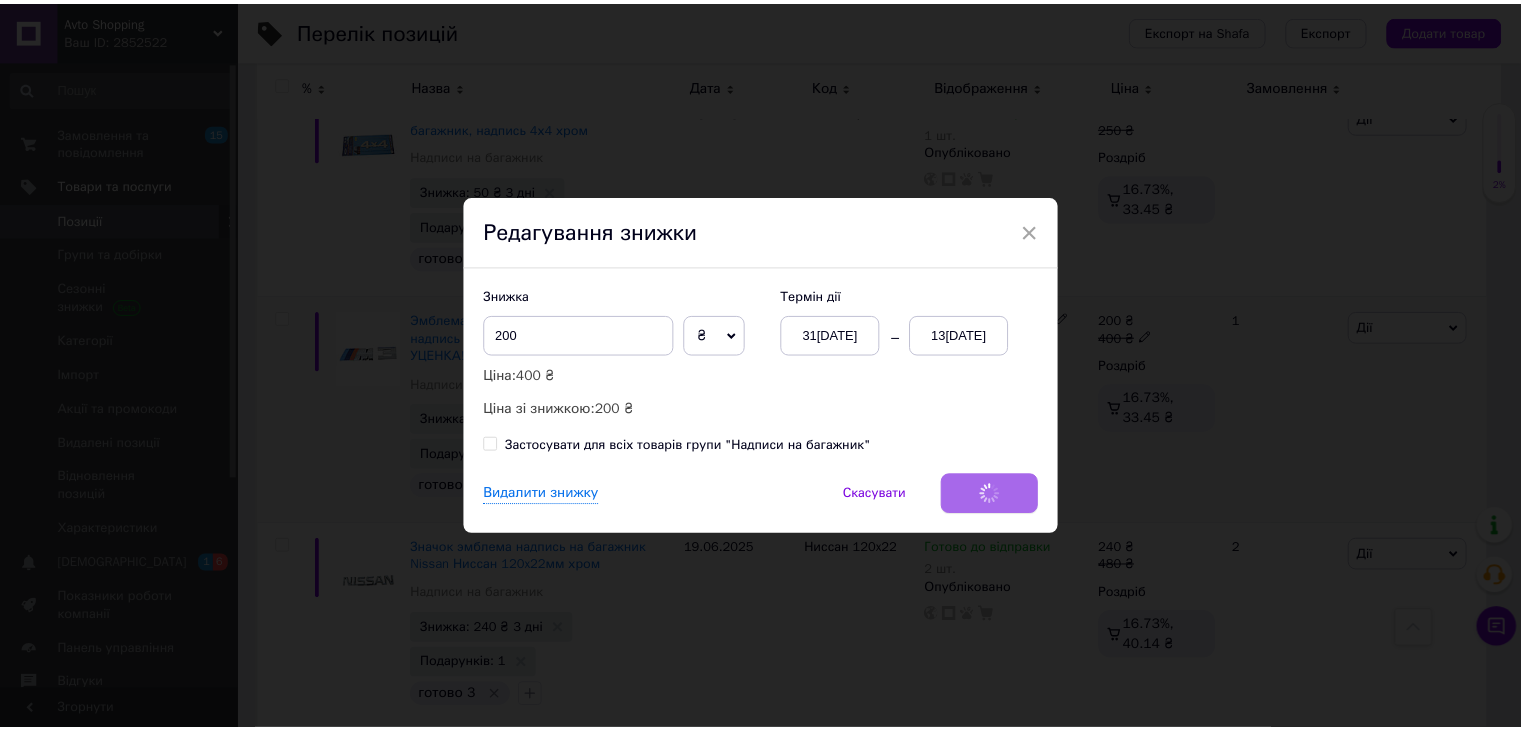 scroll, scrollTop: 0, scrollLeft: 252, axis: horizontal 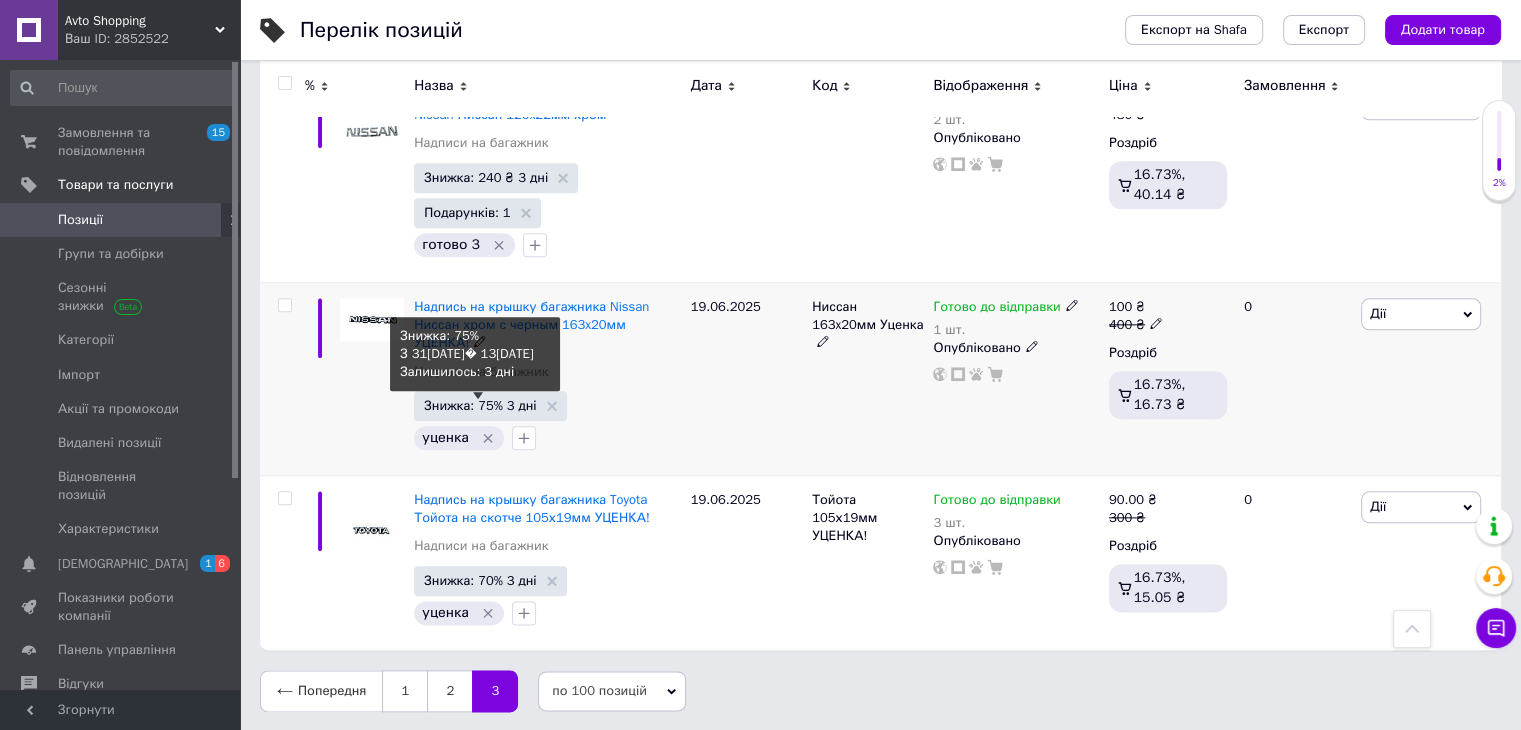 click on "Знижка: 75% 3 дні" at bounding box center [480, 405] 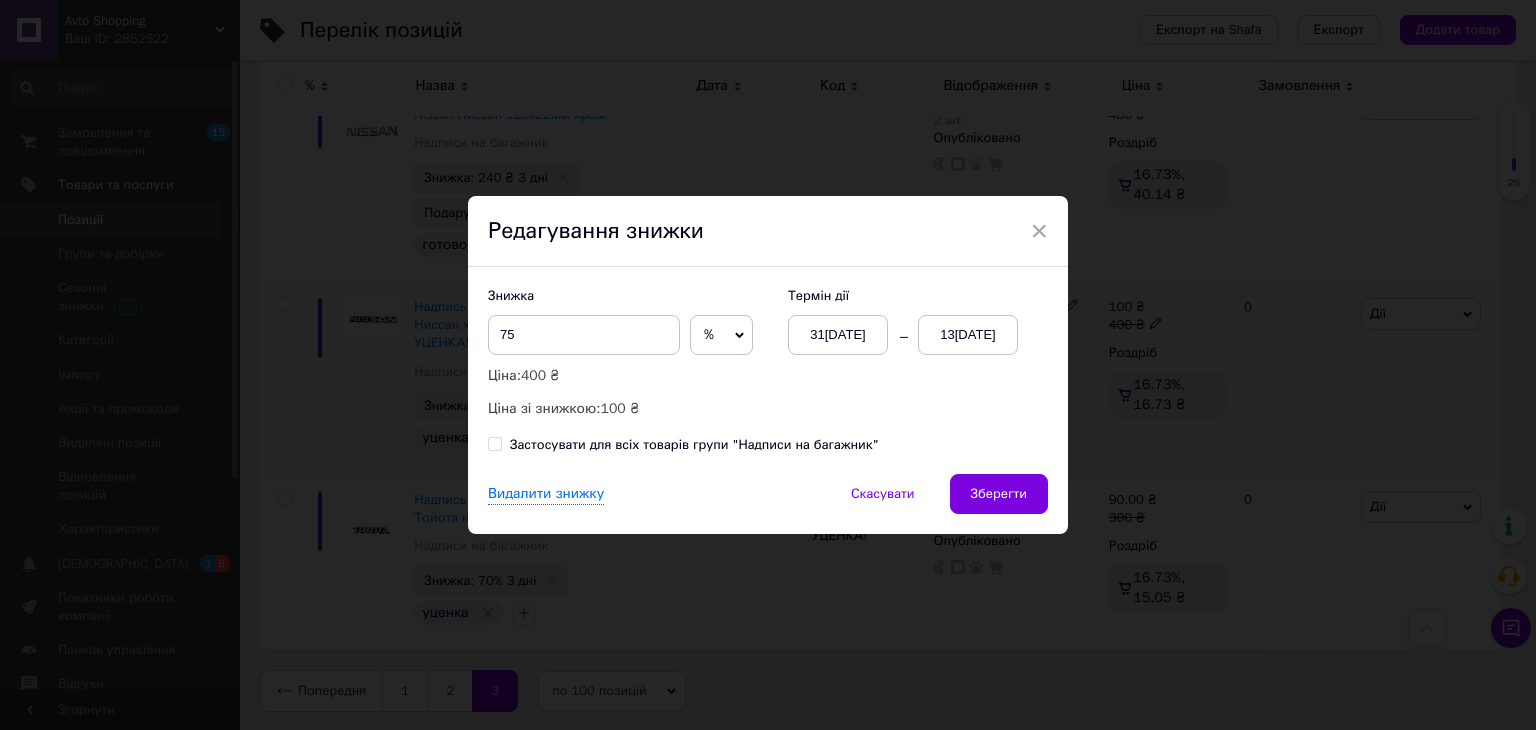 click 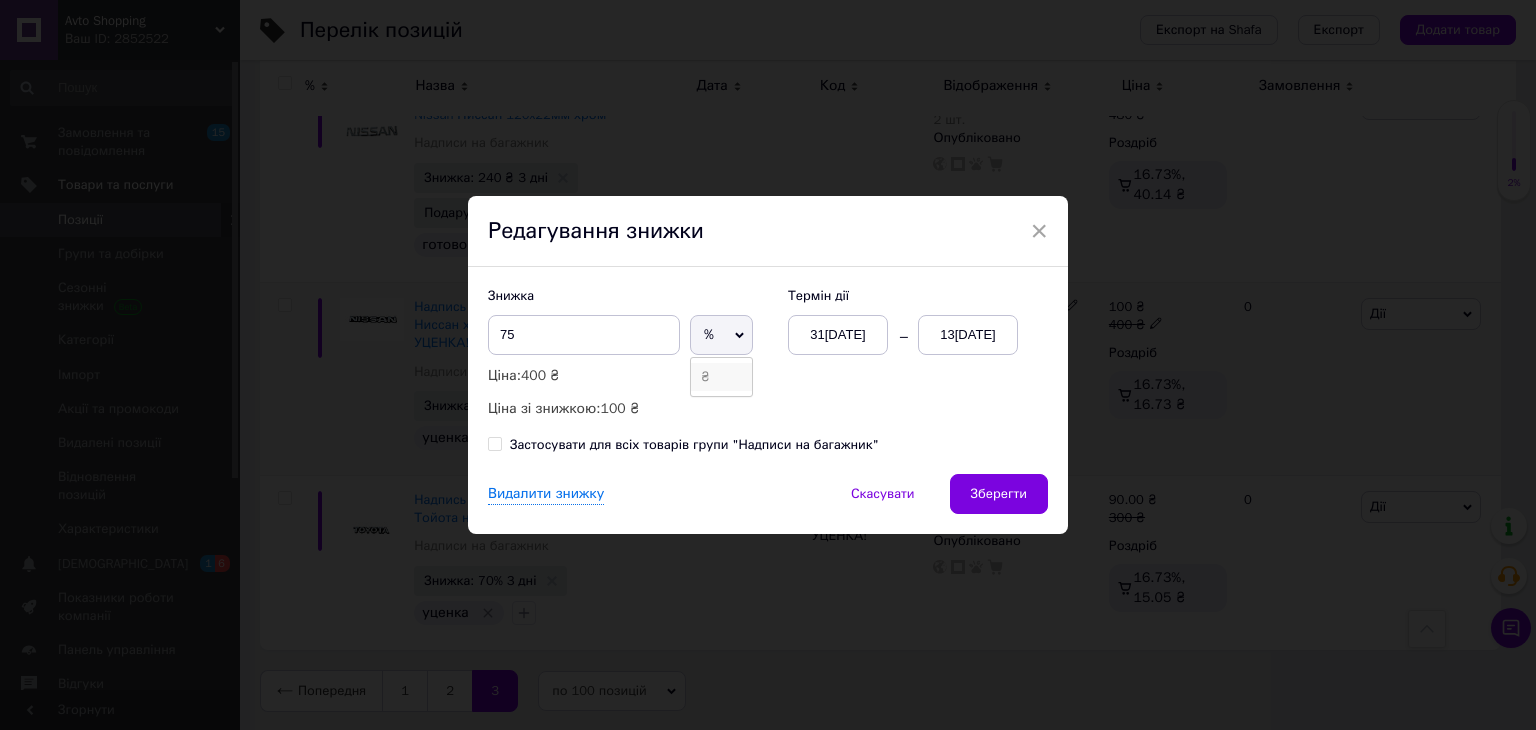 click on "₴" at bounding box center (721, 377) 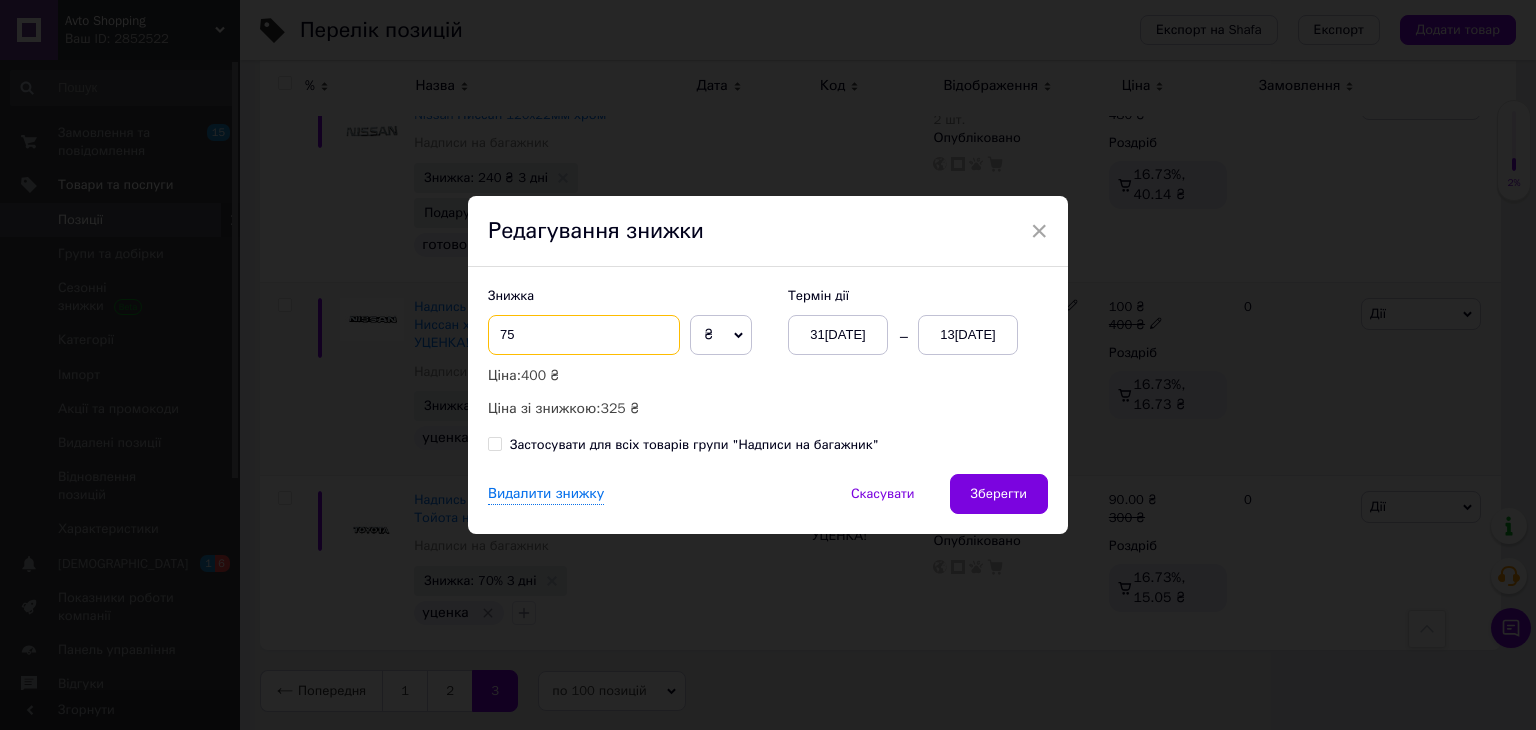 click on "75" at bounding box center (584, 335) 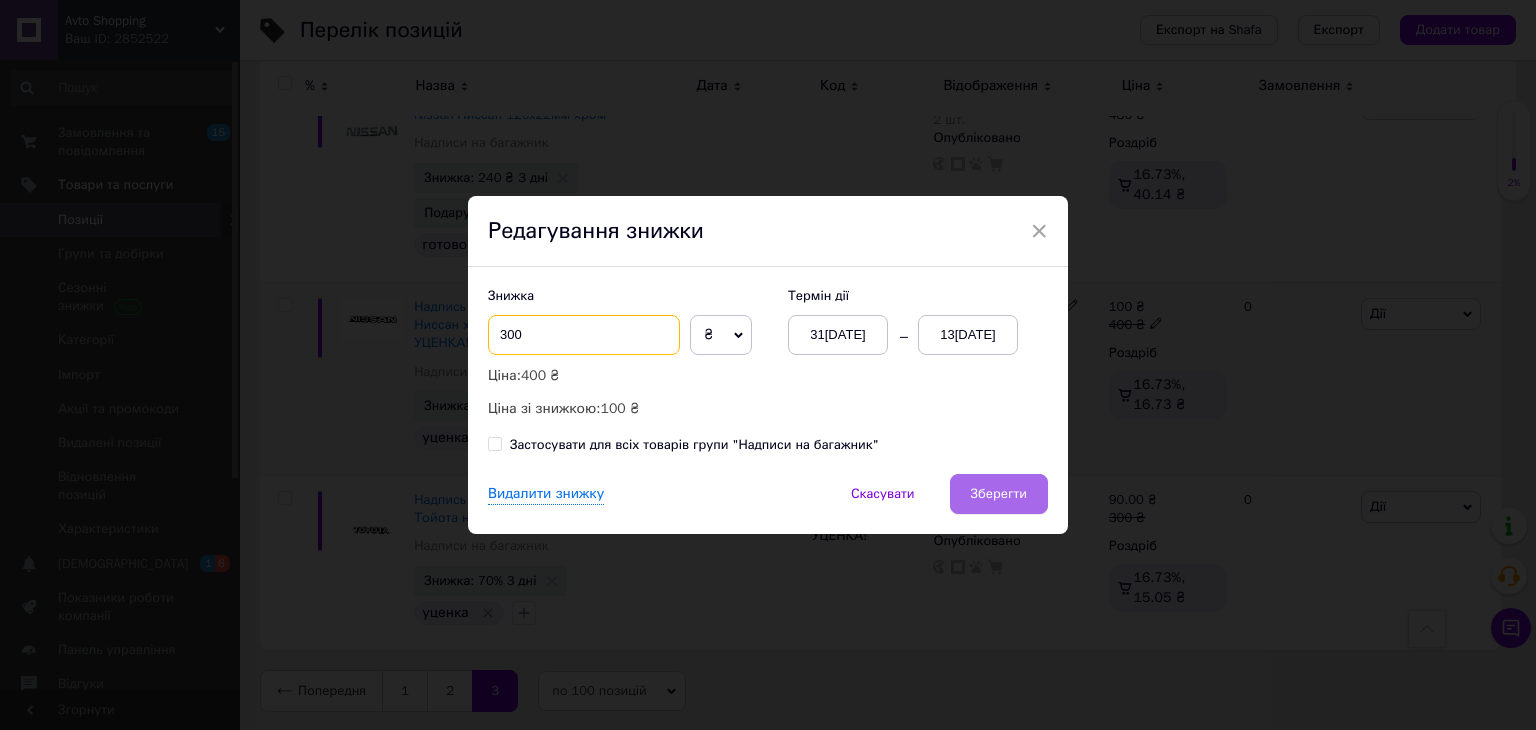 type on "300" 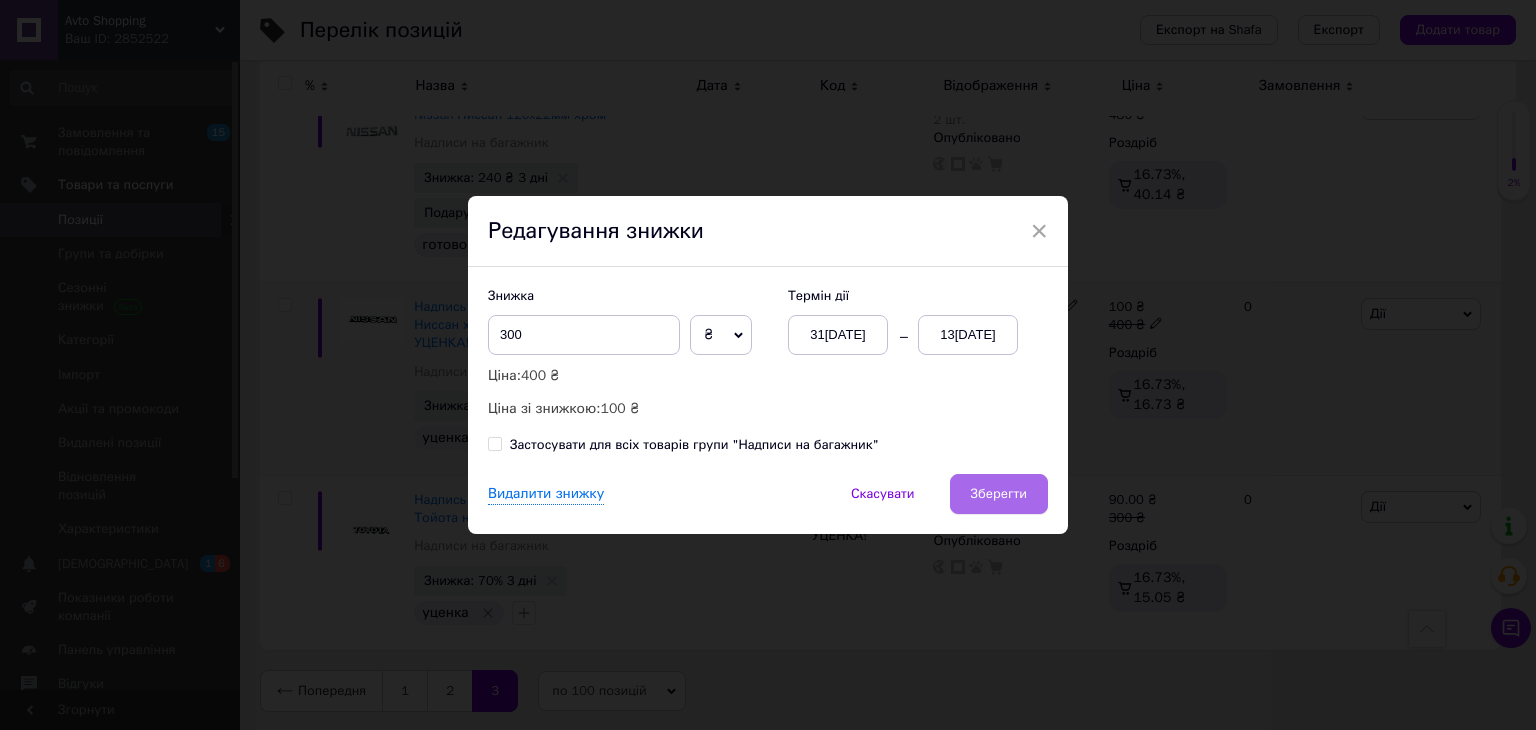 click on "Зберегти" at bounding box center (999, 494) 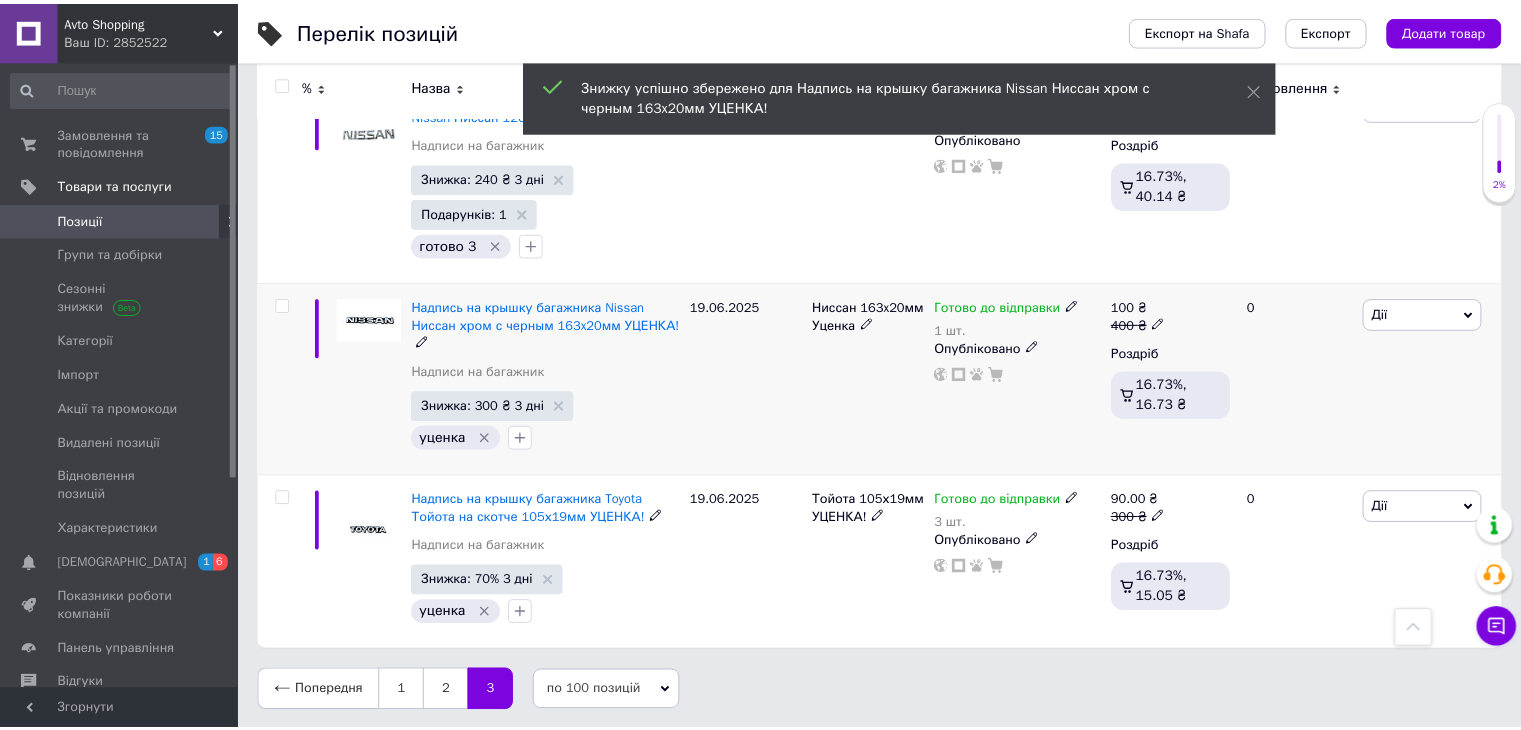 scroll, scrollTop: 0, scrollLeft: 252, axis: horizontal 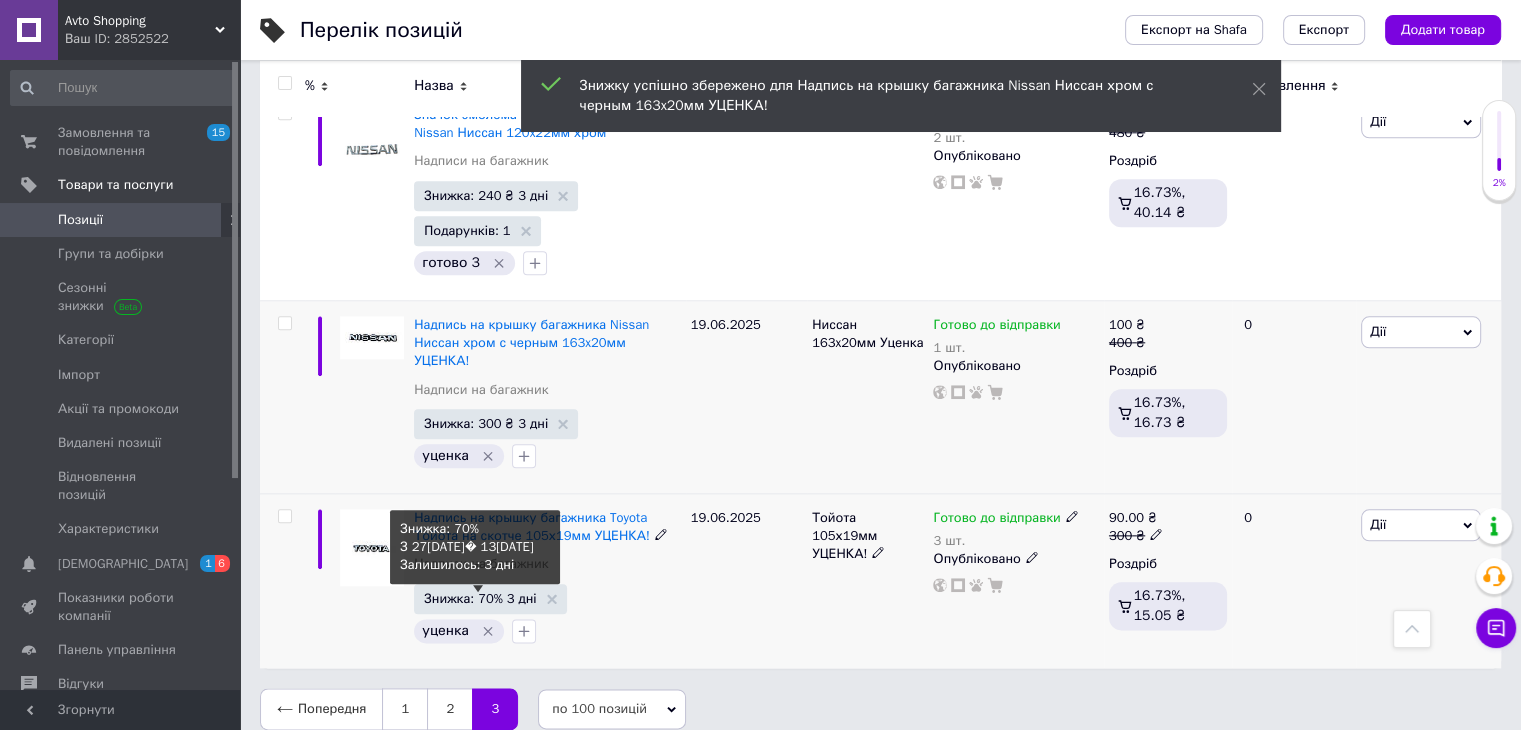 click on "Знижка: 70% 3 дні" at bounding box center [480, 598] 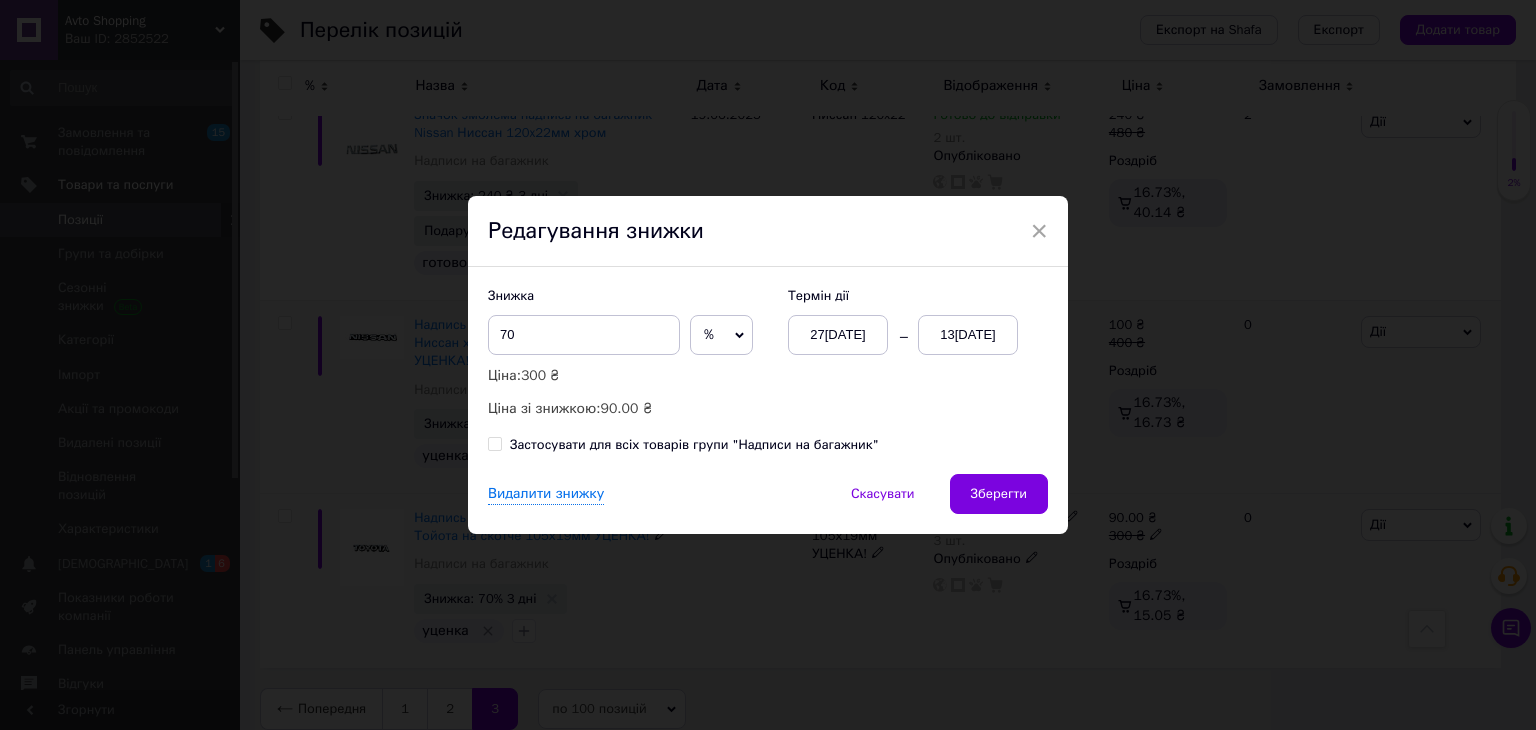 click 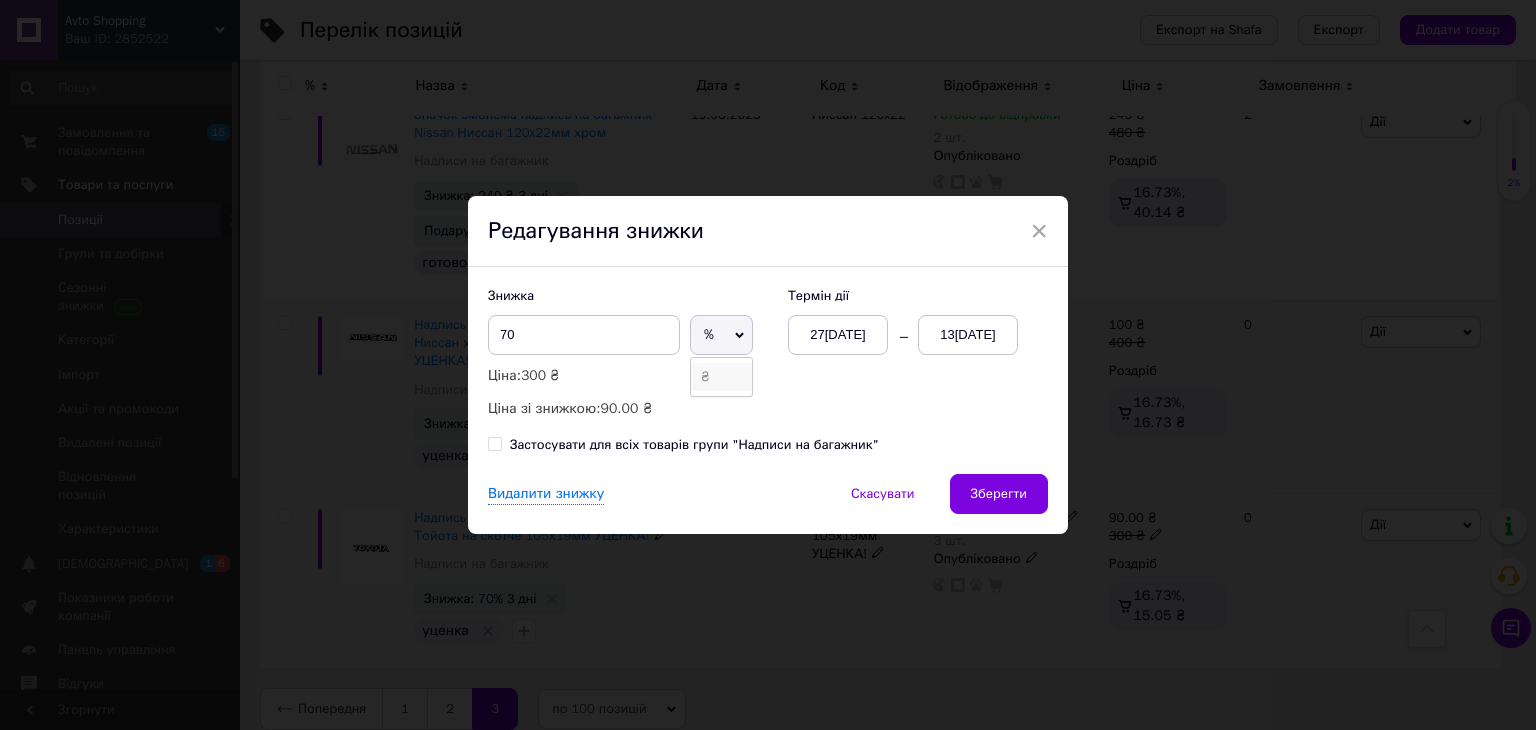 click on "₴" at bounding box center (721, 377) 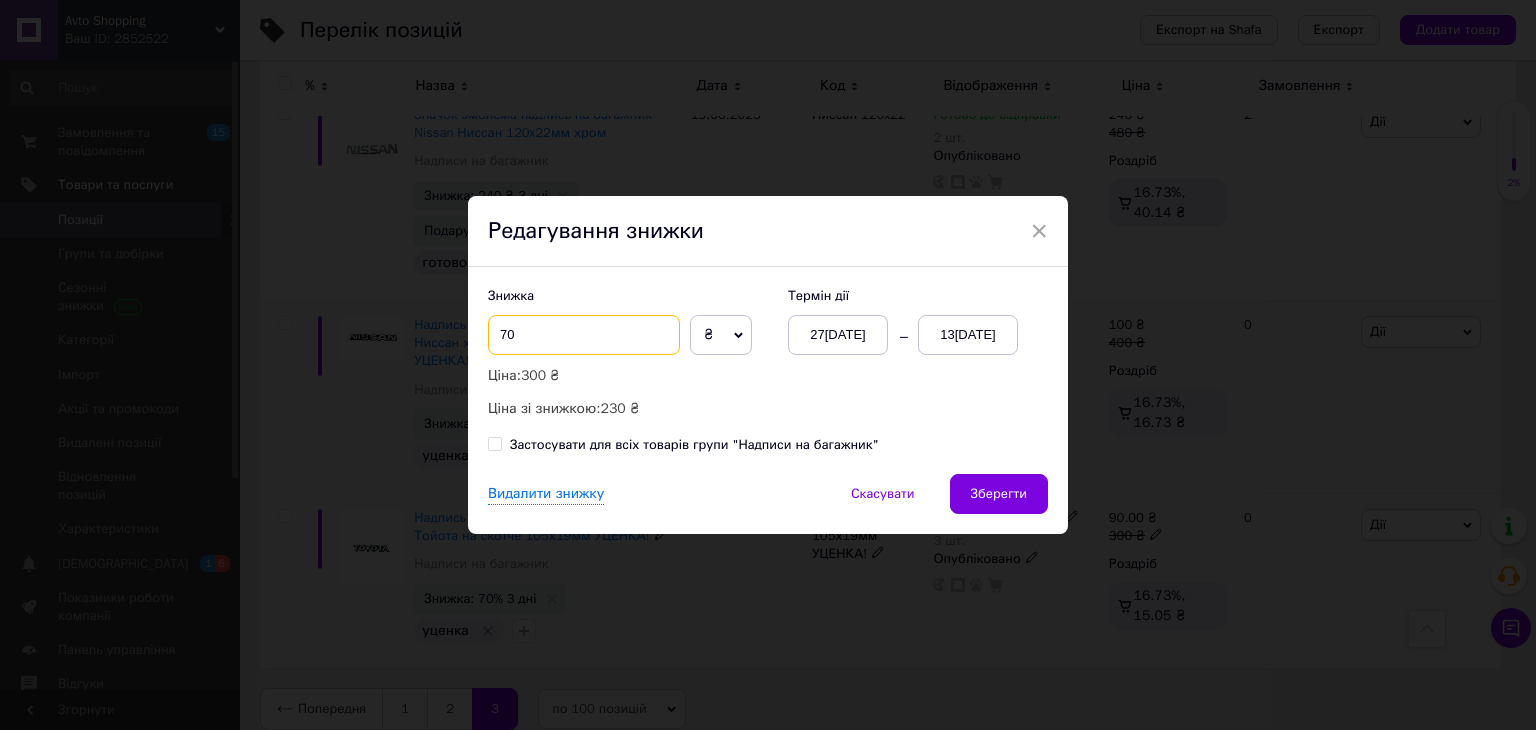 click on "70" at bounding box center (584, 335) 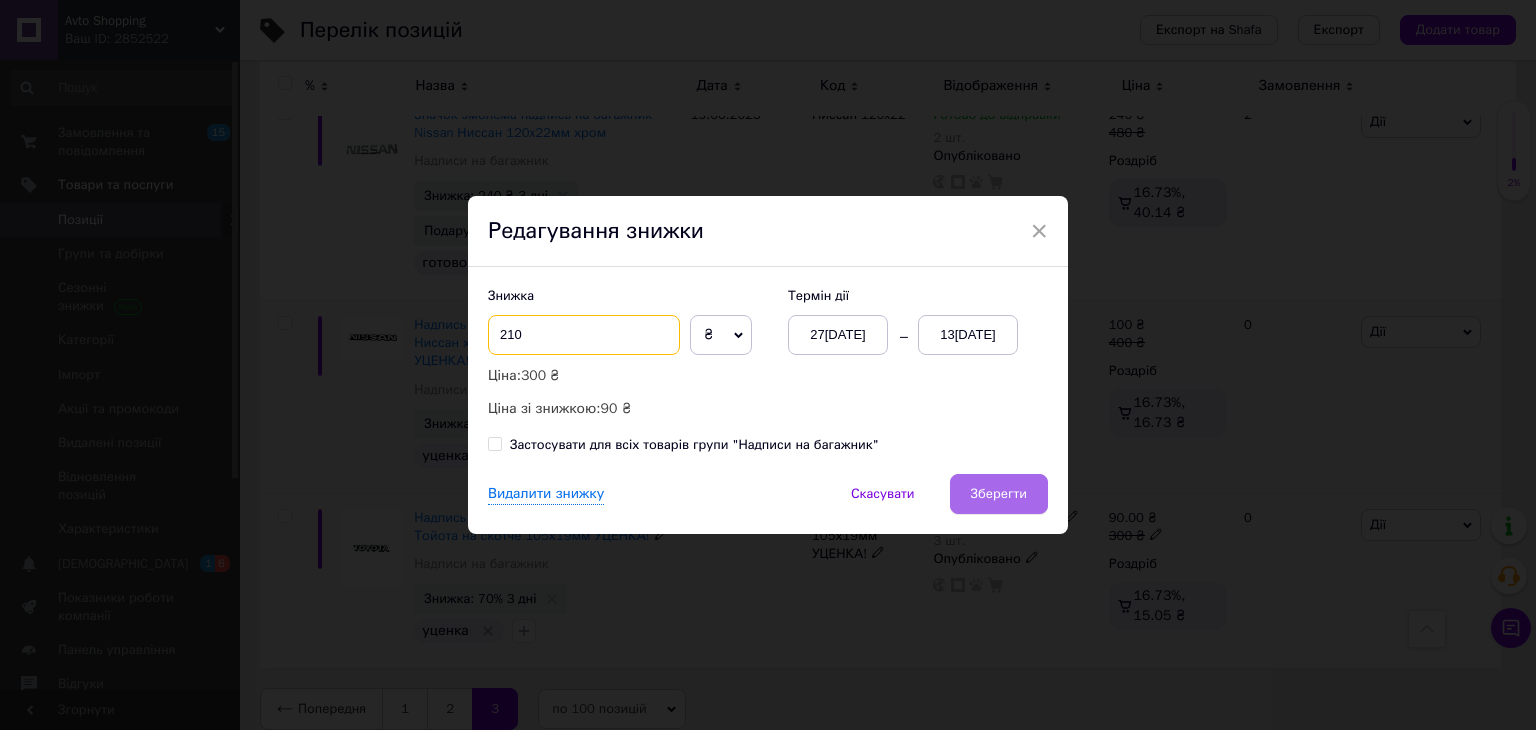 type on "210" 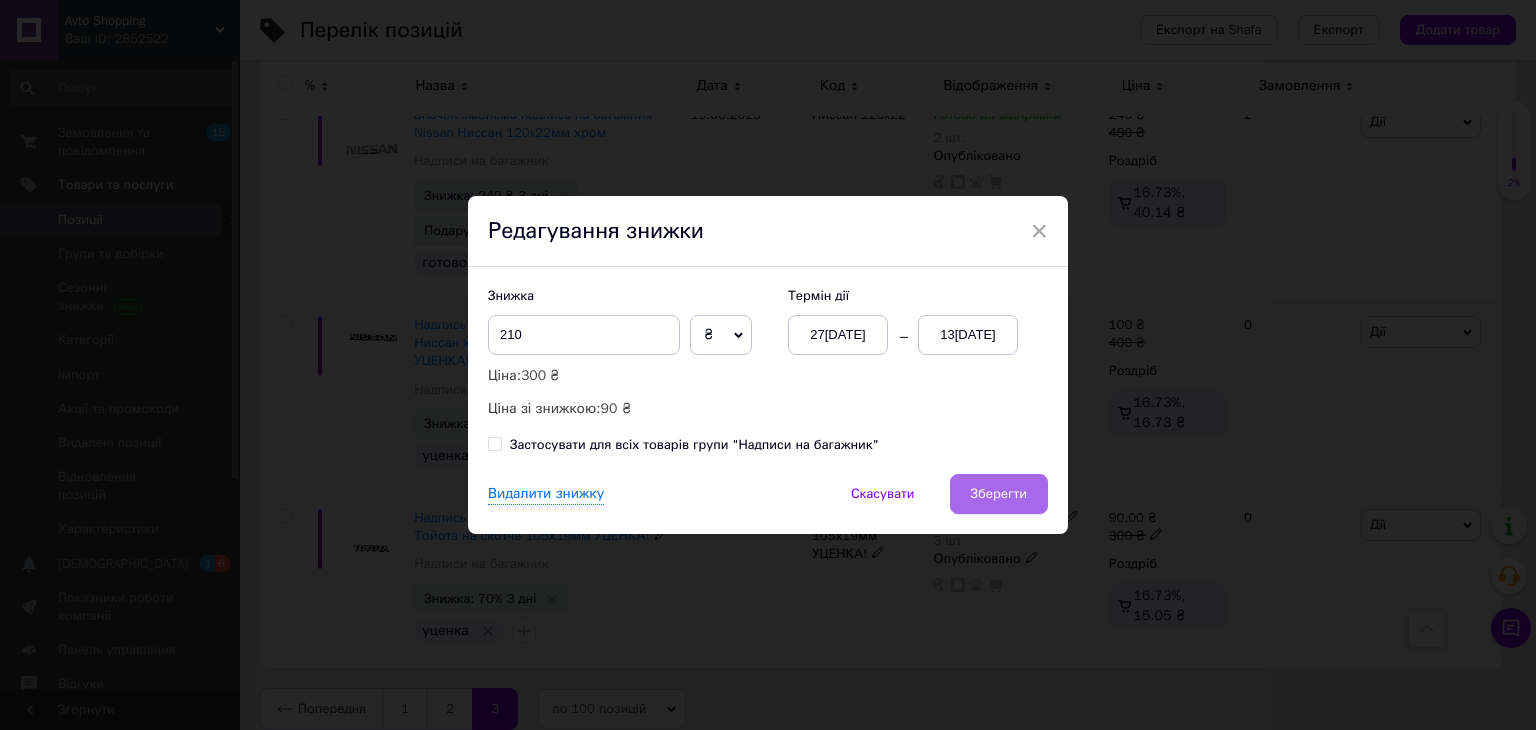 click on "Зберегти" at bounding box center [999, 494] 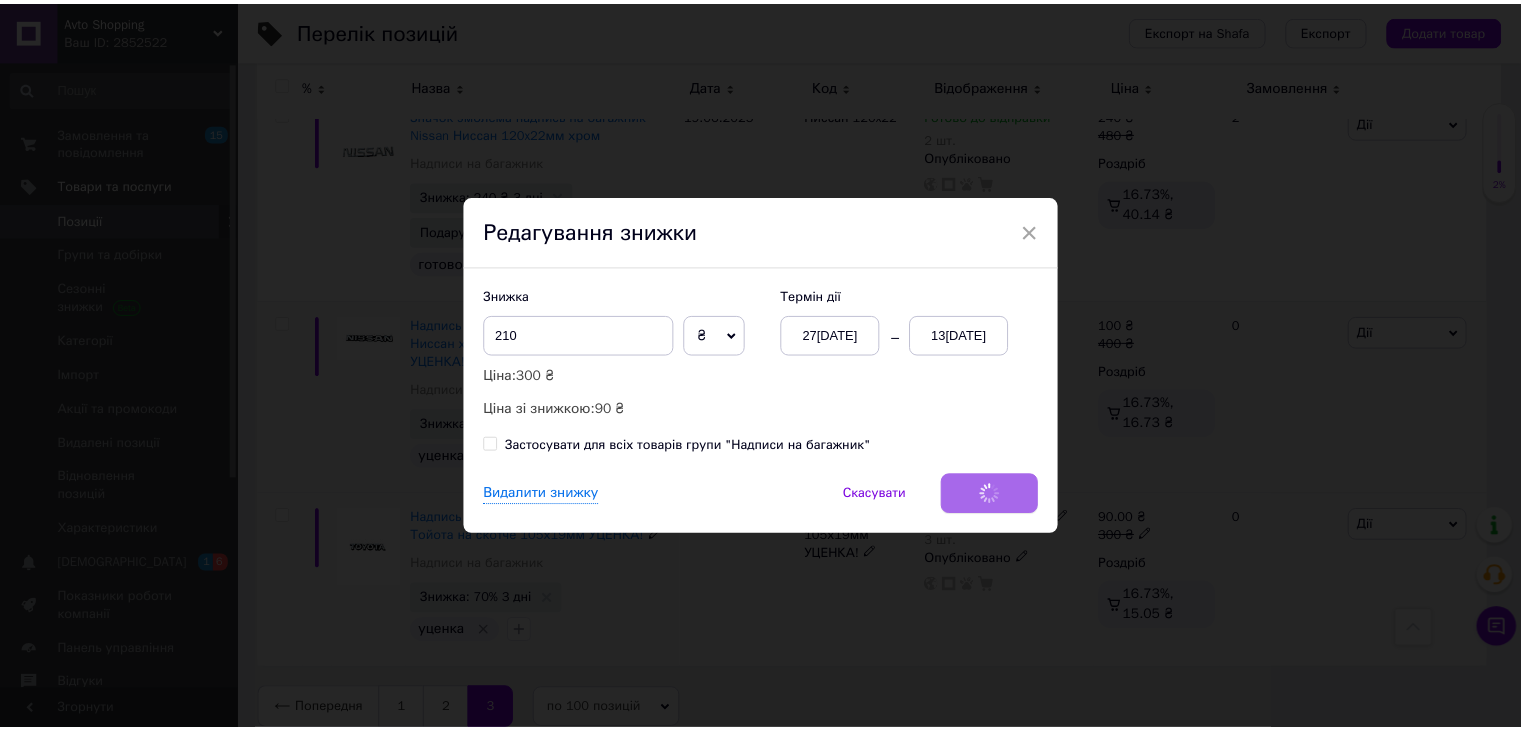 scroll, scrollTop: 0, scrollLeft: 252, axis: horizontal 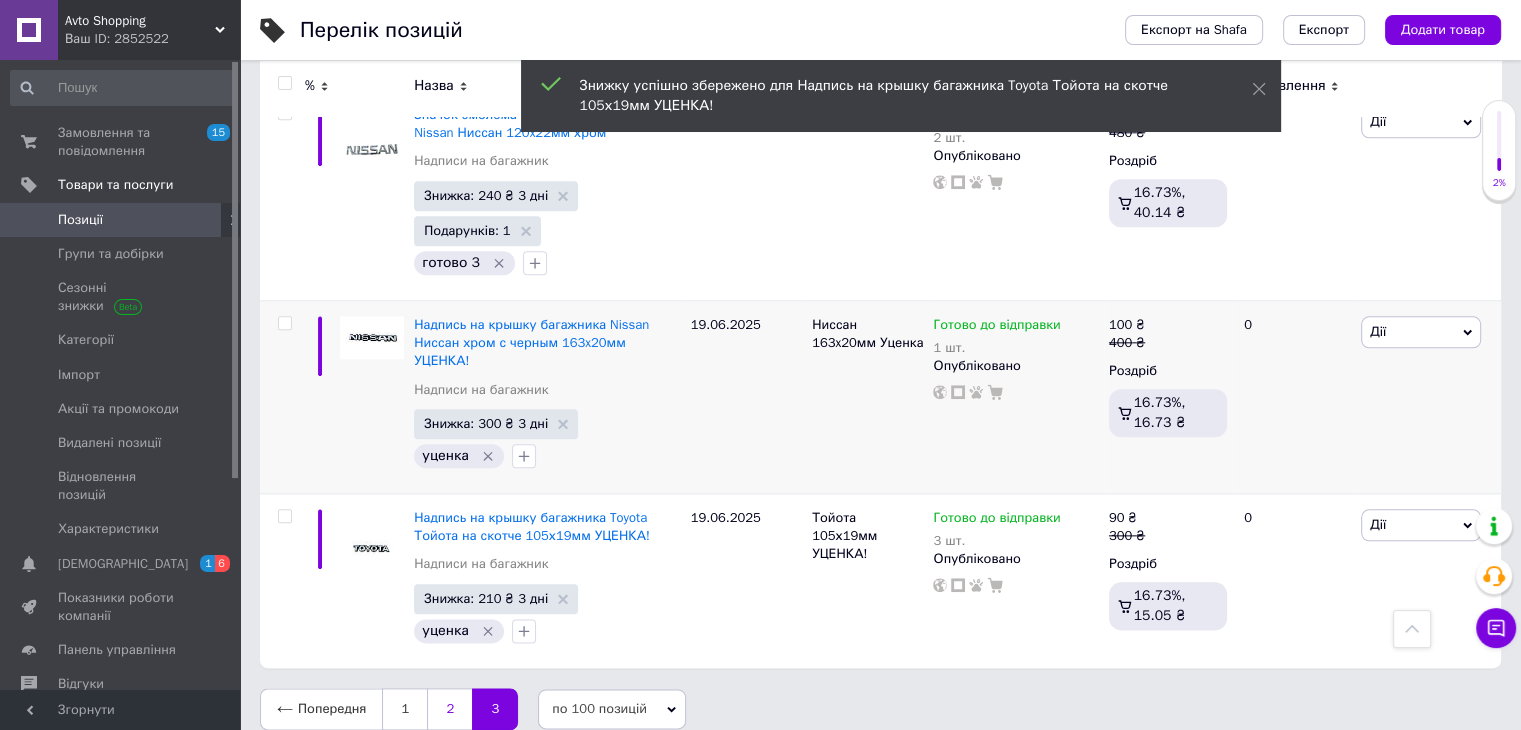 click on "2" at bounding box center [449, 709] 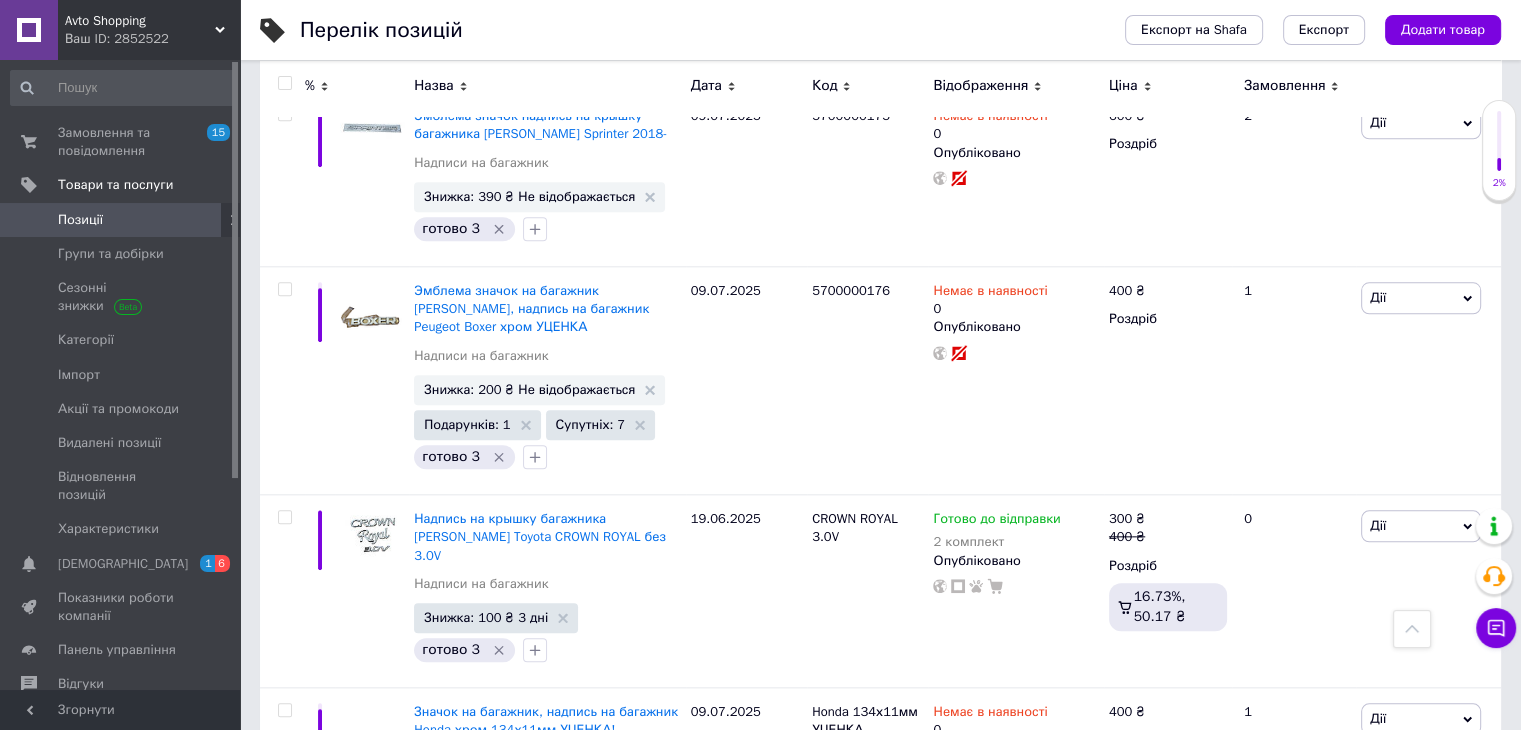 scroll, scrollTop: 2148, scrollLeft: 0, axis: vertical 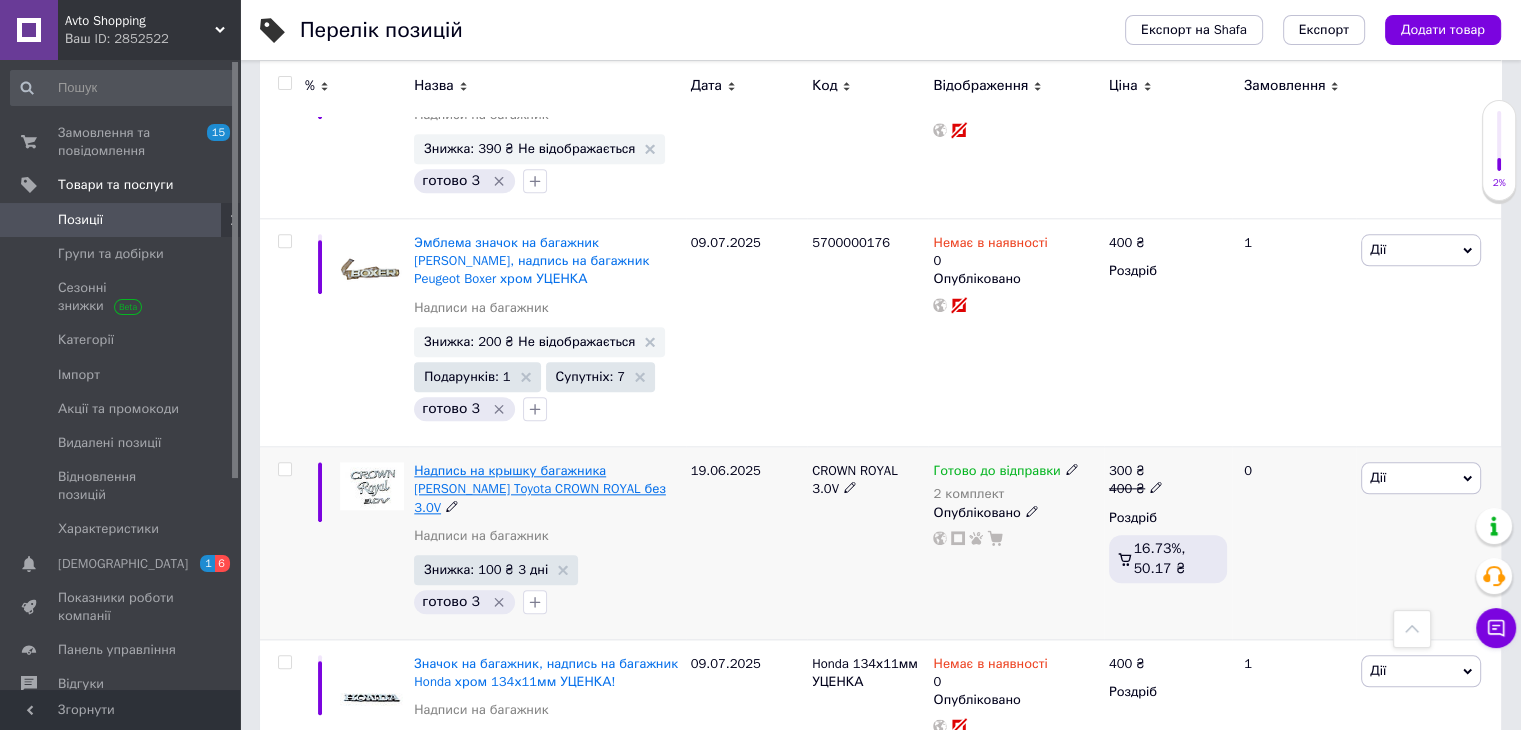 click on "Надпись на крышку багажника [PERSON_NAME] Toyota CROWN ROYAL без 3.0V" at bounding box center [540, 488] 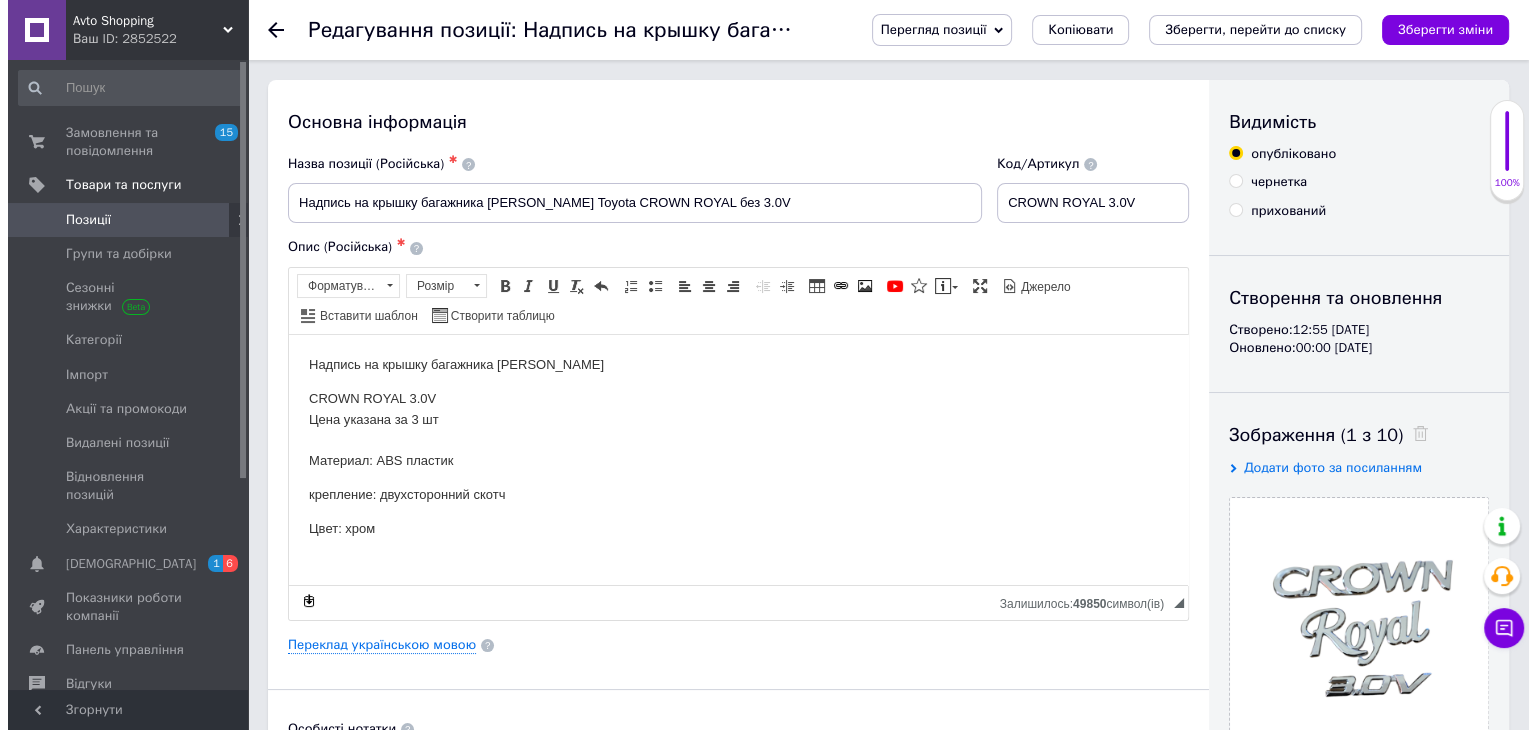 scroll, scrollTop: 0, scrollLeft: 0, axis: both 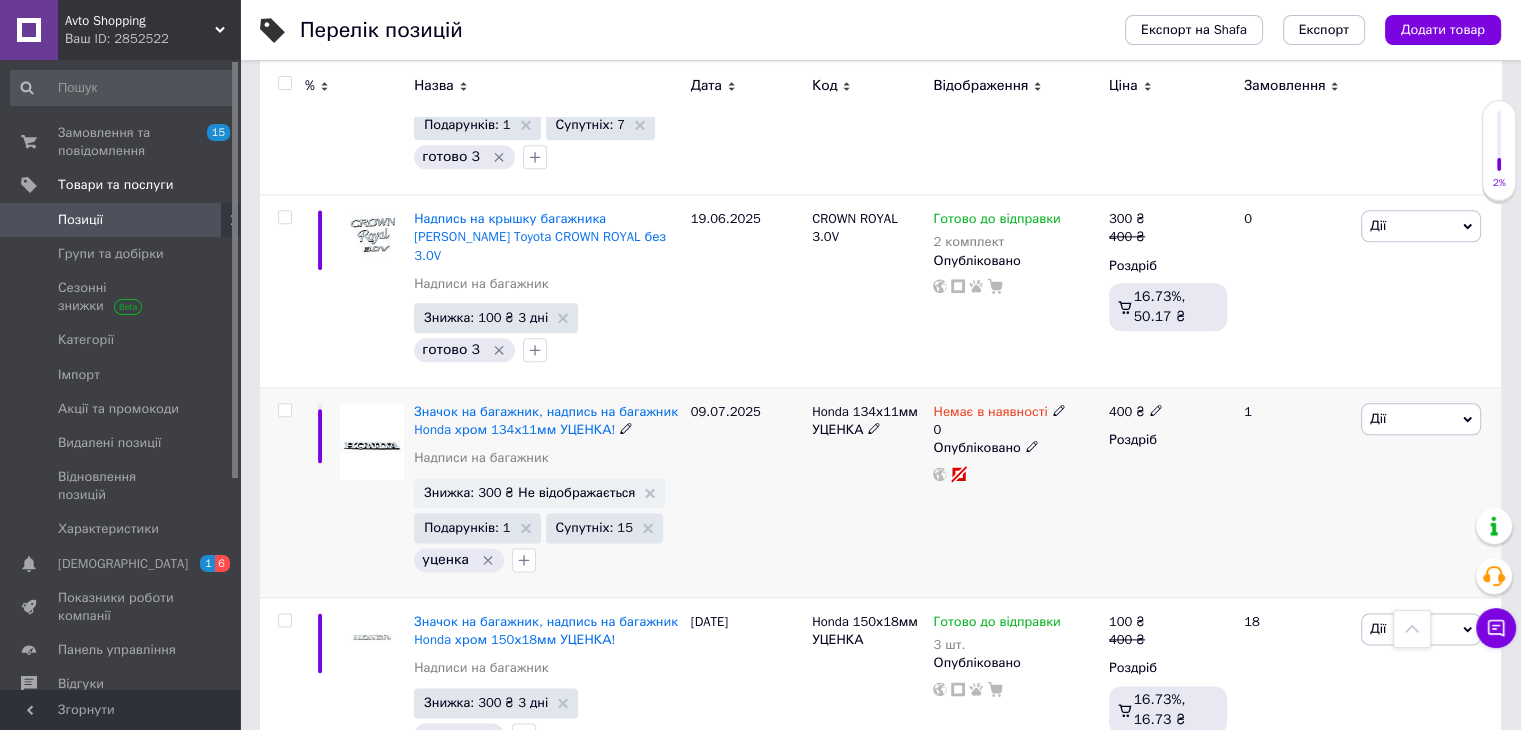 click on "Значок на багажник, надпись на багажник Honda хром 134х11мм УЦЕНКА! Надписи на багажник" at bounding box center [547, 440] 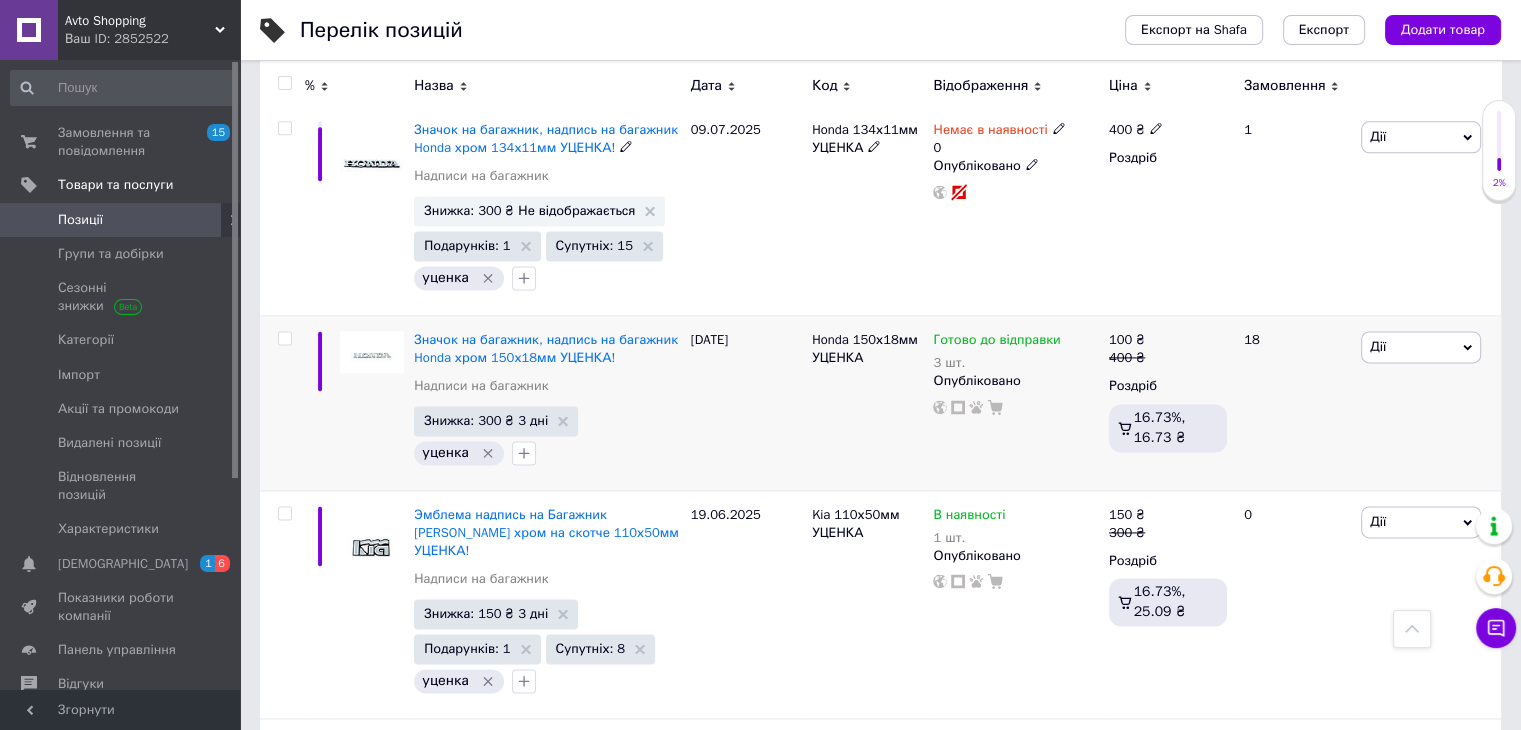 scroll, scrollTop: 2700, scrollLeft: 0, axis: vertical 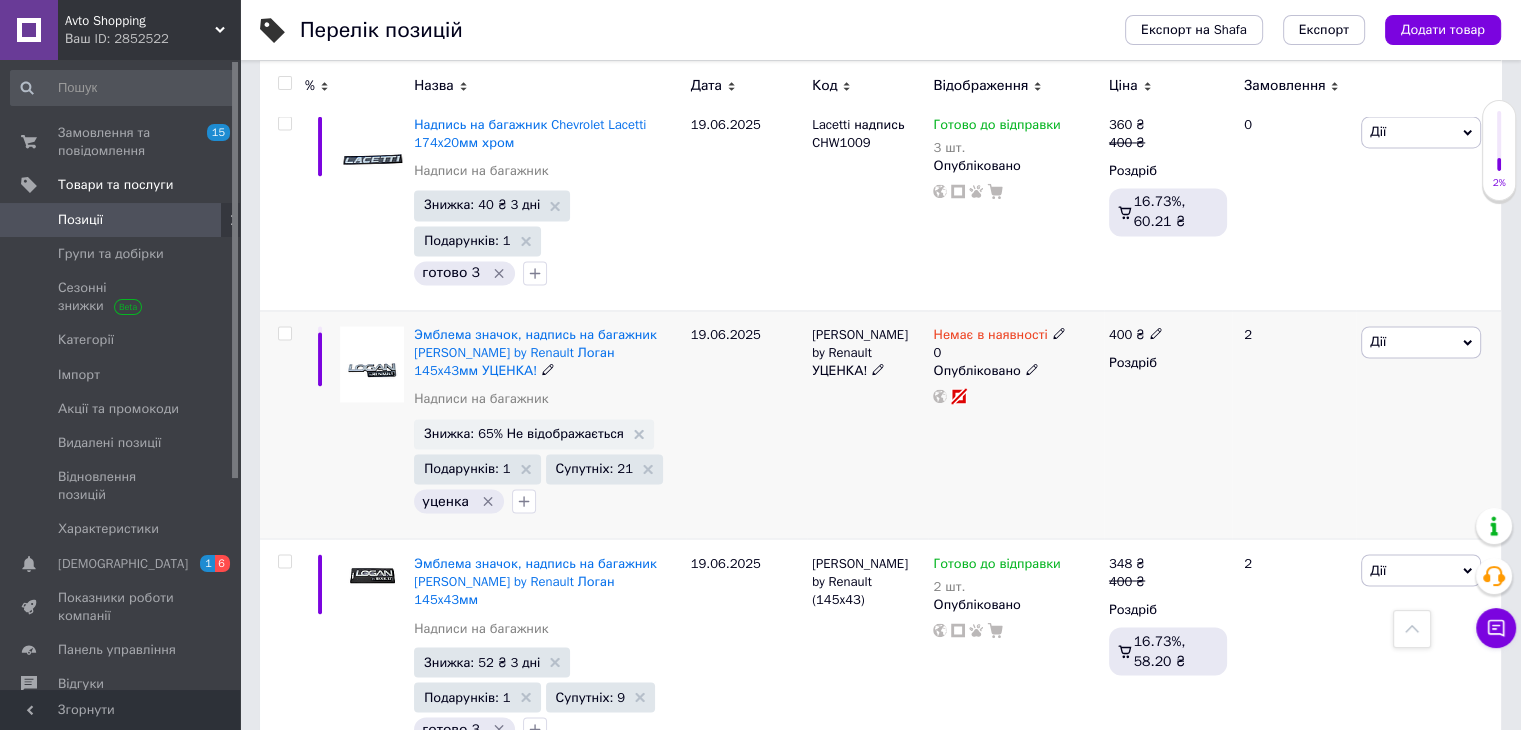 click on "Эмблема значок, надпись на багажник [PERSON_NAME] by Renault Логан 145x43мм  УЦЕНКА!" at bounding box center (547, 353) 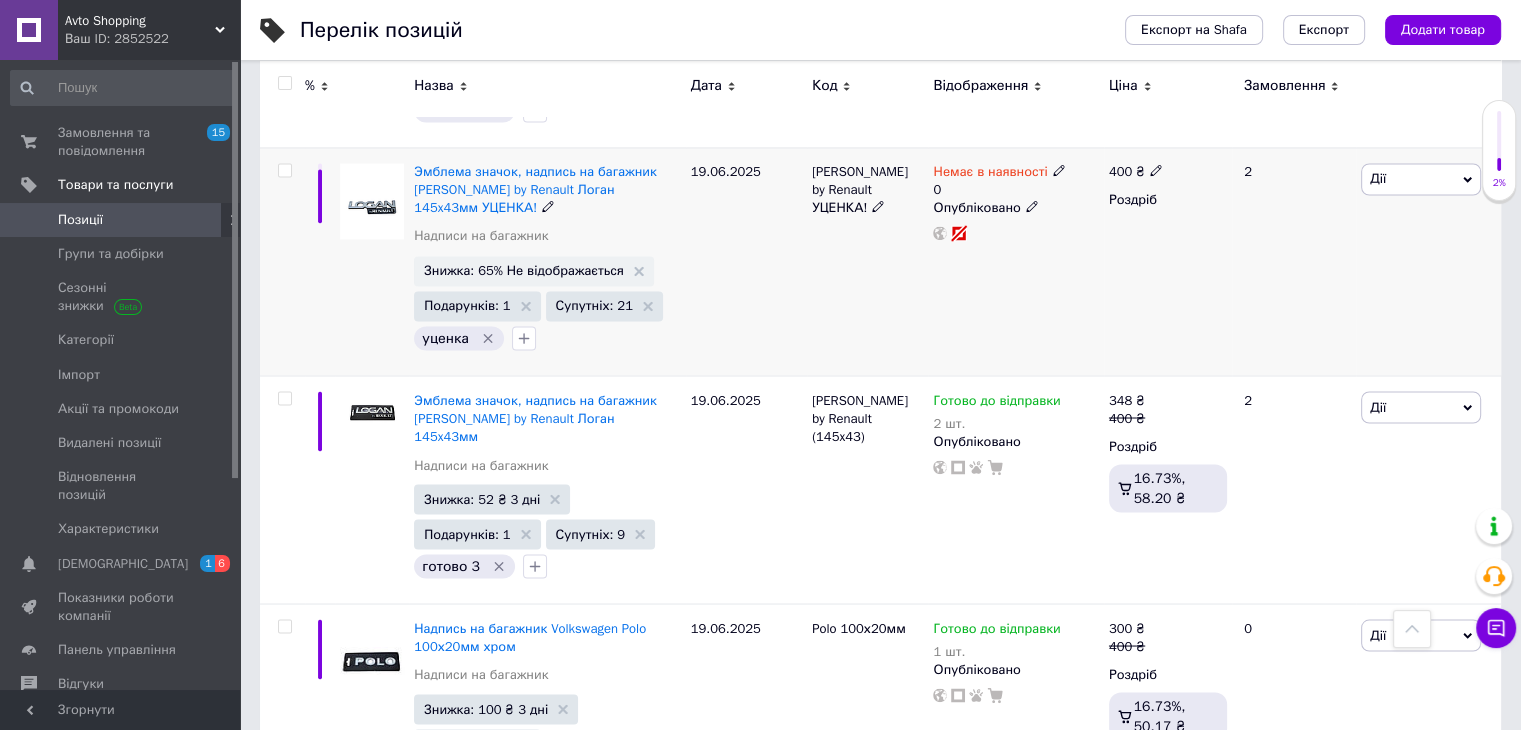 scroll, scrollTop: 3500, scrollLeft: 0, axis: vertical 